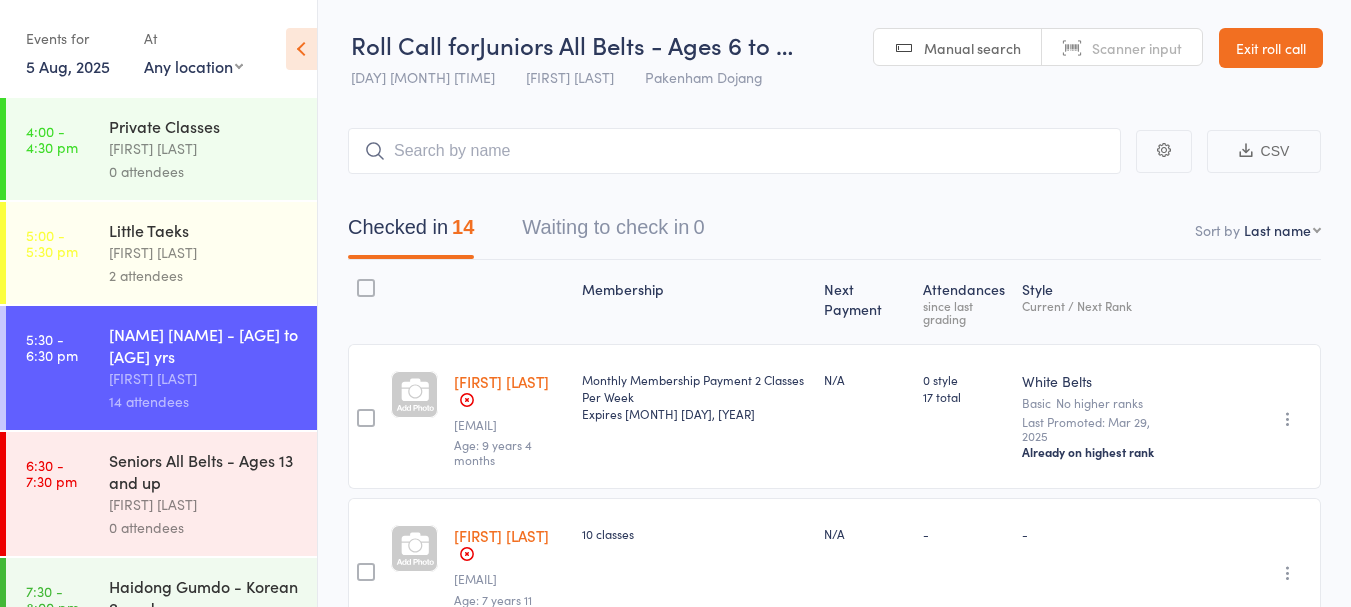 click on "Seniors All Belts - Ages 13 and up" at bounding box center [204, 471] 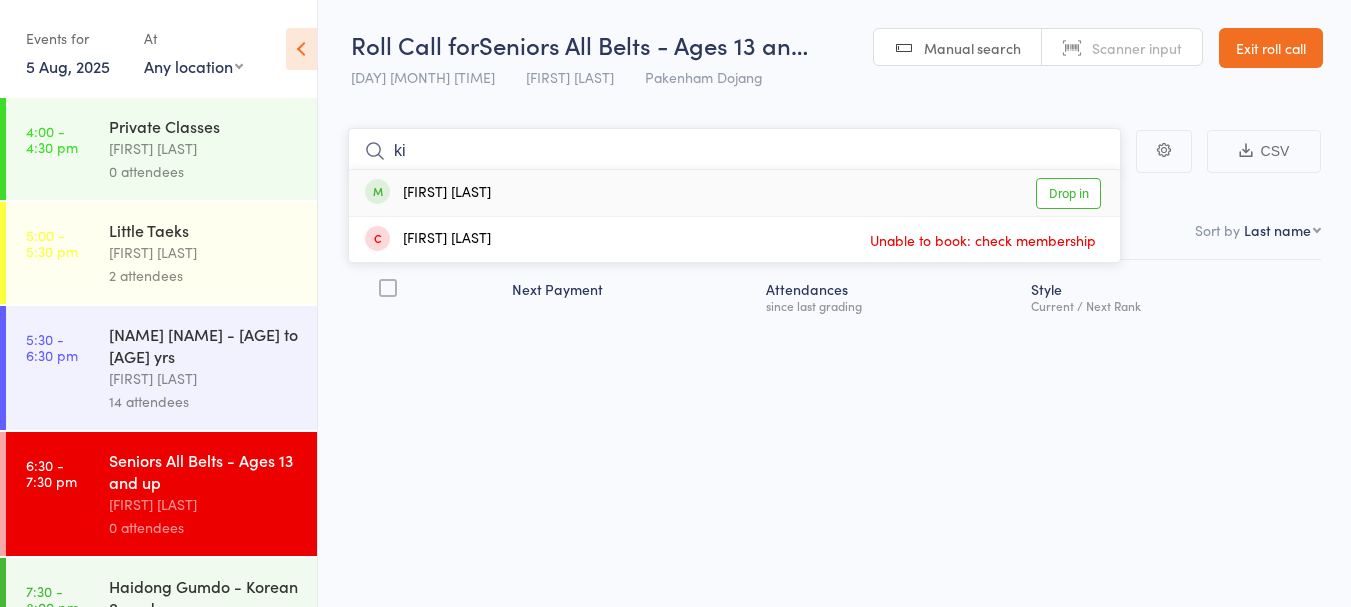 type on "k" 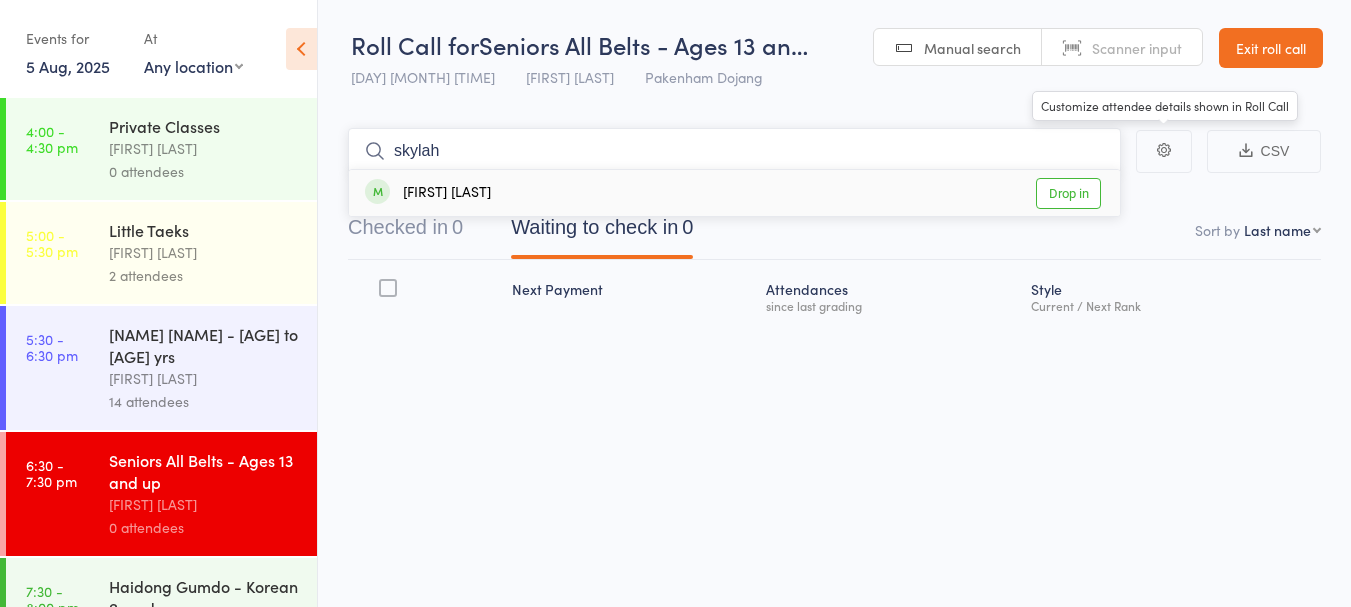 type on "skylah" 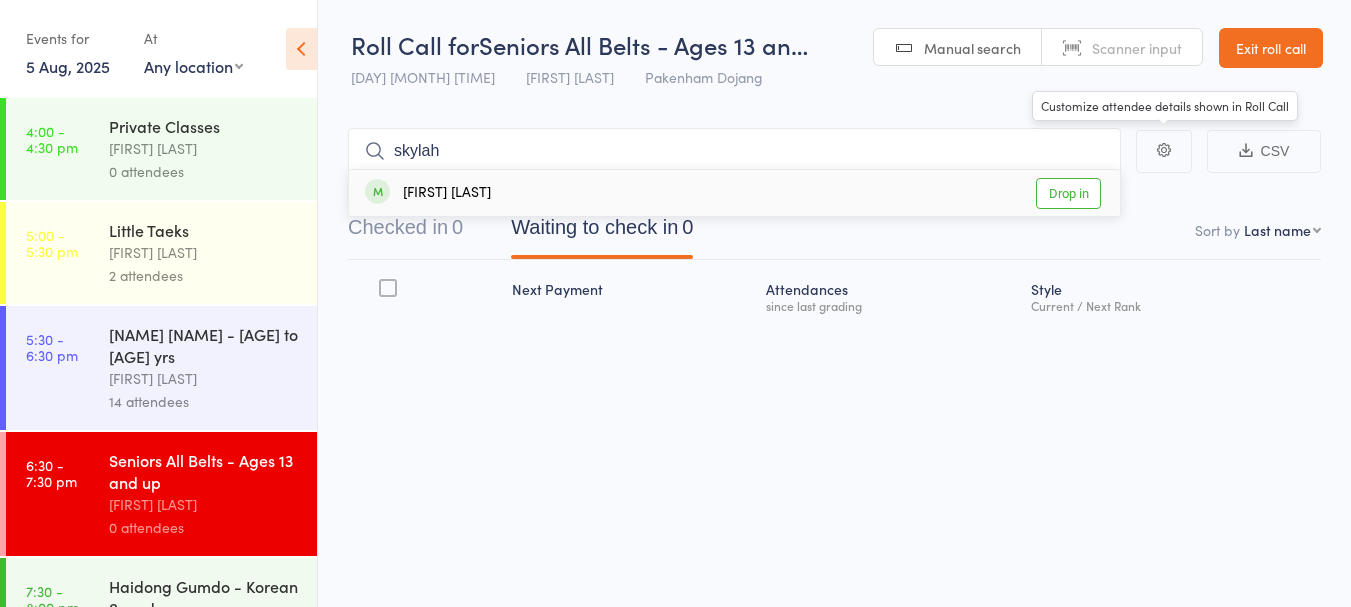 click on "Drop in" at bounding box center (1068, 193) 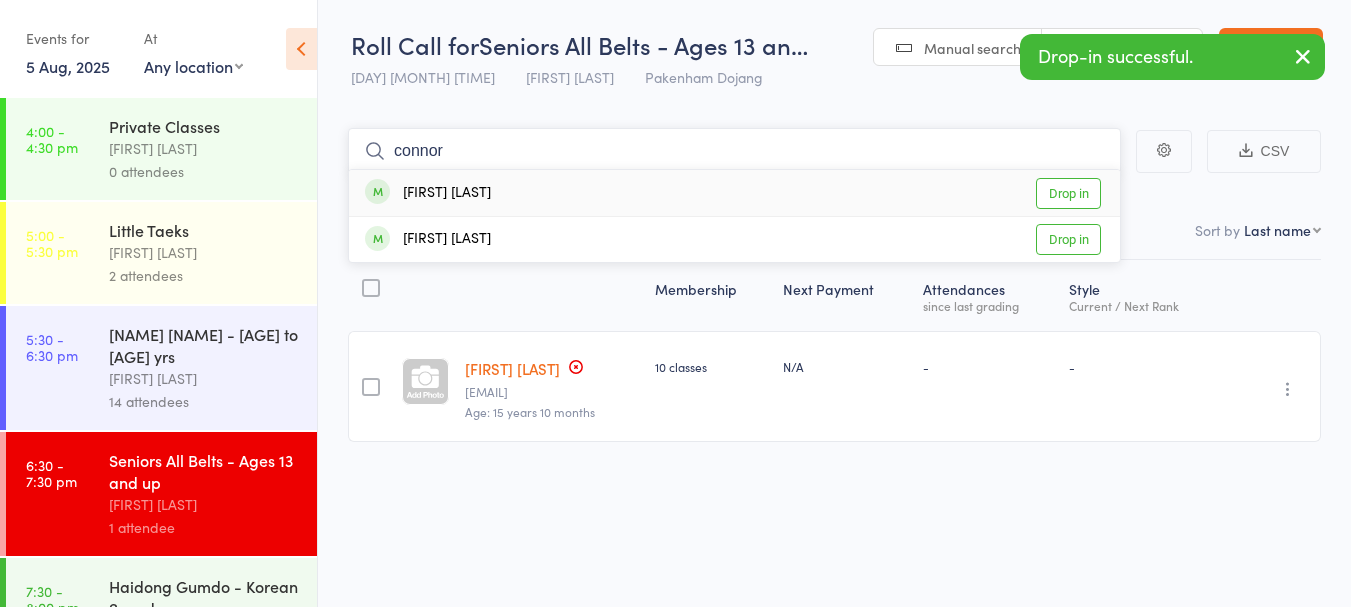 type on "connor" 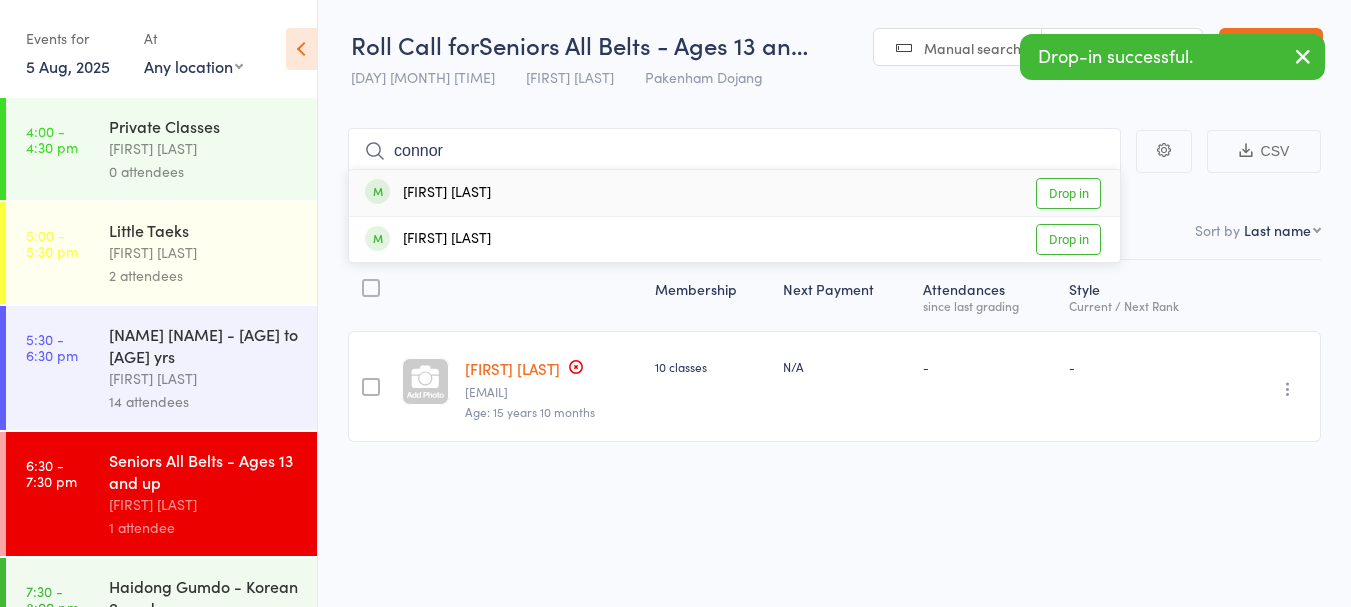 click on "Drop in" at bounding box center [1068, 193] 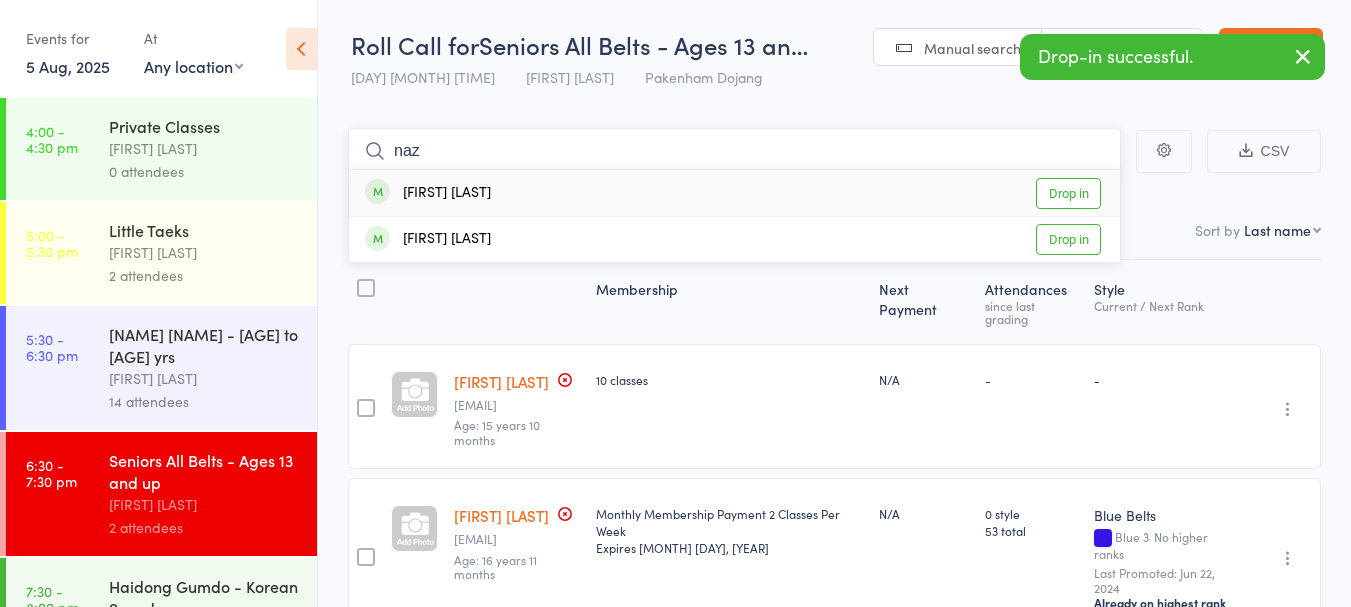 type on "naz" 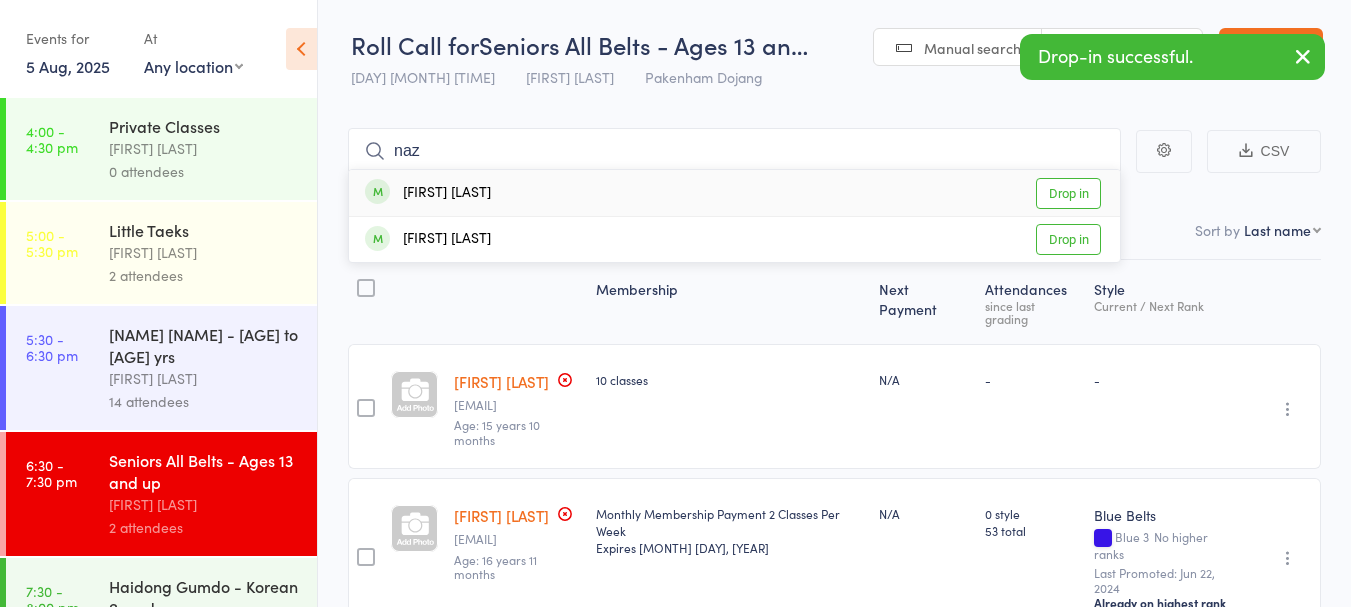 click on "Drop in" at bounding box center [1068, 193] 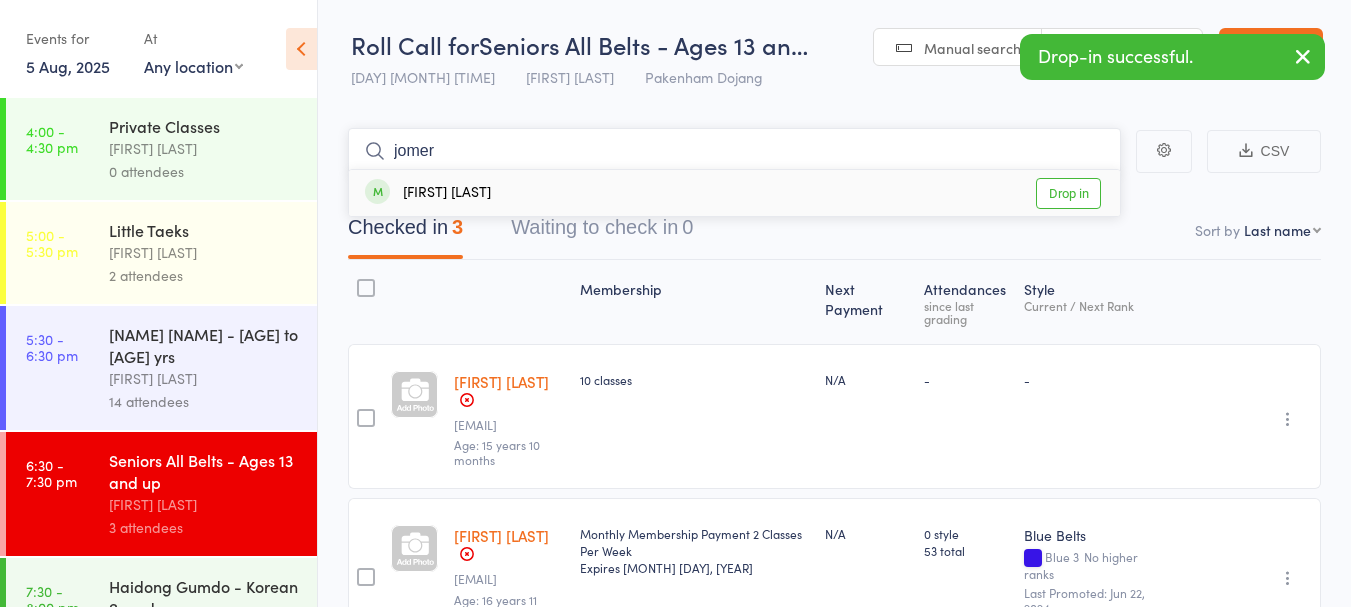 type on "jomer" 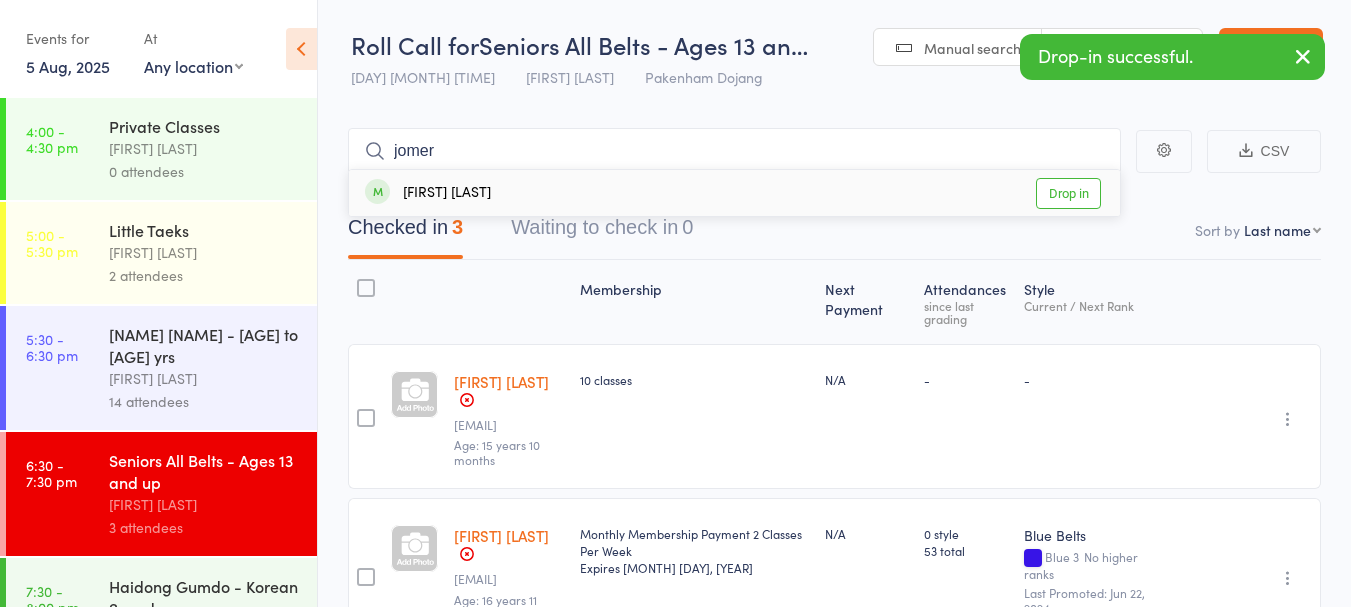 click on "Drop in" at bounding box center [1068, 193] 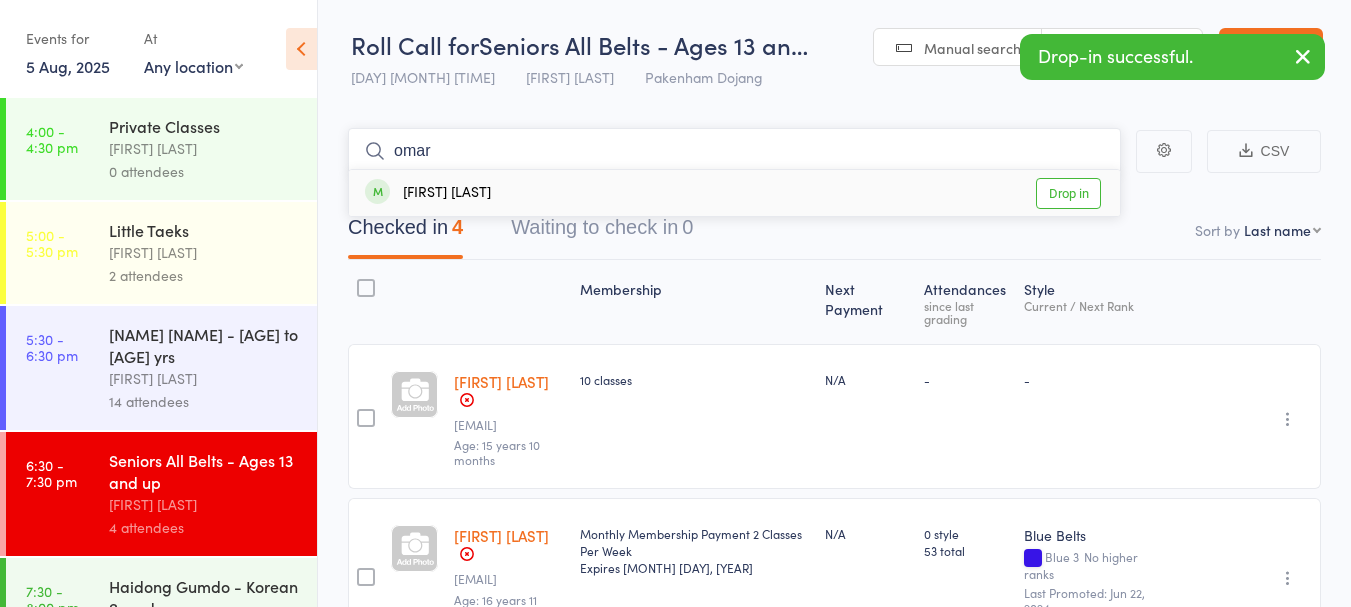 type on "omar" 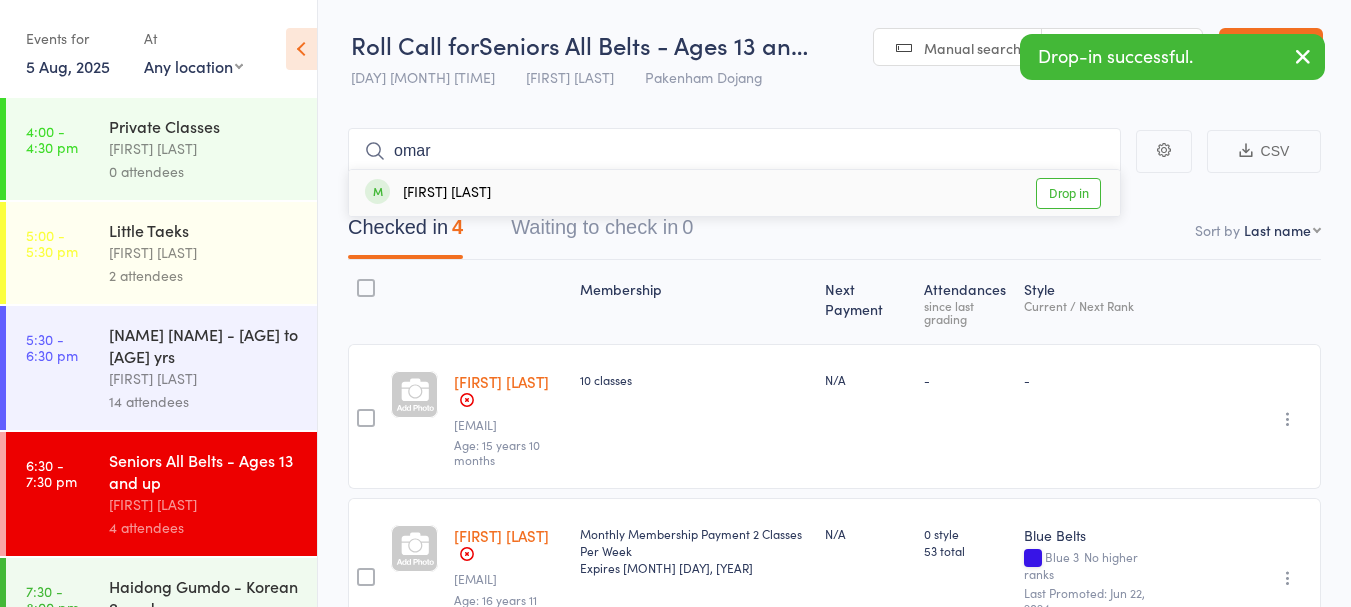 click on "Drop in" at bounding box center [1068, 193] 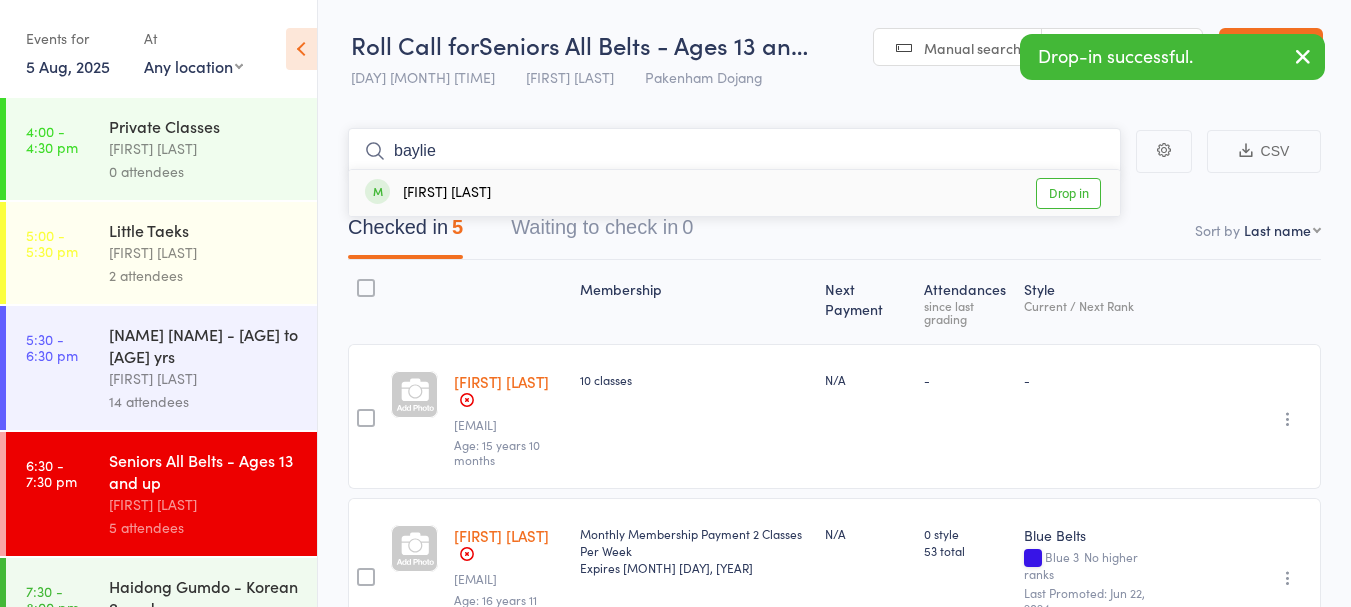 type on "baylie" 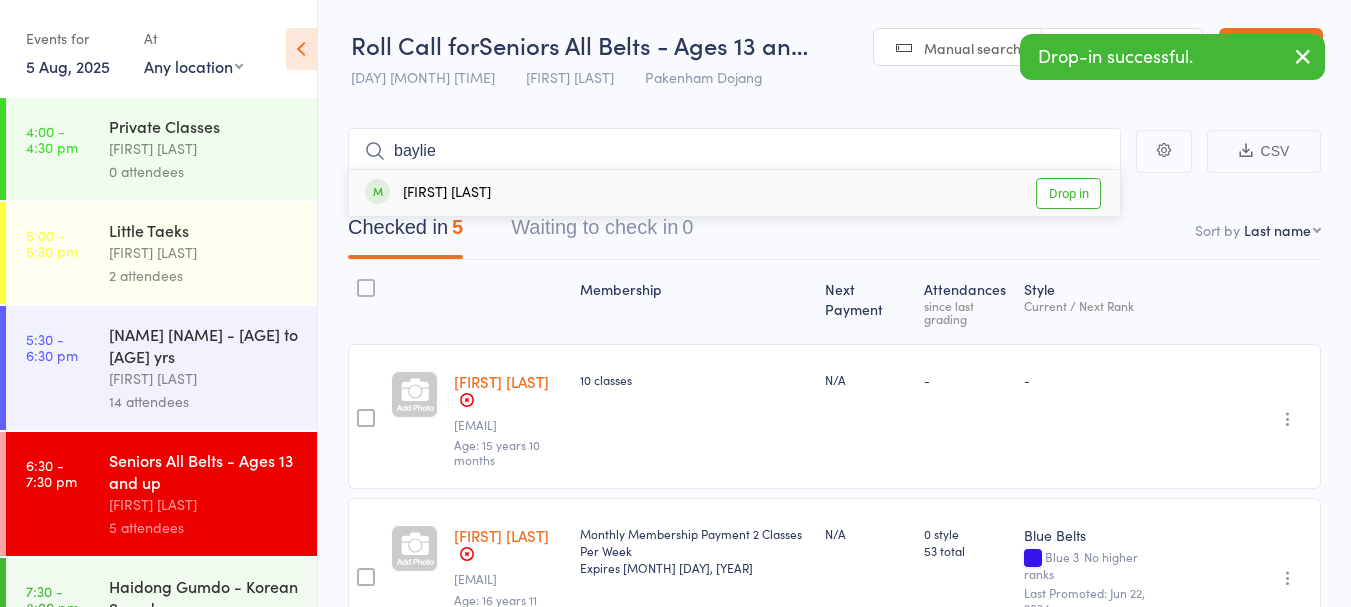 click on "Drop in" at bounding box center [1068, 193] 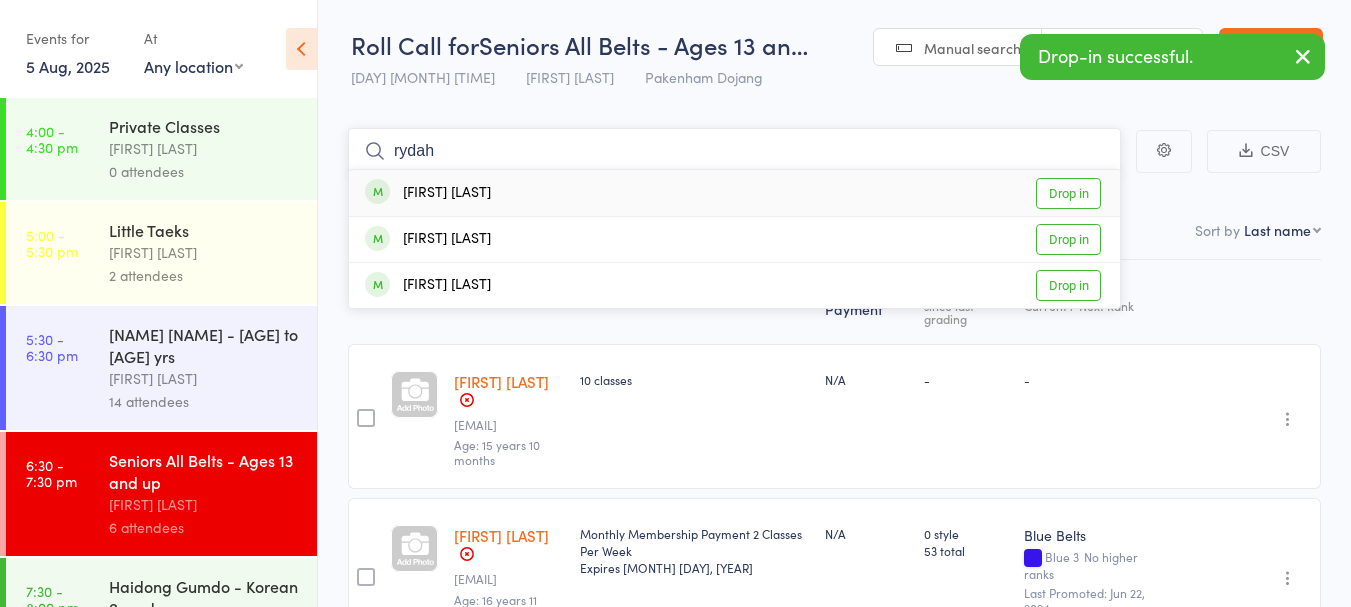 type on "rydah" 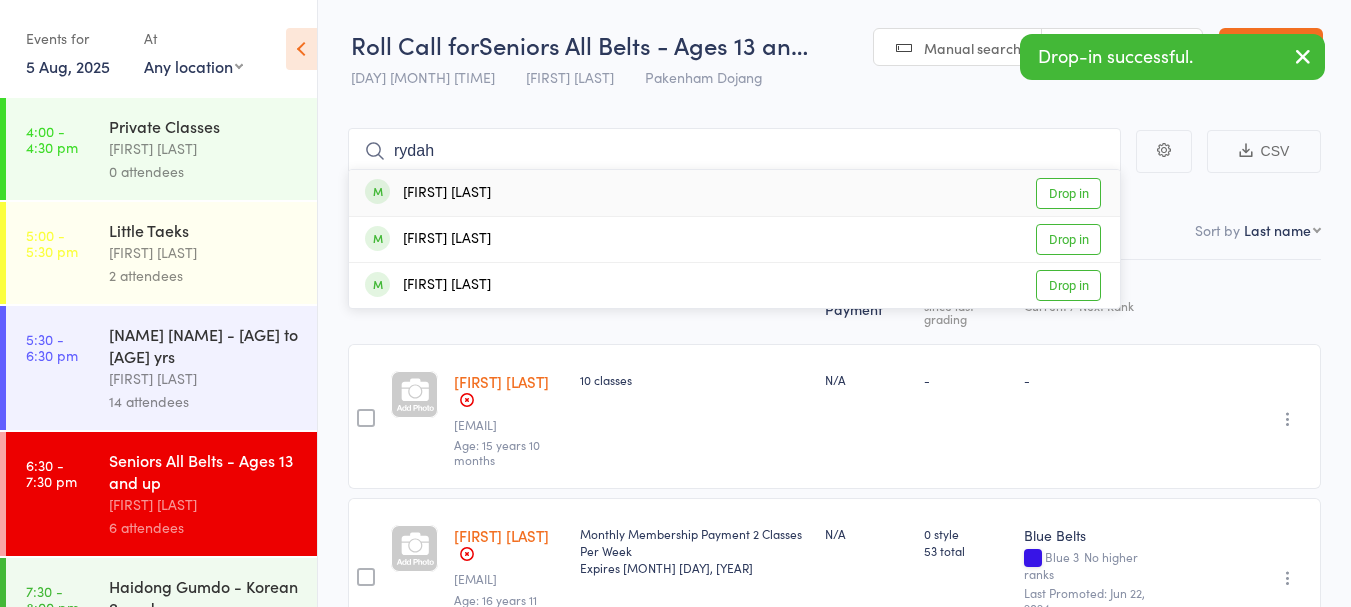 click on "Drop in" at bounding box center (1068, 193) 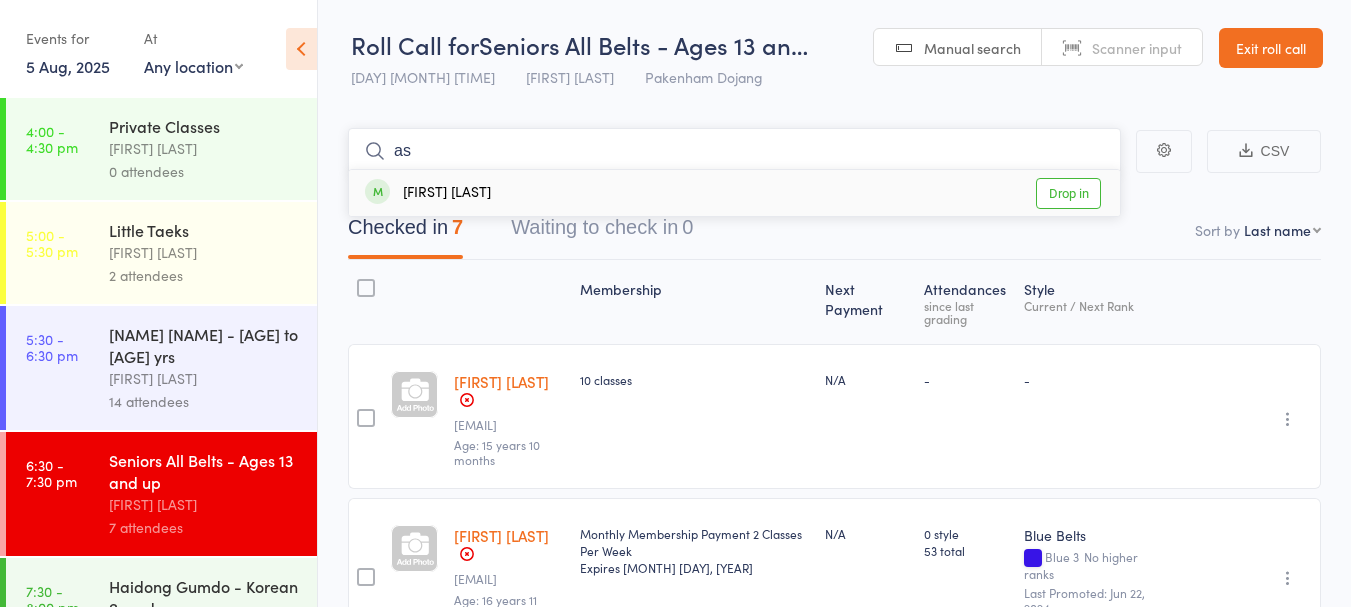 type on "a" 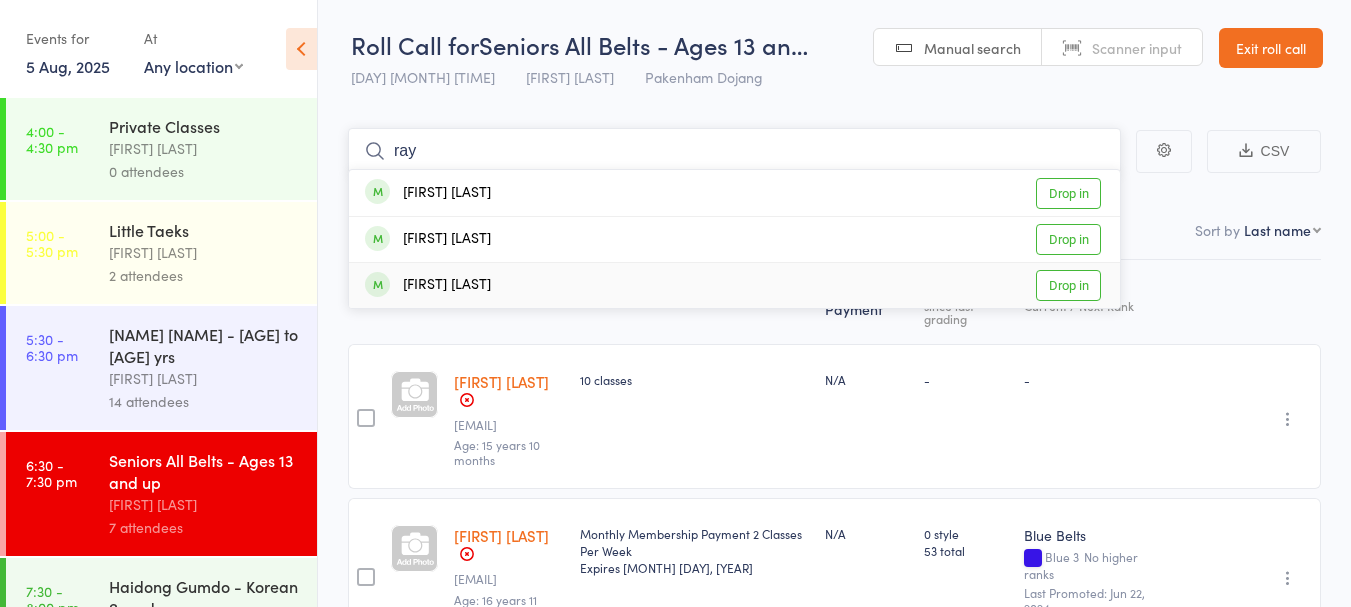 type on "ray" 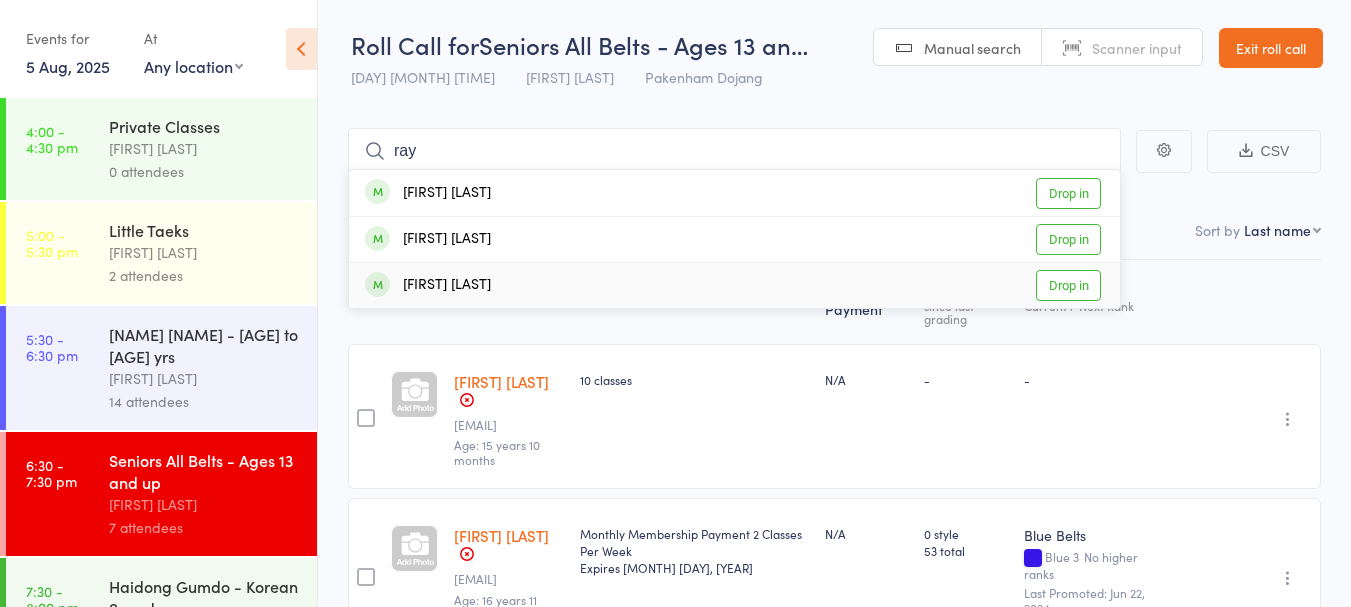 click on "Drop in" at bounding box center (1068, 285) 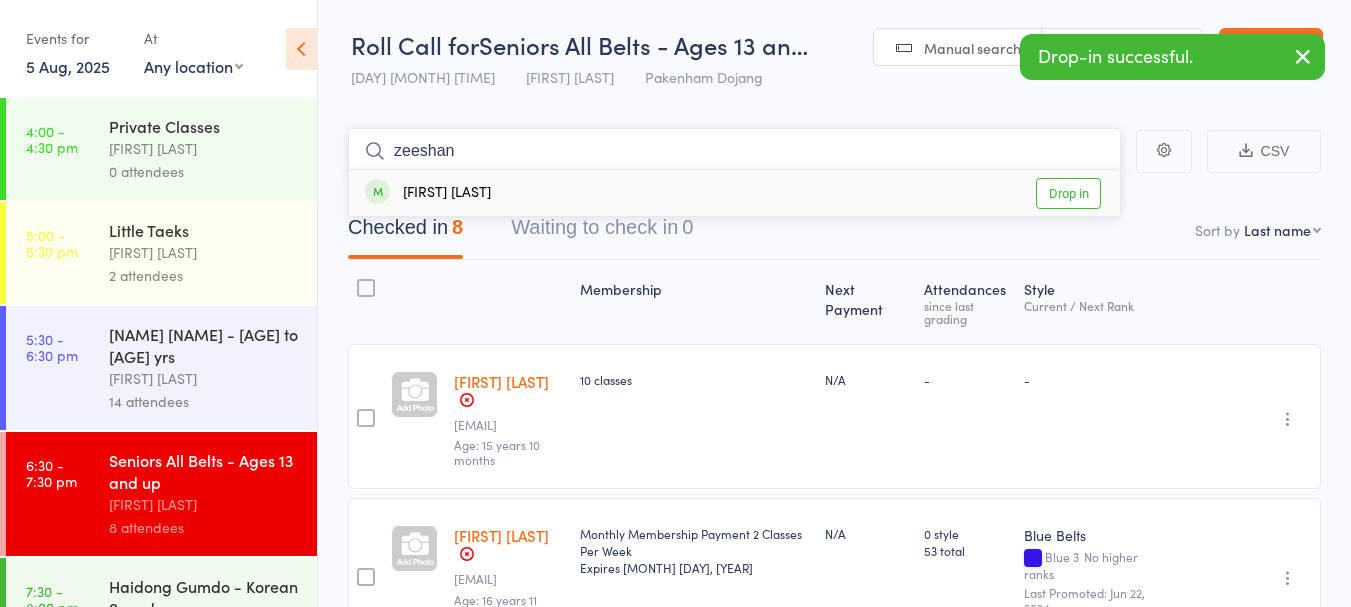 type on "zeeshan" 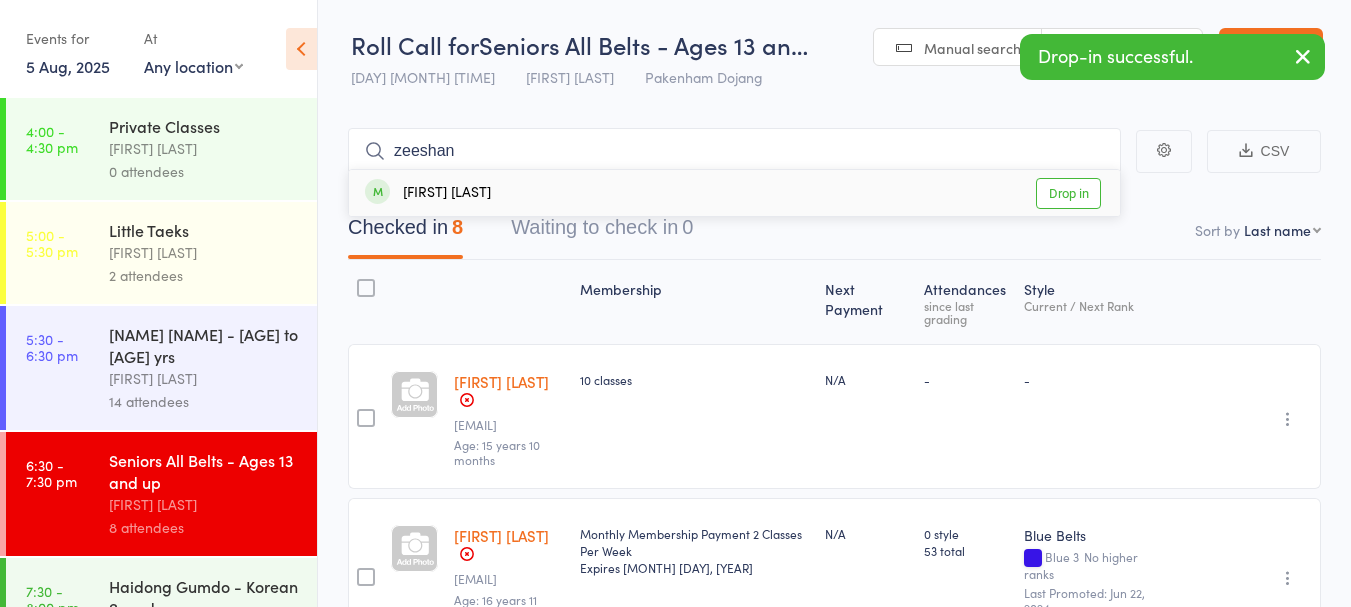 click on "Drop in" at bounding box center [1068, 193] 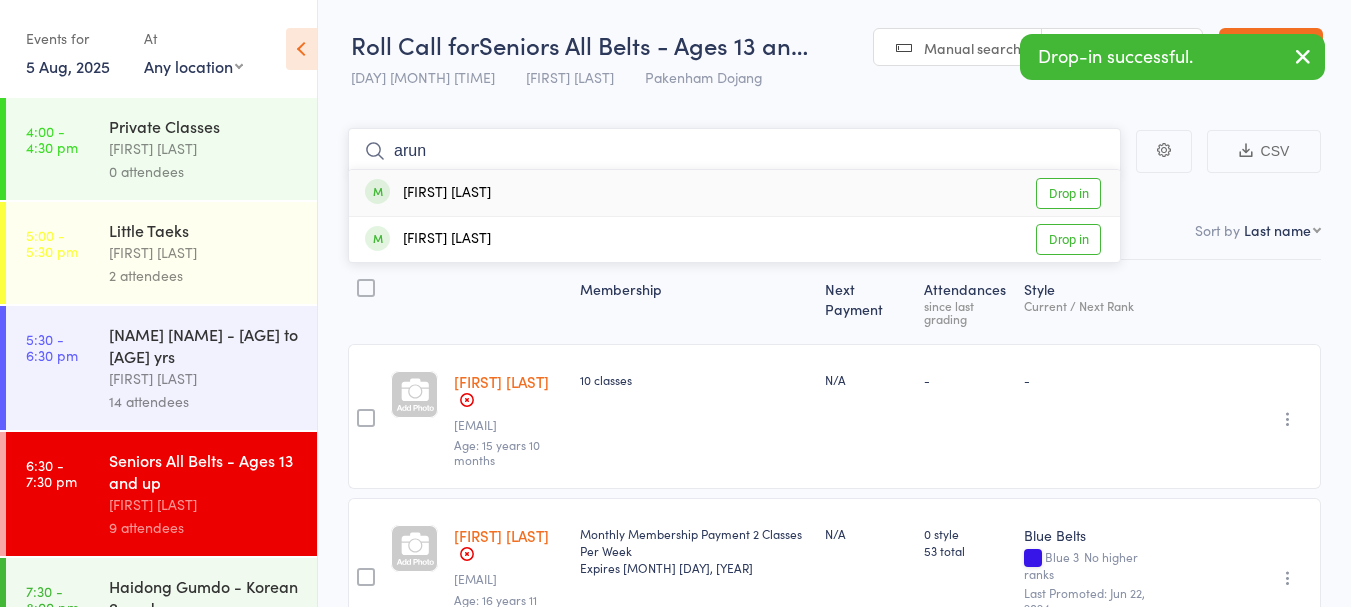 type on "arun" 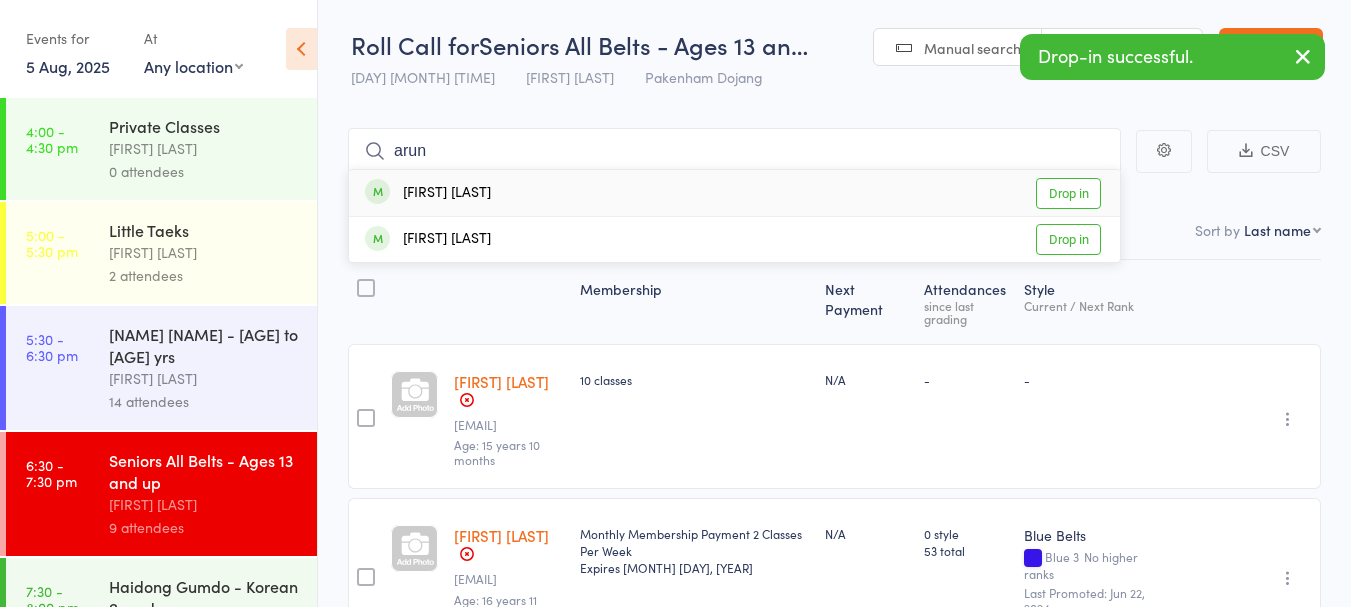 click on "Drop in" at bounding box center [1068, 193] 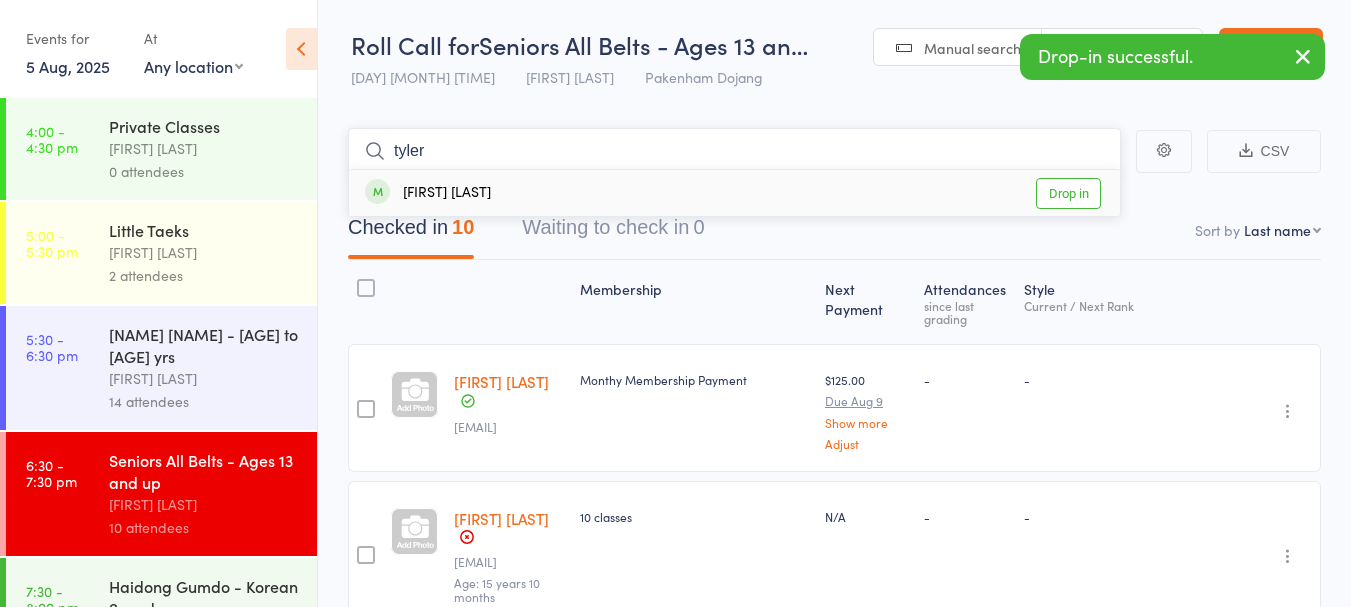 type on "tyler" 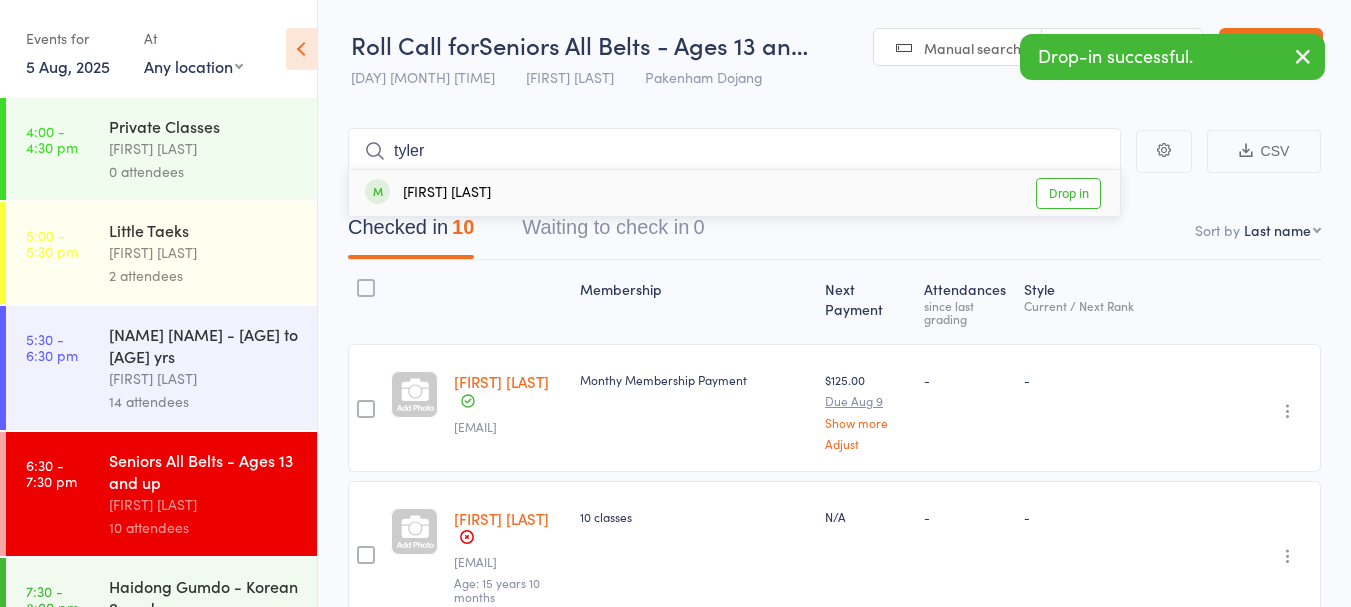 click on "Drop in" at bounding box center [1068, 193] 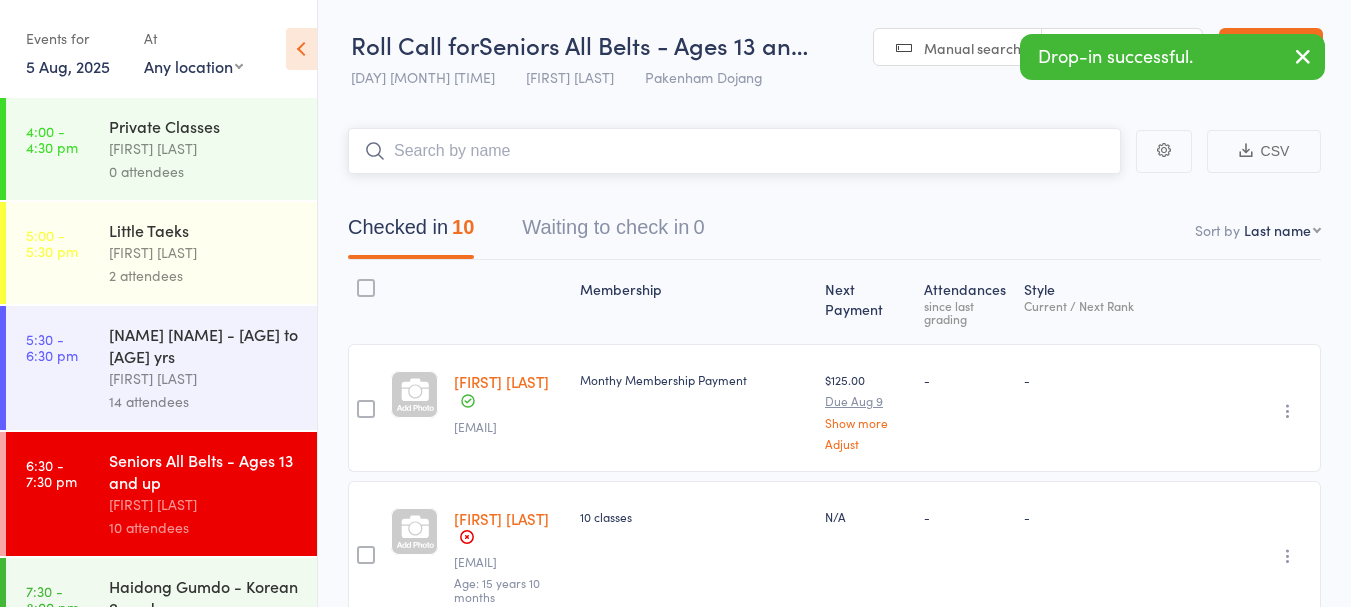type on "g" 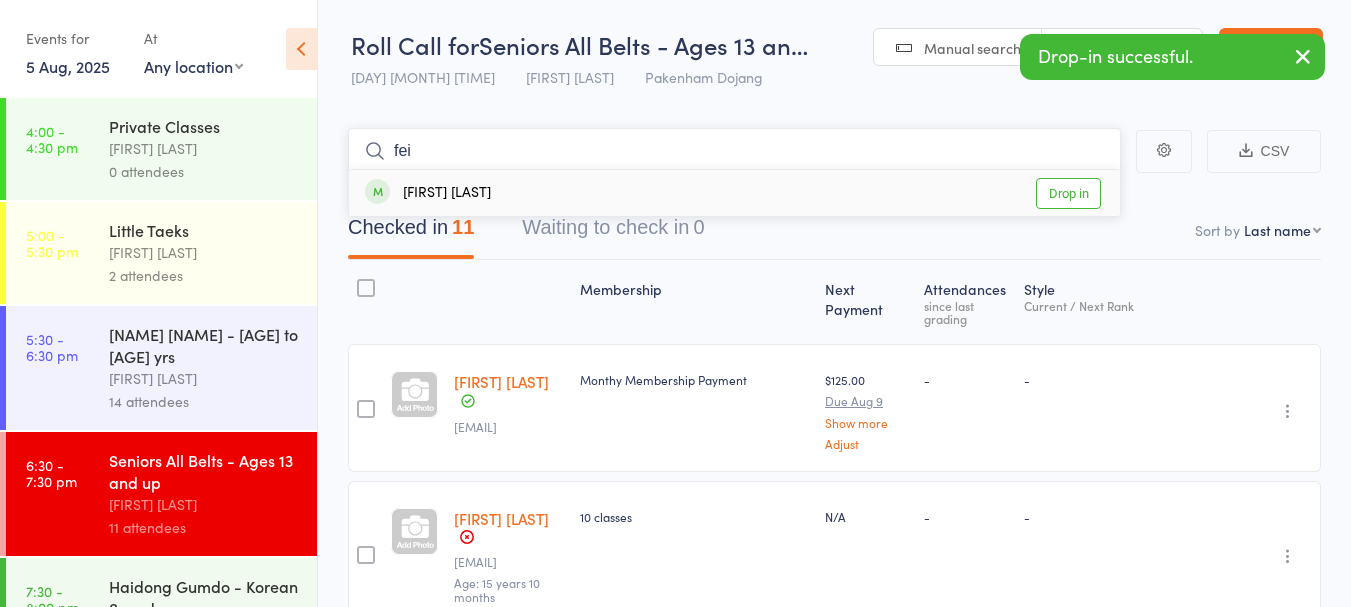 type on "fei" 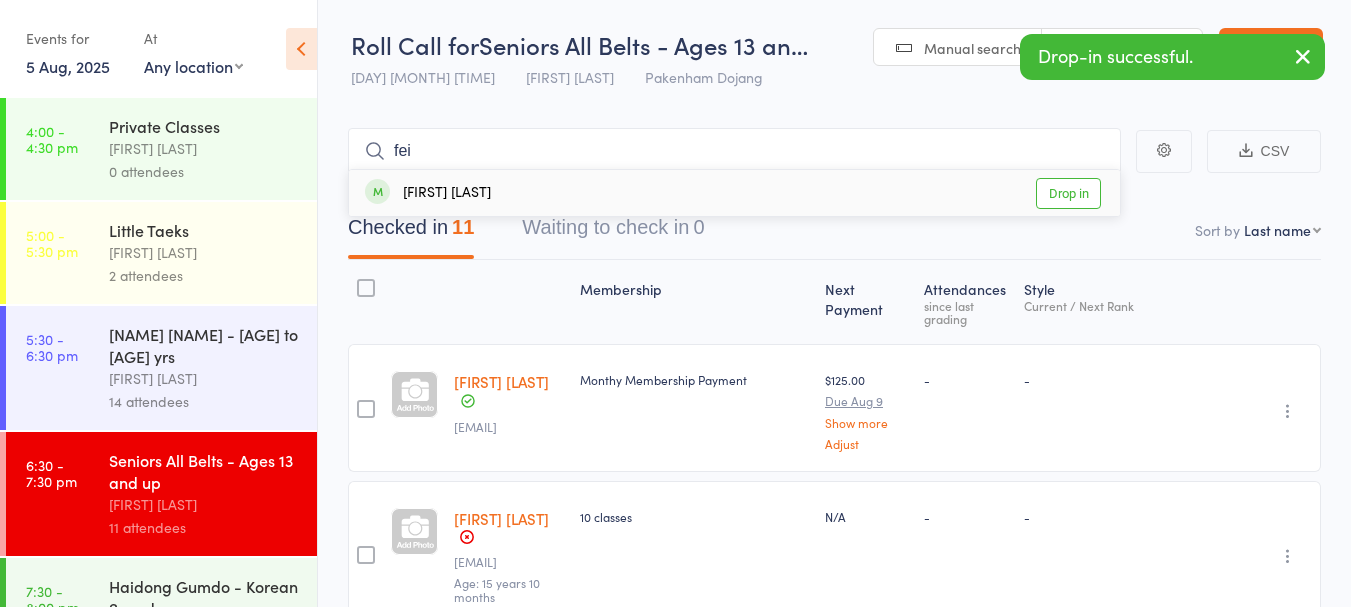 click on "Drop in" at bounding box center (1068, 193) 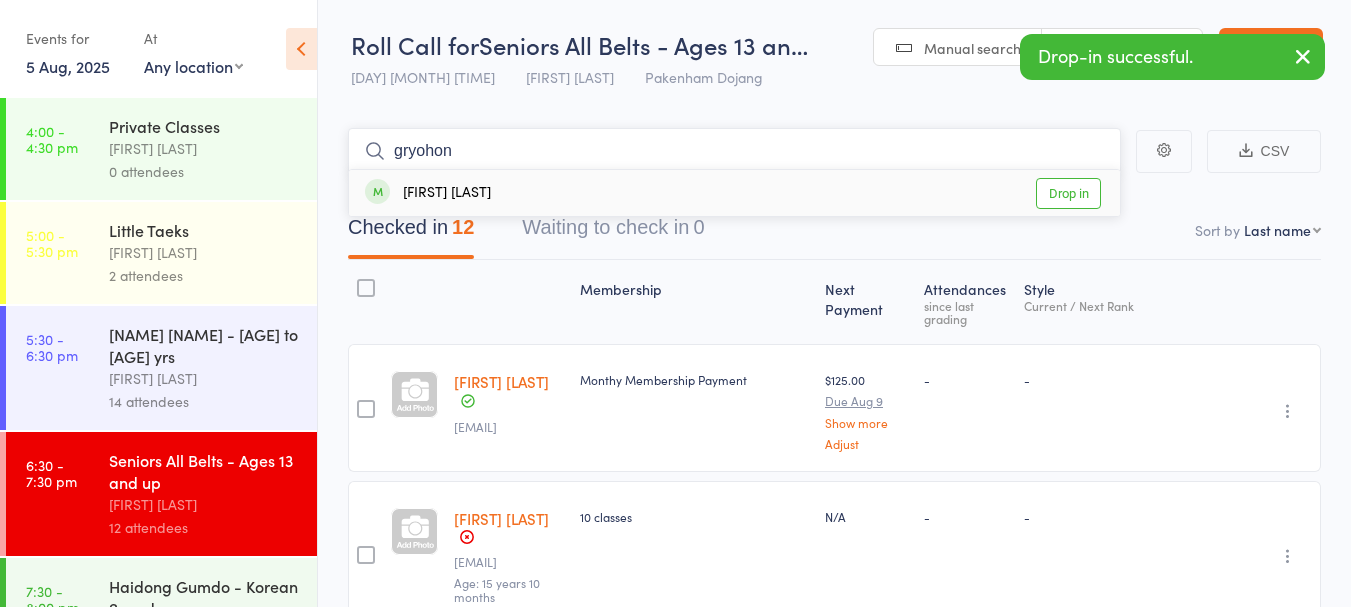 type on "gryohon" 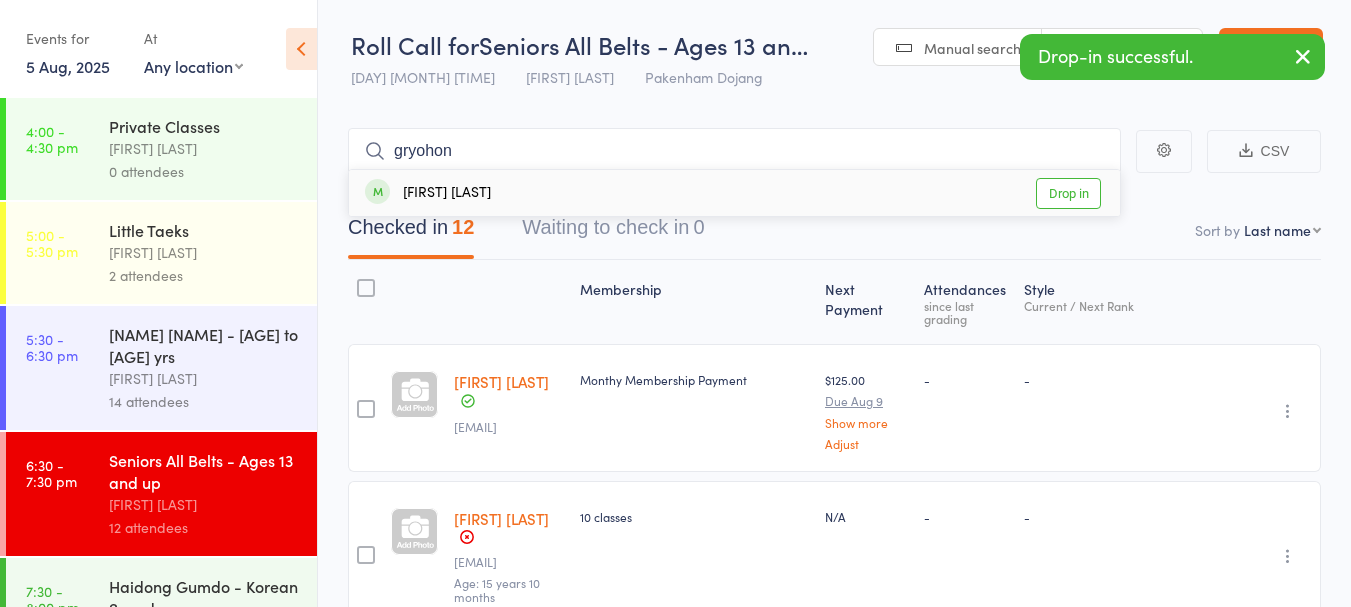 click on "Drop in" at bounding box center (1068, 193) 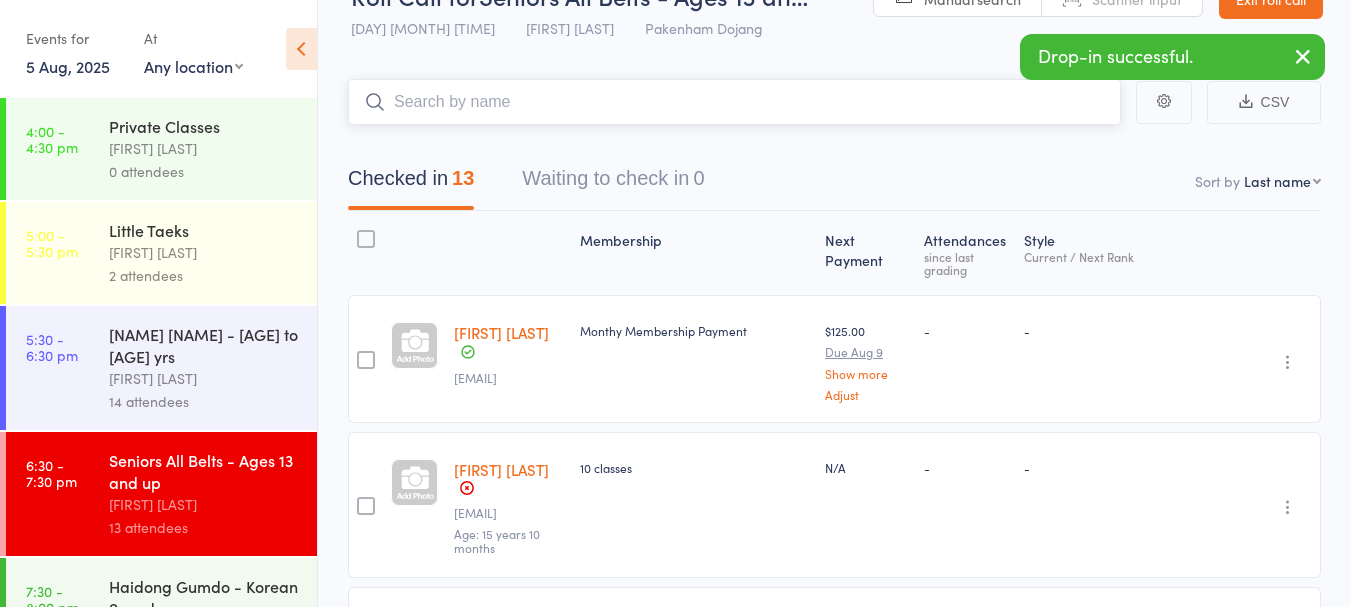 scroll, scrollTop: 0, scrollLeft: 0, axis: both 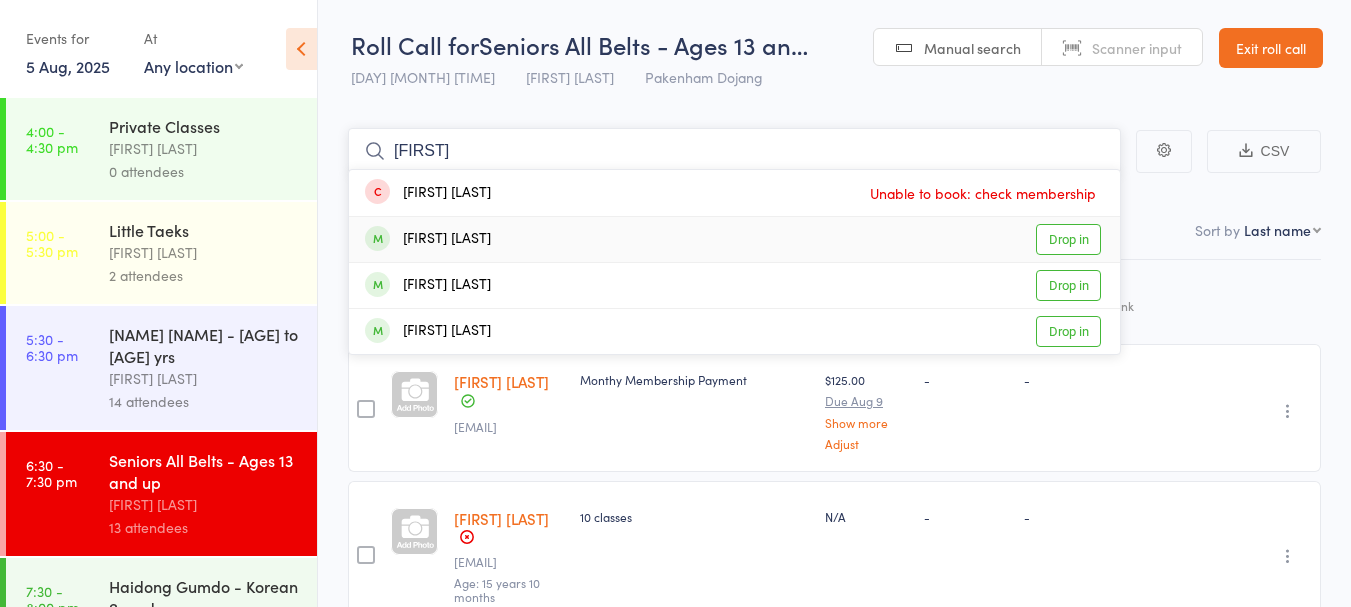 type on "kiara" 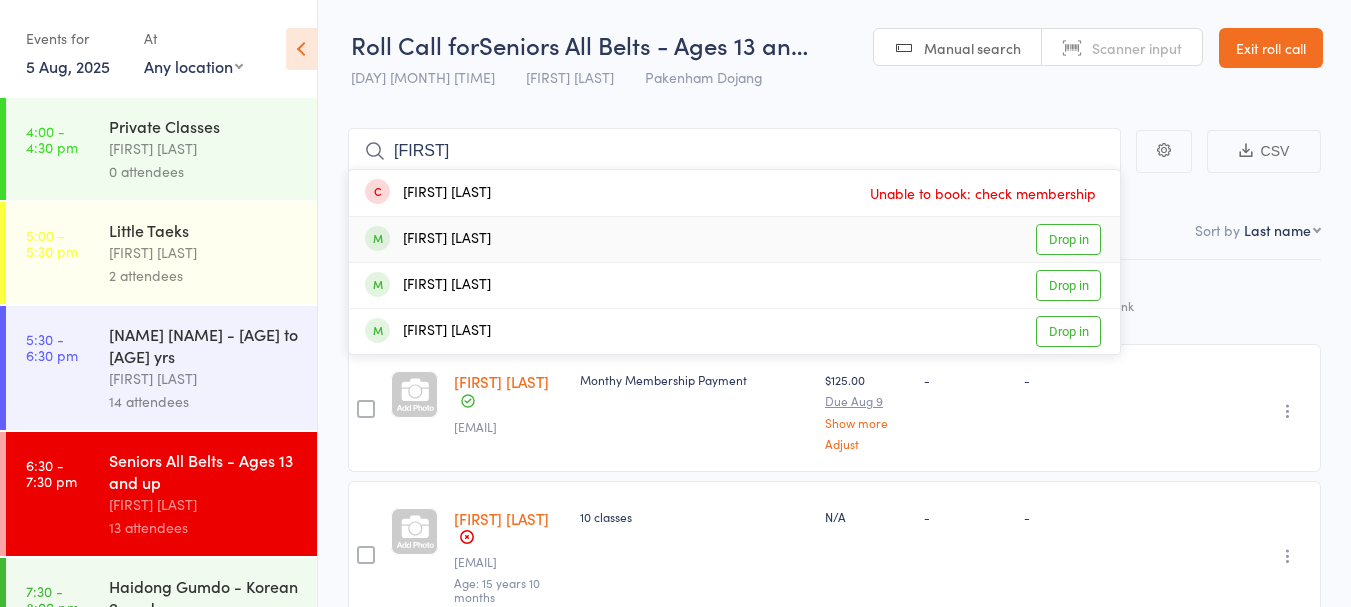 click on "Exit roll call" at bounding box center [1271, 48] 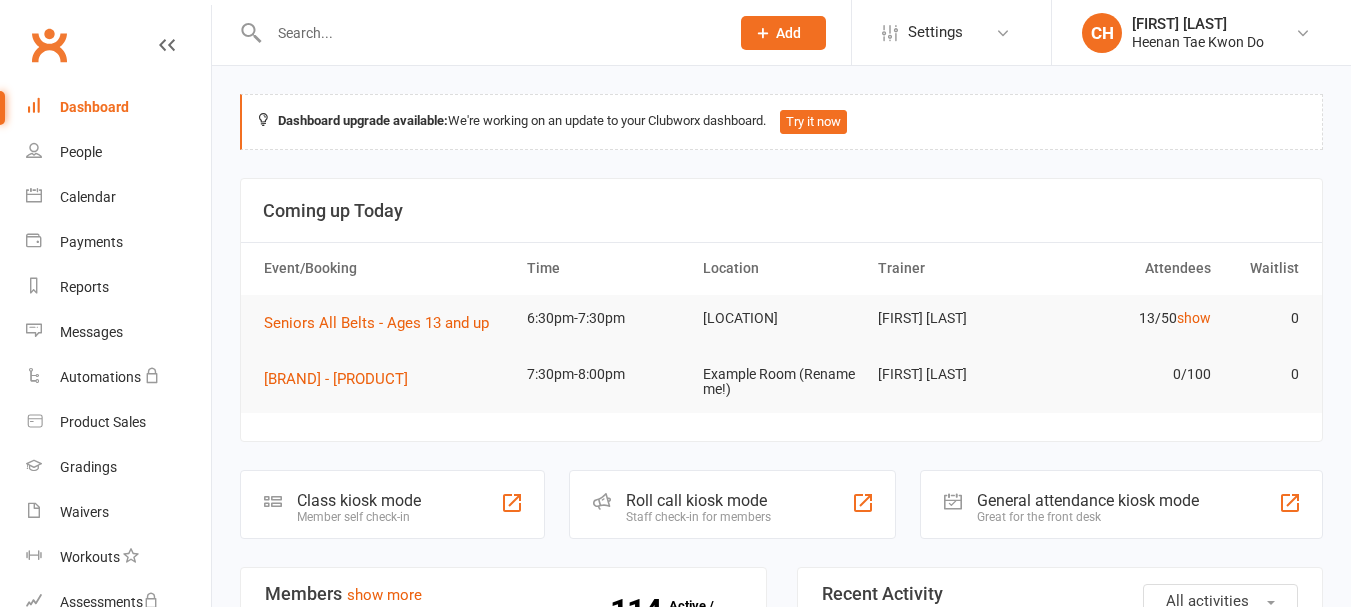 scroll, scrollTop: 0, scrollLeft: 0, axis: both 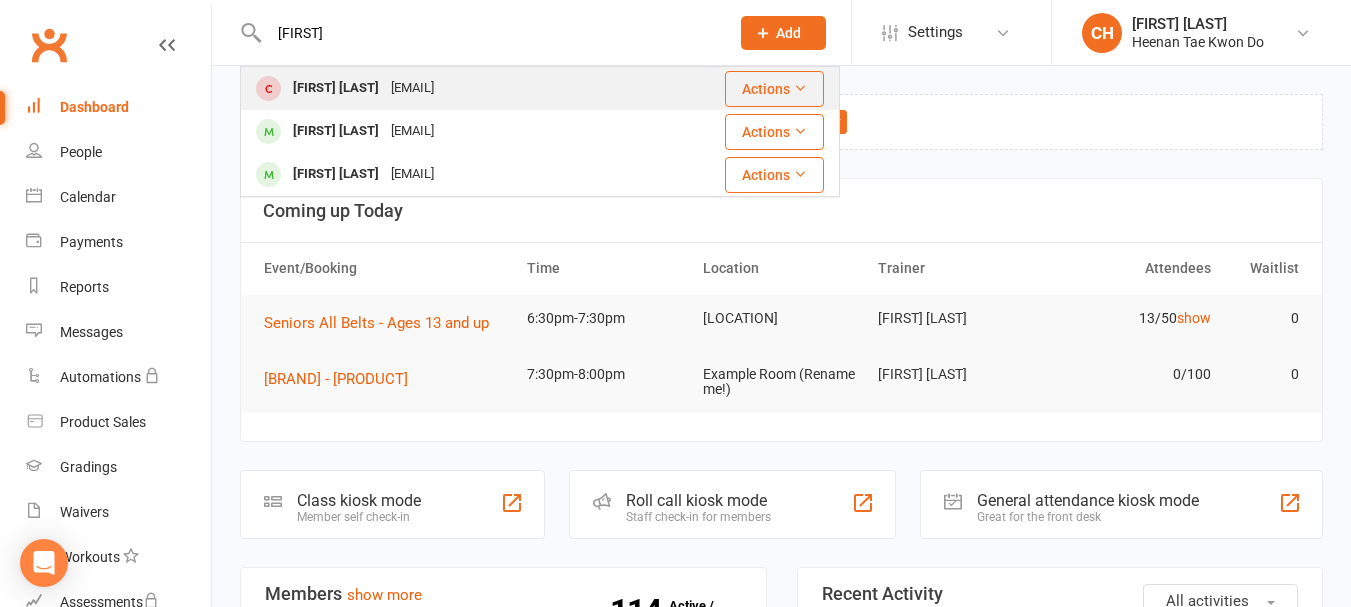 type on "kiara" 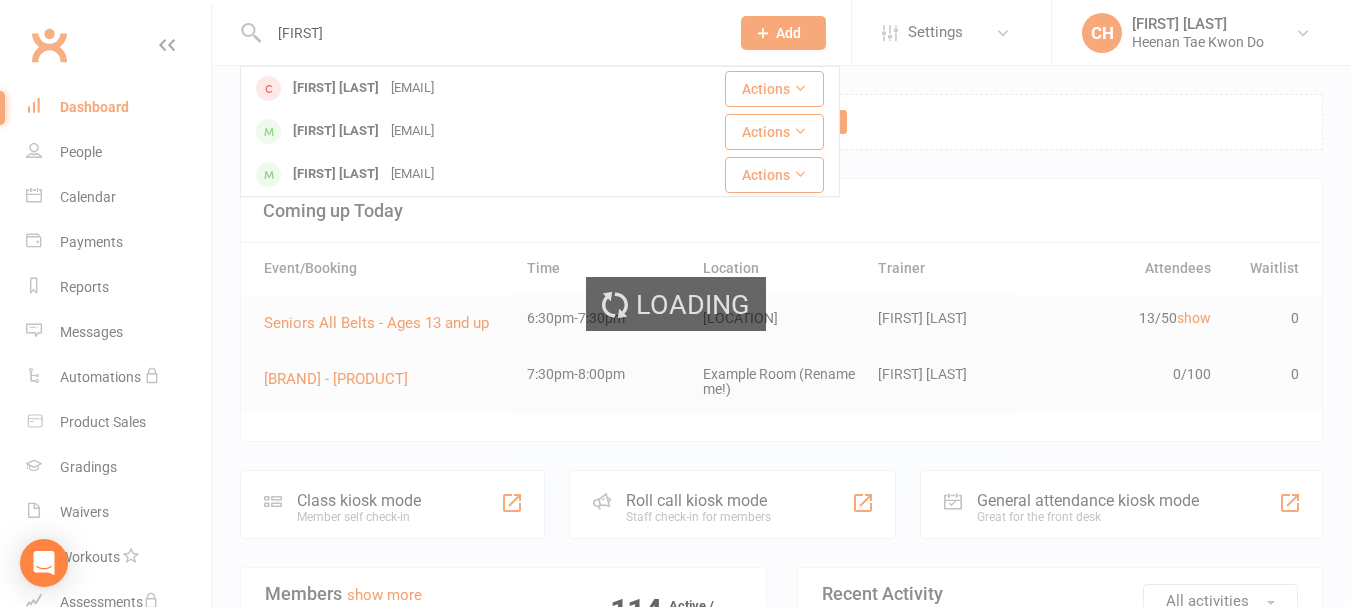 type 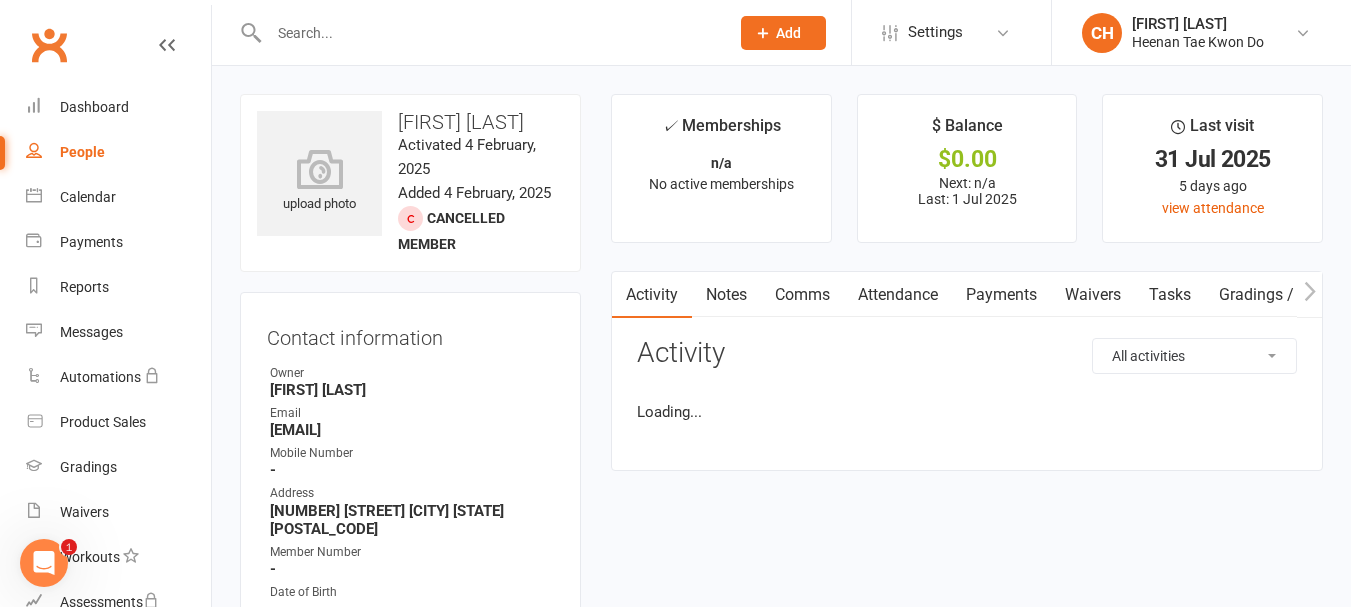 scroll, scrollTop: 500, scrollLeft: 0, axis: vertical 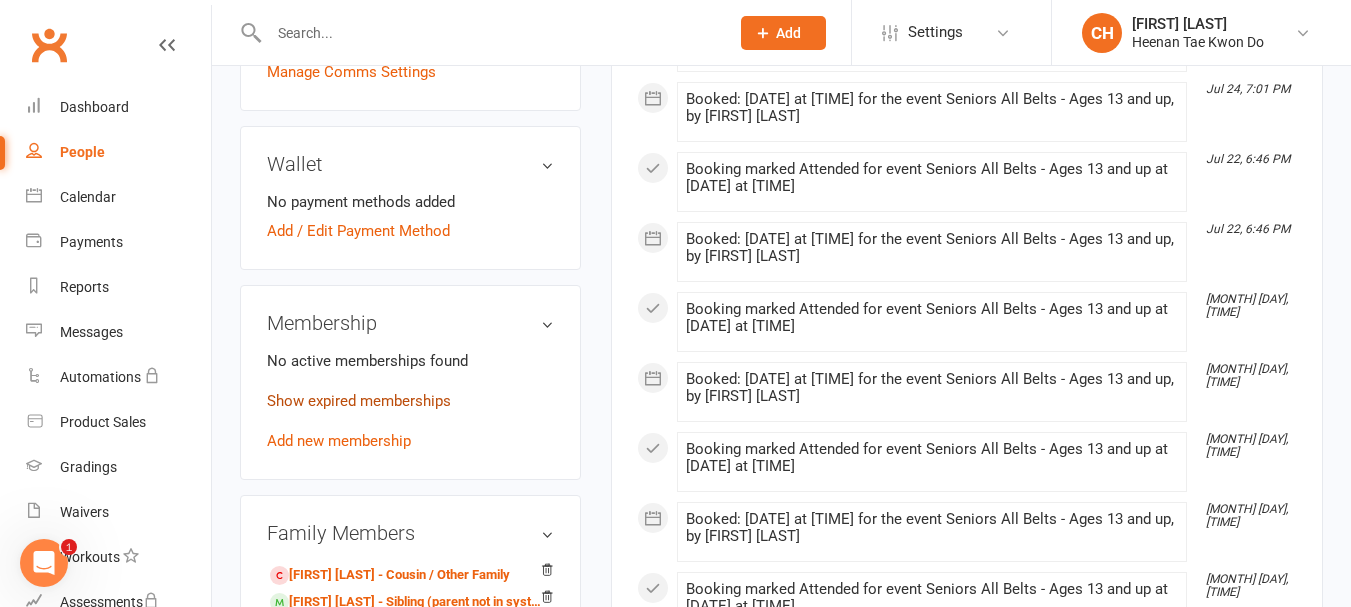 click on "Show expired memberships" at bounding box center (359, 401) 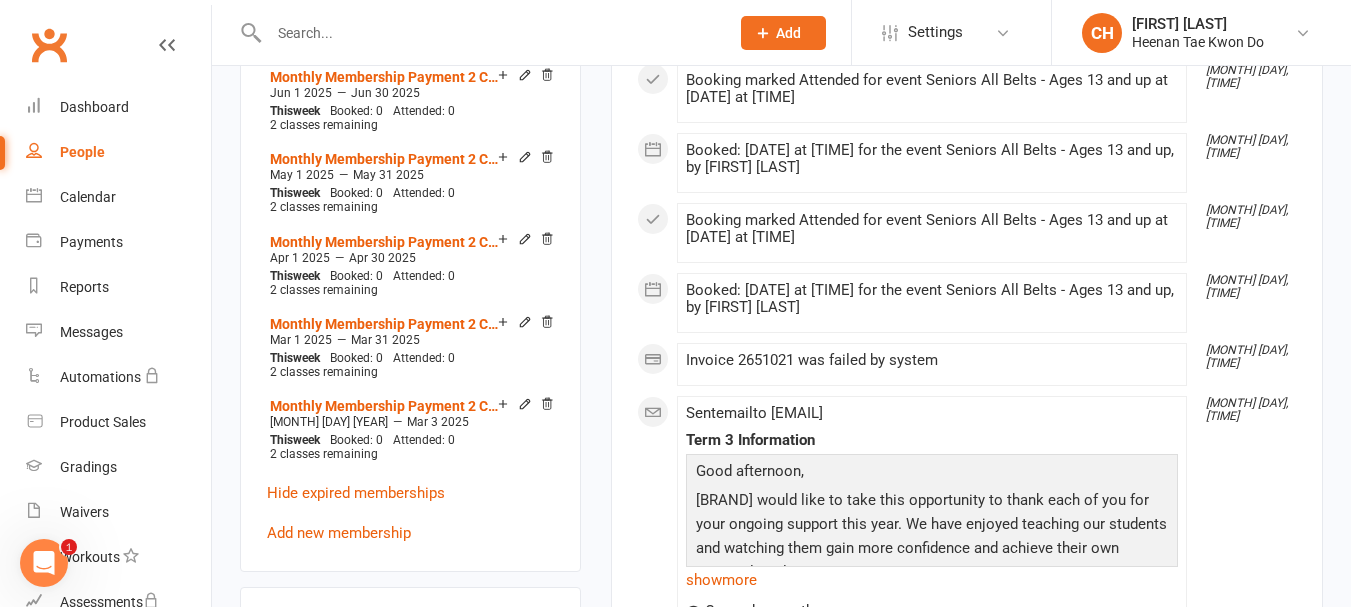 scroll, scrollTop: 1100, scrollLeft: 0, axis: vertical 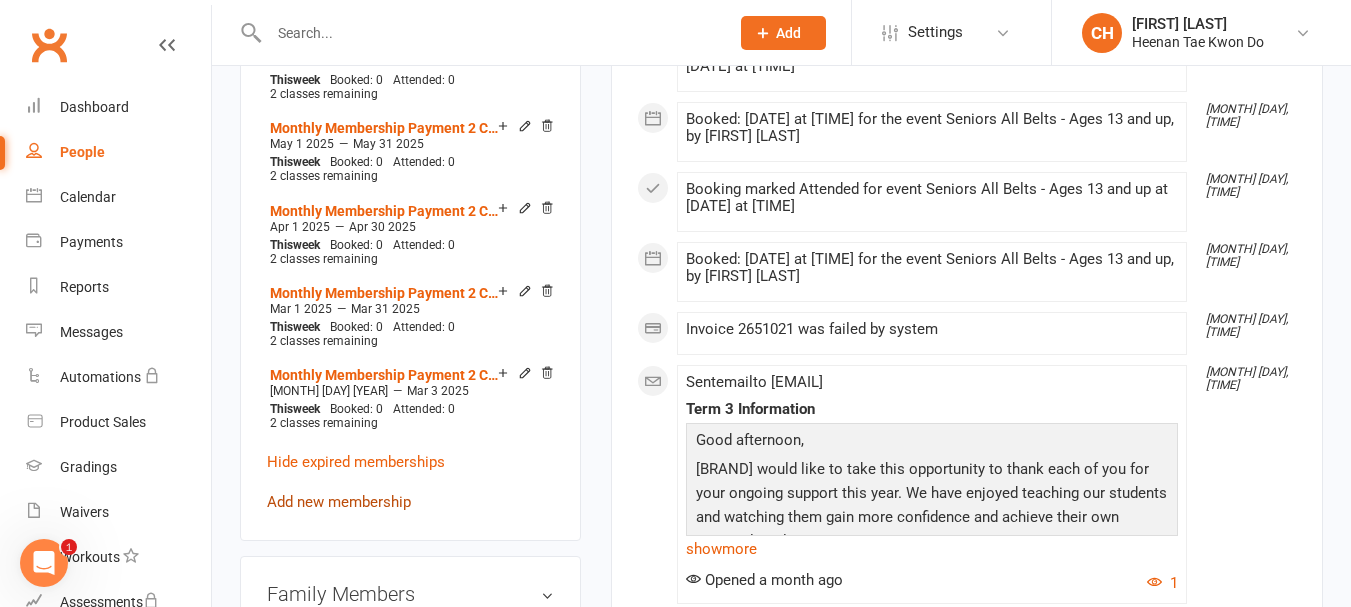 click on "Add new membership" at bounding box center (339, 502) 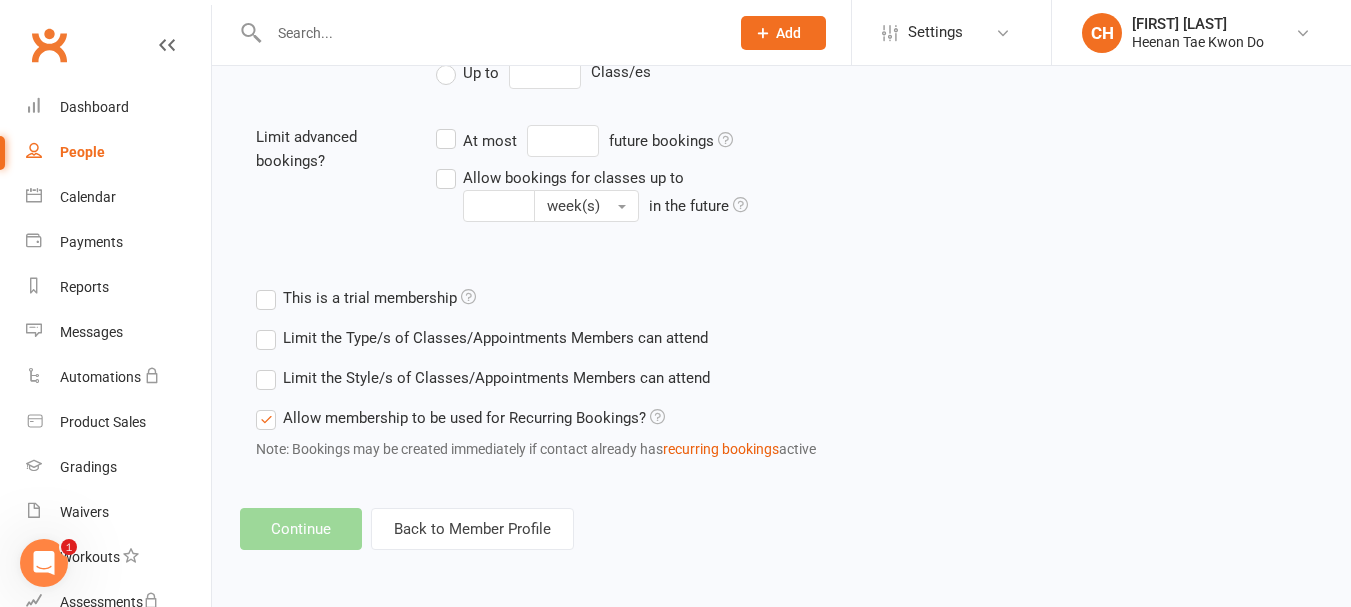 scroll, scrollTop: 0, scrollLeft: 0, axis: both 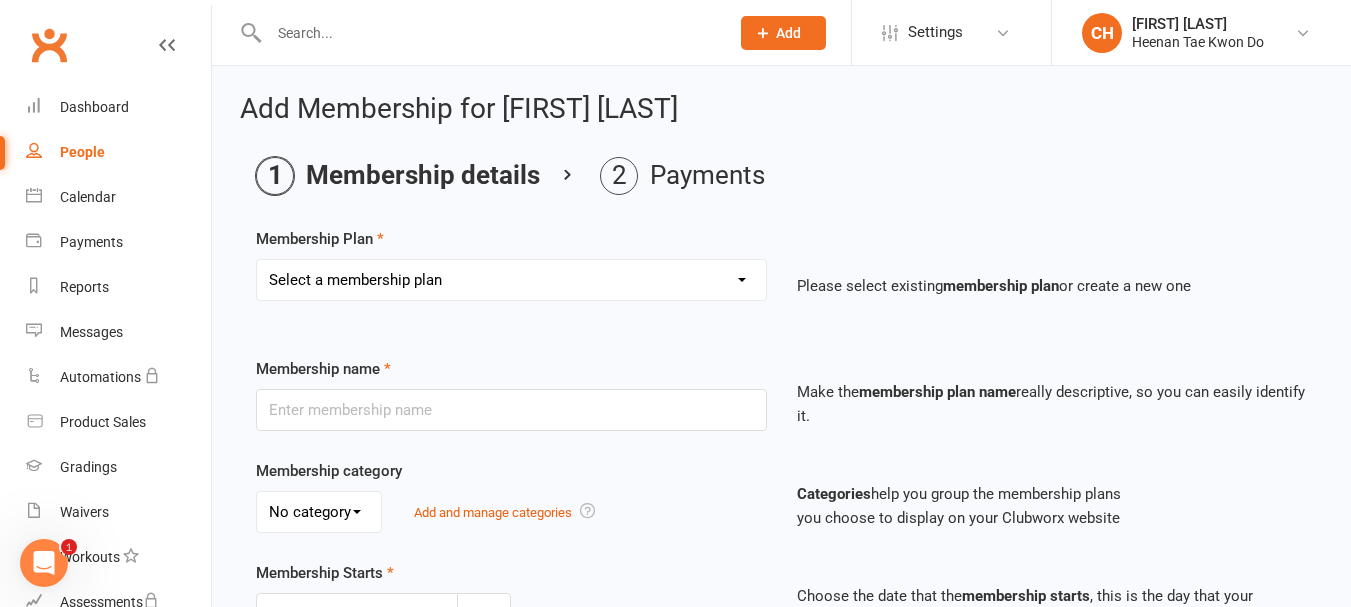 click on "Add Membership for [FIRST] [LAST] Membership details Payments Membership Plan Select a membership plan Create new Membership Plan Monthy Membership Payment Little Taeks 10 classes Sports Cover Insurance Private Lessons - 10 classes Little Taeks Start-Up 10 classes Monthly Membership Payment 2 Classes Per Week 6 Monthly Membership Payment 12 Monthly Membership Payment 10 Monthly Membership Payment [FIRST] [LAST] 10 Monthly Membership Payment [FIRST] [LAST] Casual Classes Only NDIS 5 Lessons Staff Membership Bass Coast Term Fees Term 2 Private lessons Private 5 Lessons [FIRST] [LAST] Term Fees Monthly Membership Payment 3 Classes Per Week Monthly Membership Payment 1 Class Per Week Please select existing  membership plan  or create a new one Membership name Monthly Membership Payment 2 Classes Per Week Make the  membership plan name  really descriptive, so you can easily identify it. Membership category No category General Add and manage categories   Categories  help you group the membership plans Membership Starts" at bounding box center (511, 280) 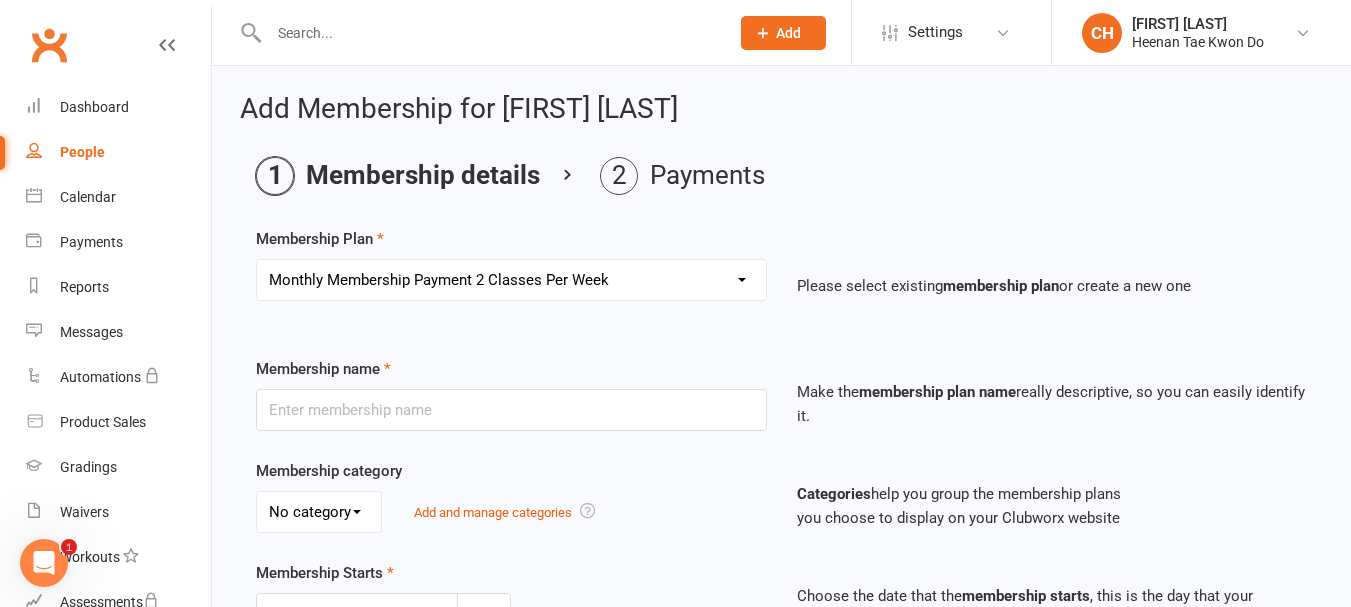 click on "Add Membership for [FIRST] [LAST] Membership details Payments Membership Plan Select a membership plan Create new Membership Plan Monthy Membership Payment Little Taeks 10 classes Sports Cover Insurance Private Lessons - 10 classes Little Taeks Start-Up 10 classes Monthly Membership Payment 2 Classes Per Week 6 Monthly Membership Payment 12 Monthly Membership Payment 10 Monthly Membership Payment [FIRST] [LAST] 10 Monthly Membership Payment [FIRST] [LAST] Casual Classes Only NDIS 5 Lessons Staff Membership Bass Coast Term Fees Term 2 Private lessons Private 5 Lessons [FIRST] [LAST] Term Fees Monthly Membership Payment 3 Classes Per Week Monthly Membership Payment 1 Class Per Week Please select existing  membership plan  or create a new one Membership name Monthly Membership Payment 2 Classes Per Week Make the  membership plan name  really descriptive, so you can easily identify it. Membership category No category General Add and manage categories   Categories  help you group the membership plans Membership Starts" at bounding box center (511, 280) 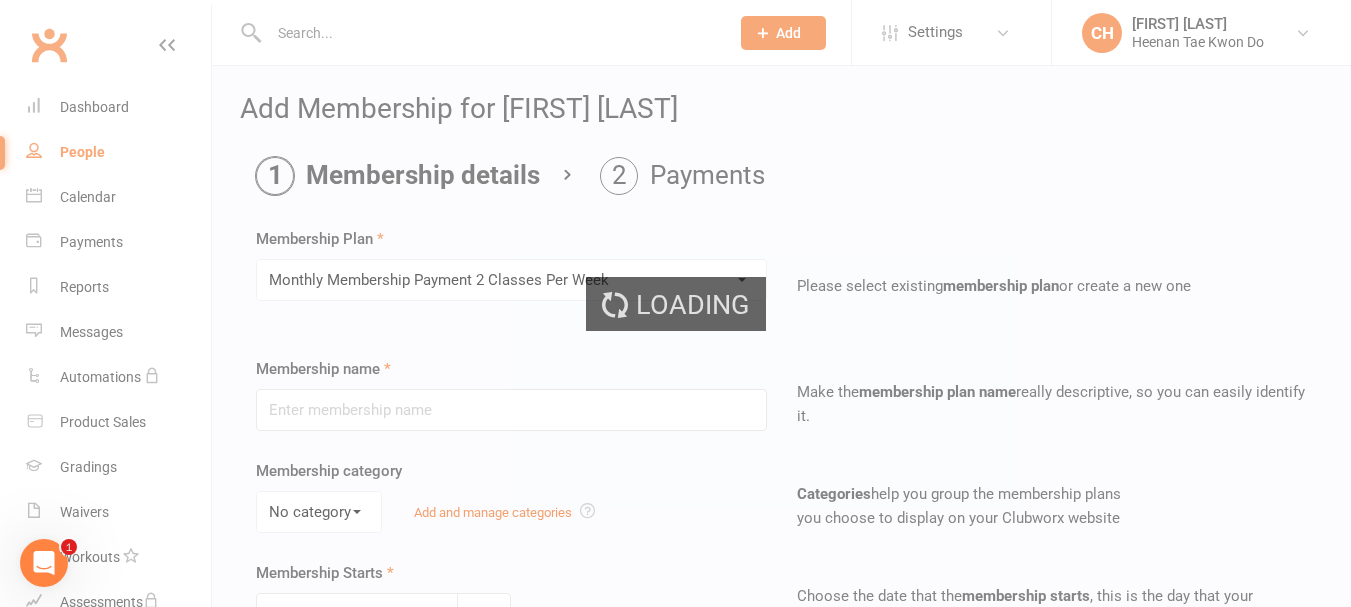 type on "Monthly Membership Payment 2 Classes Per Week" 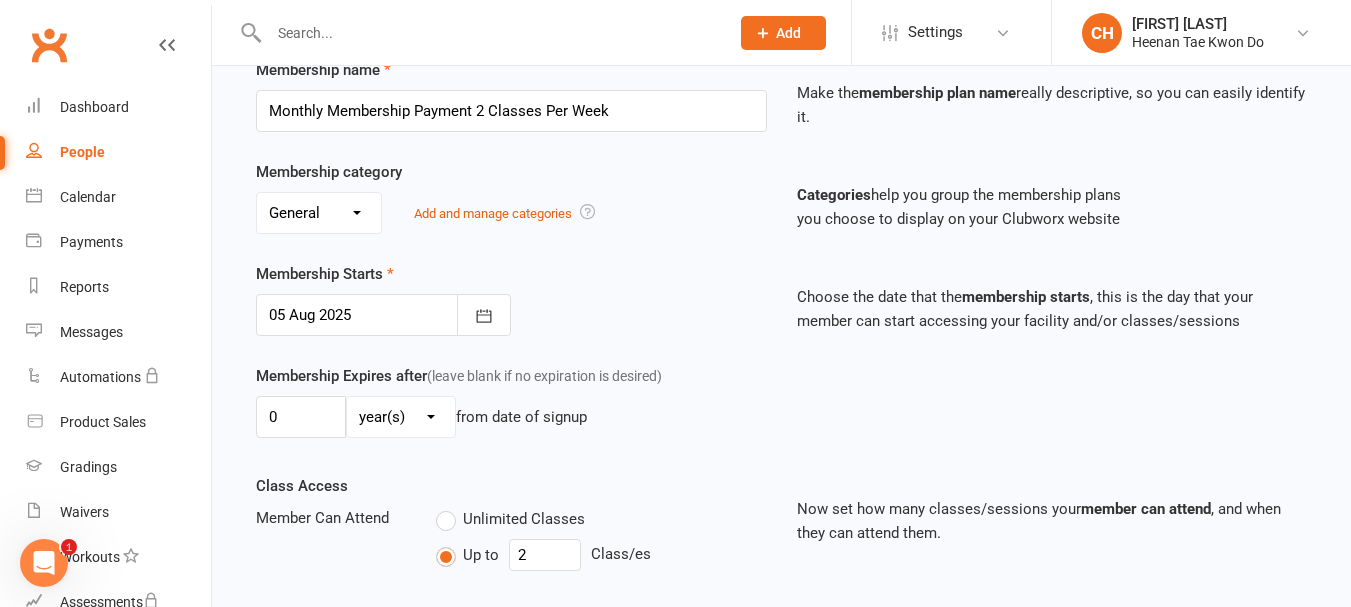 scroll, scrollTop: 400, scrollLeft: 0, axis: vertical 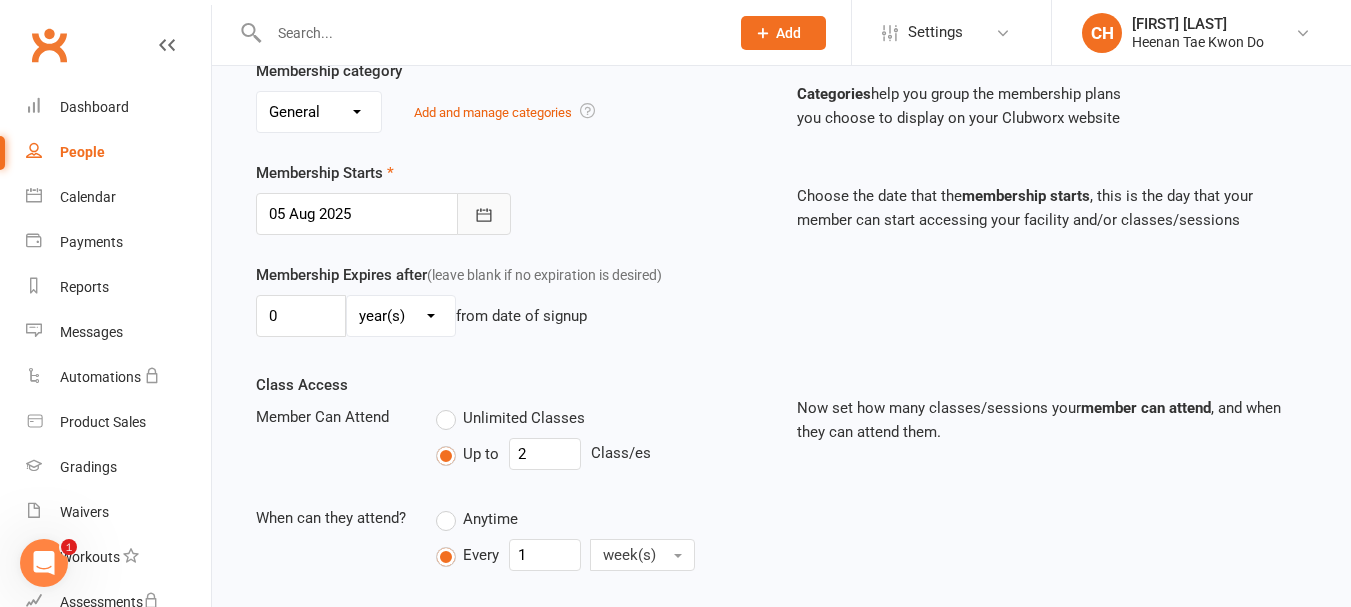 click 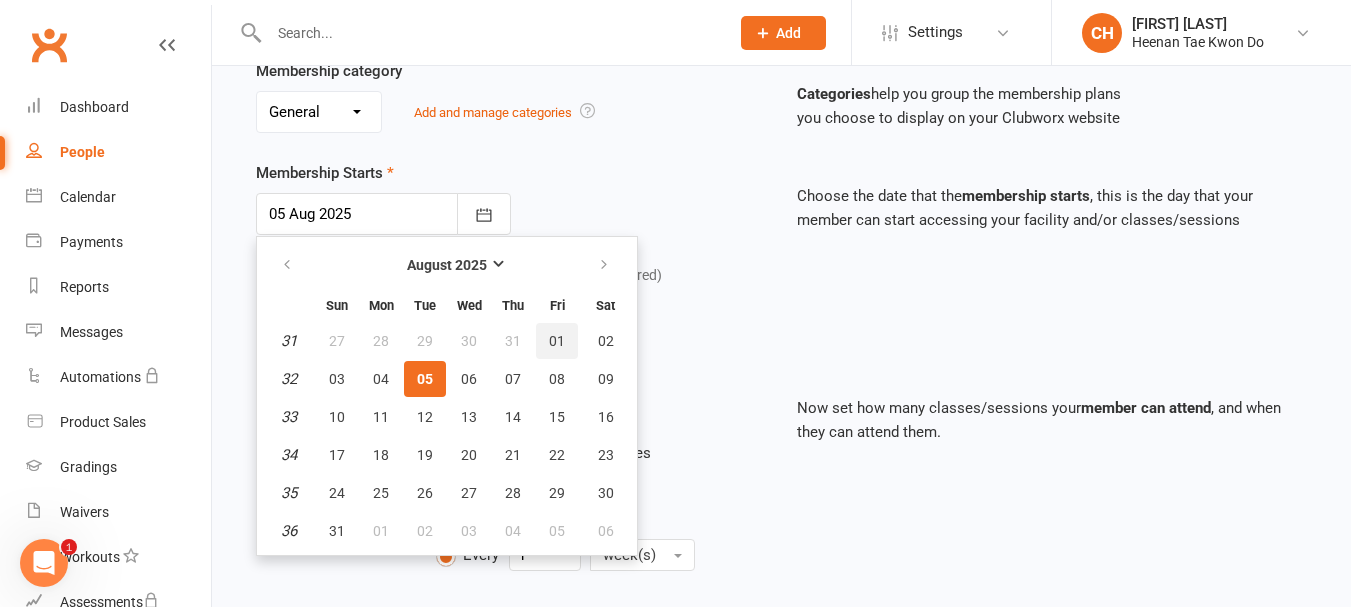 click on "01" at bounding box center [557, 341] 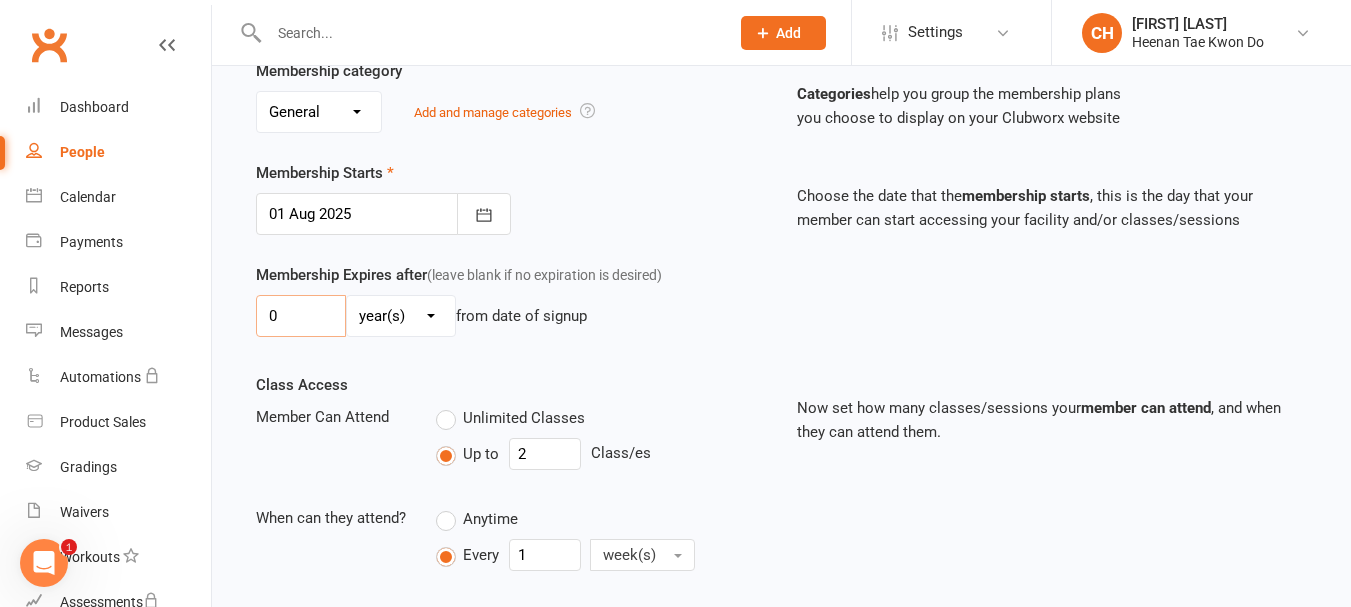 drag, startPoint x: 309, startPoint y: 326, endPoint x: 213, endPoint y: 315, distance: 96.62815 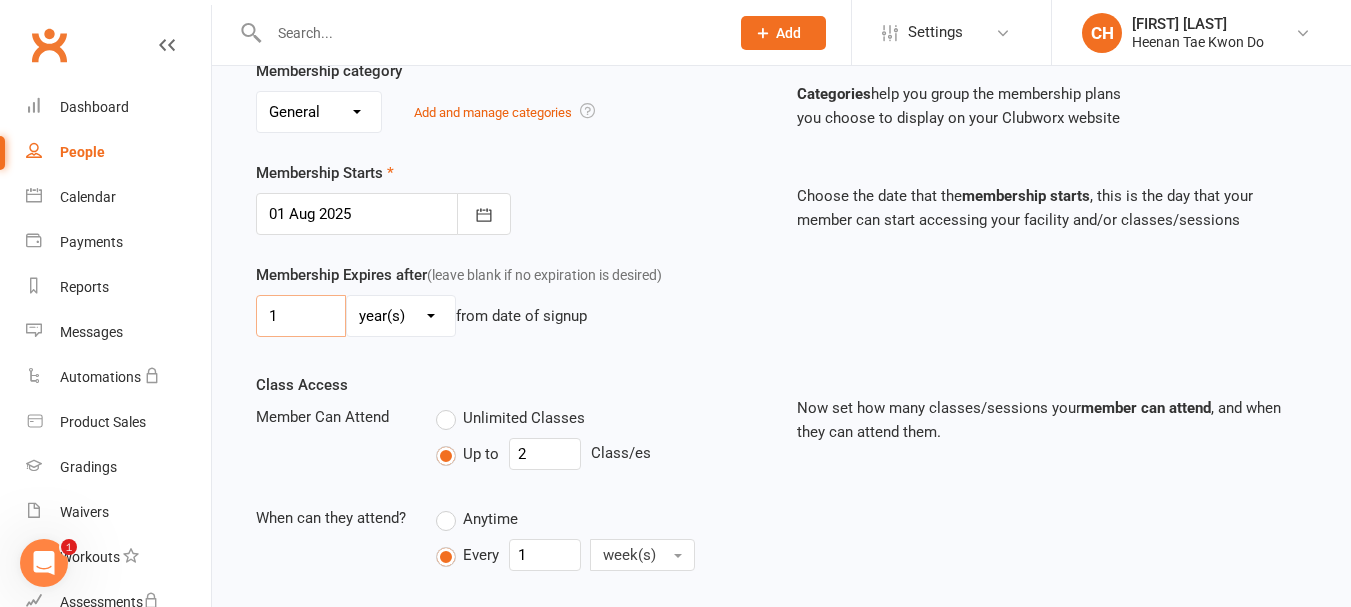 type on "1" 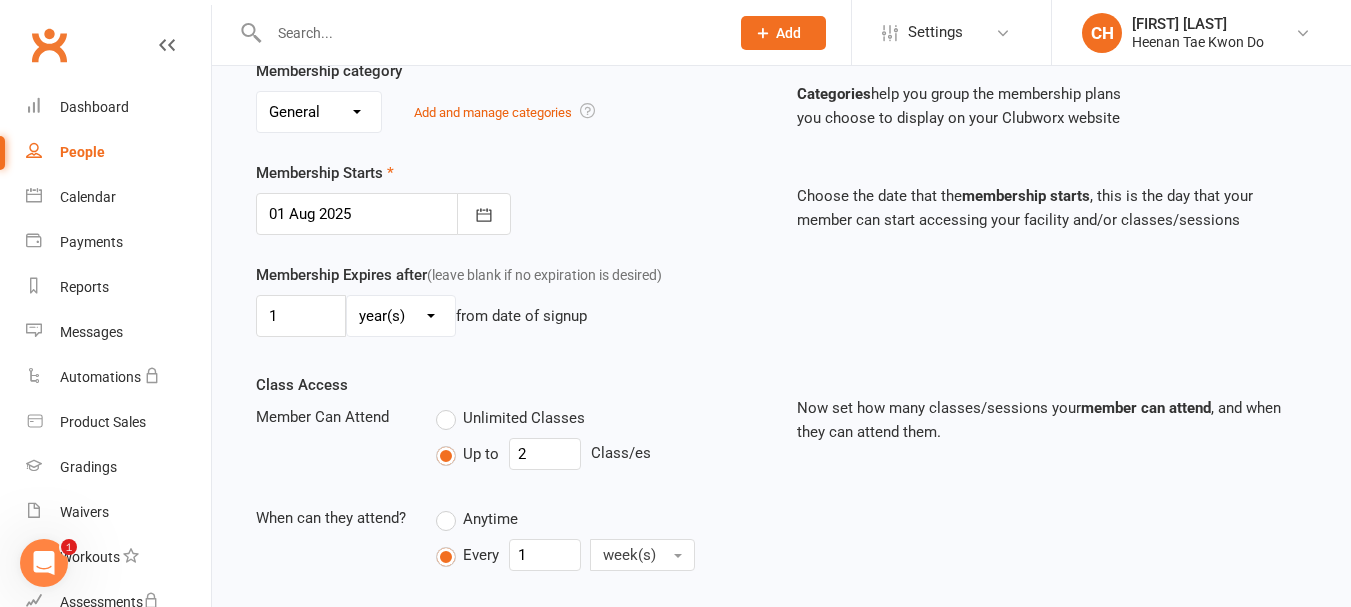 click on "day(s) week(s) month(s) year(s)" at bounding box center [401, 316] 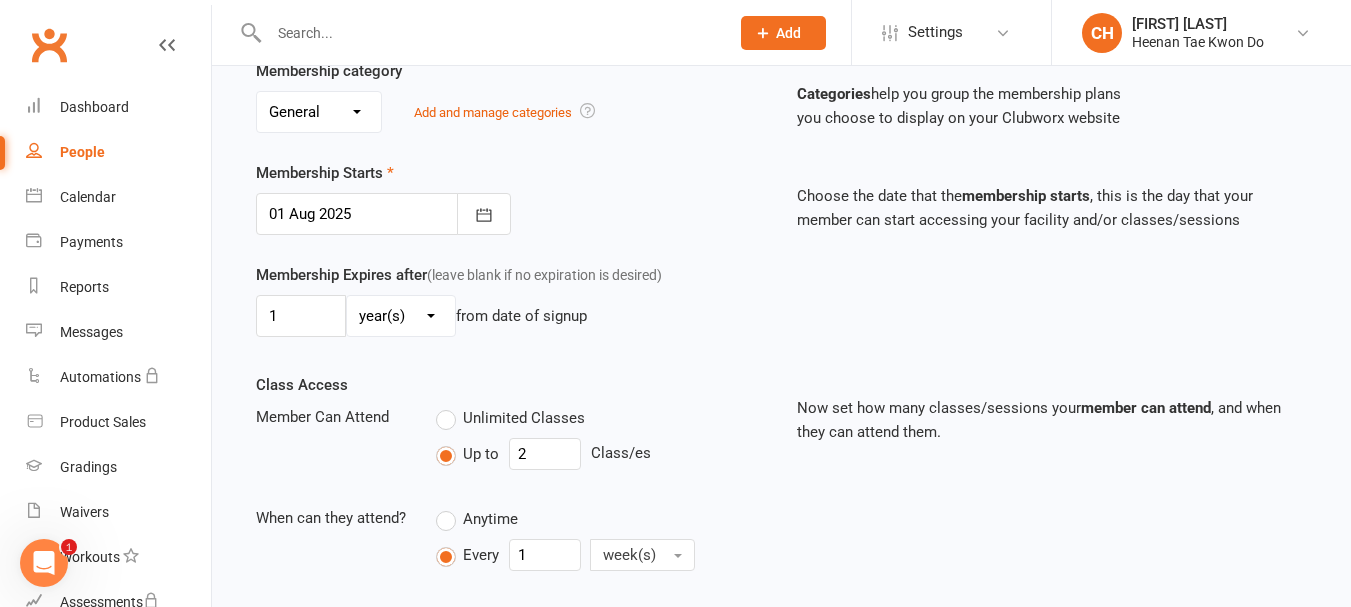 select on "2" 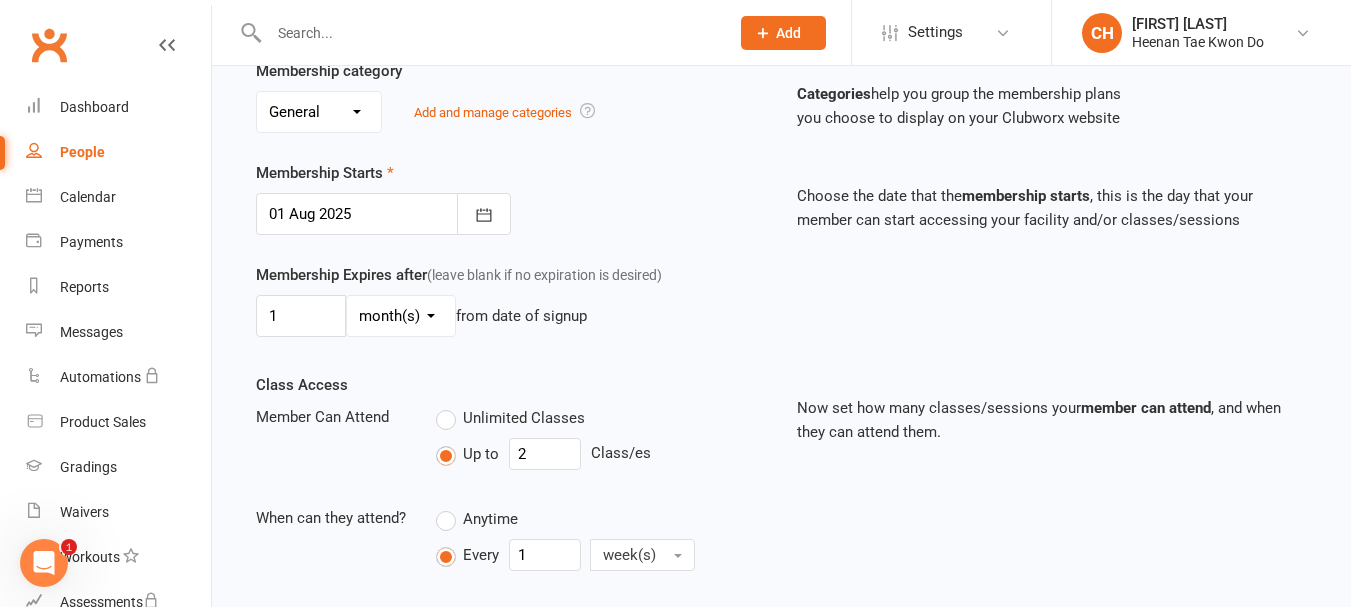 click on "day(s) week(s) month(s) year(s)" at bounding box center (401, 316) 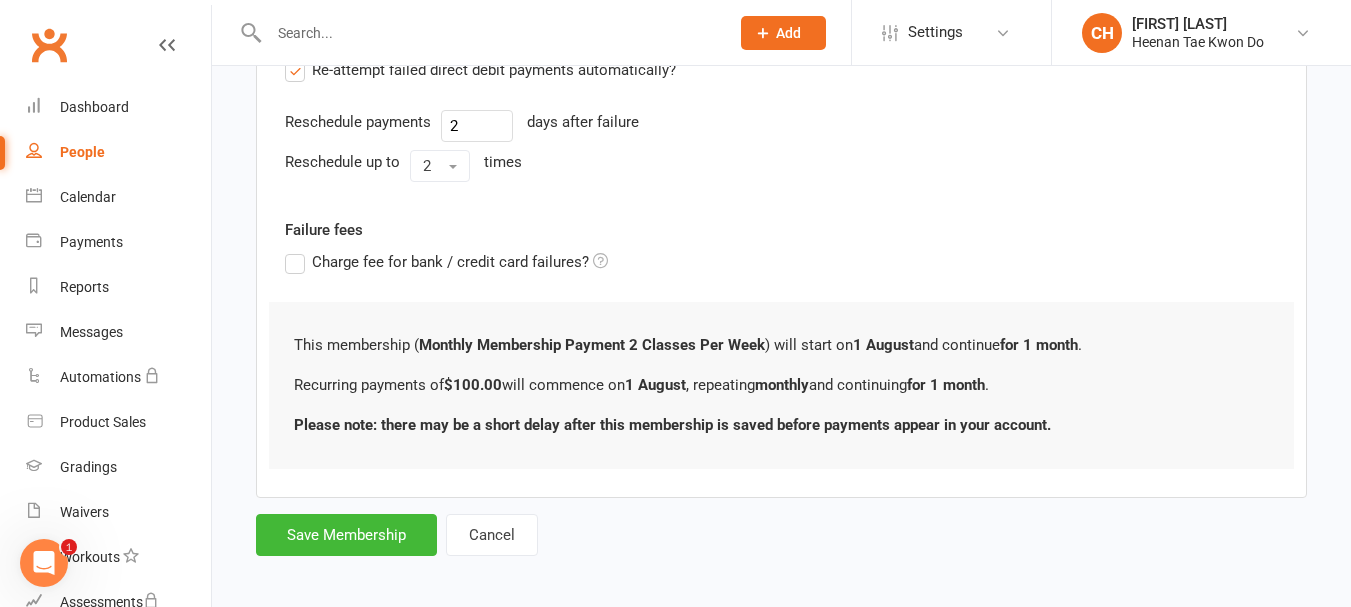scroll, scrollTop: 0, scrollLeft: 0, axis: both 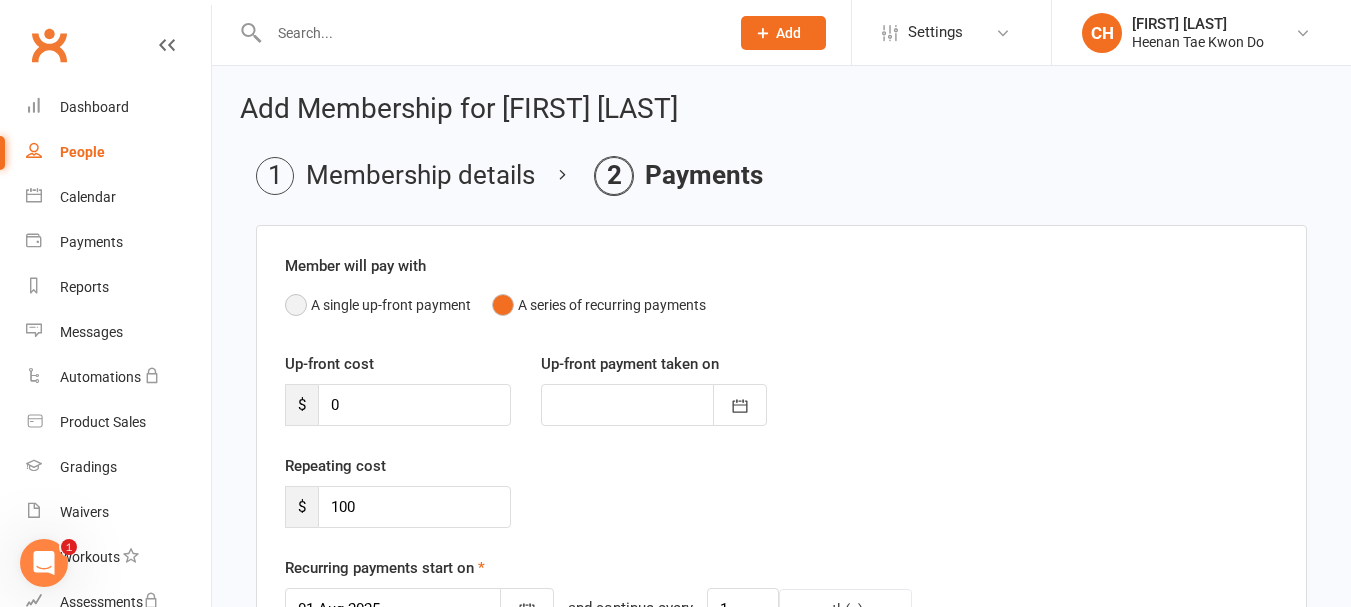 click on "A single up-front payment" at bounding box center [378, 305] 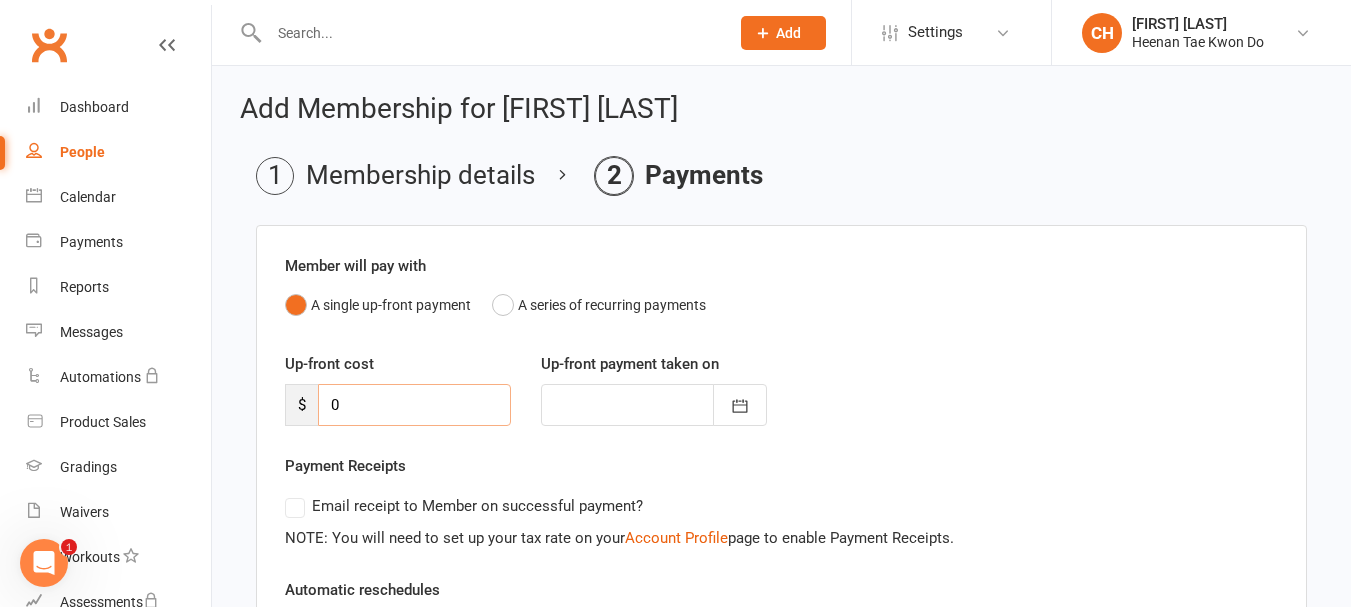 drag, startPoint x: 342, startPoint y: 409, endPoint x: 296, endPoint y: 408, distance: 46.010868 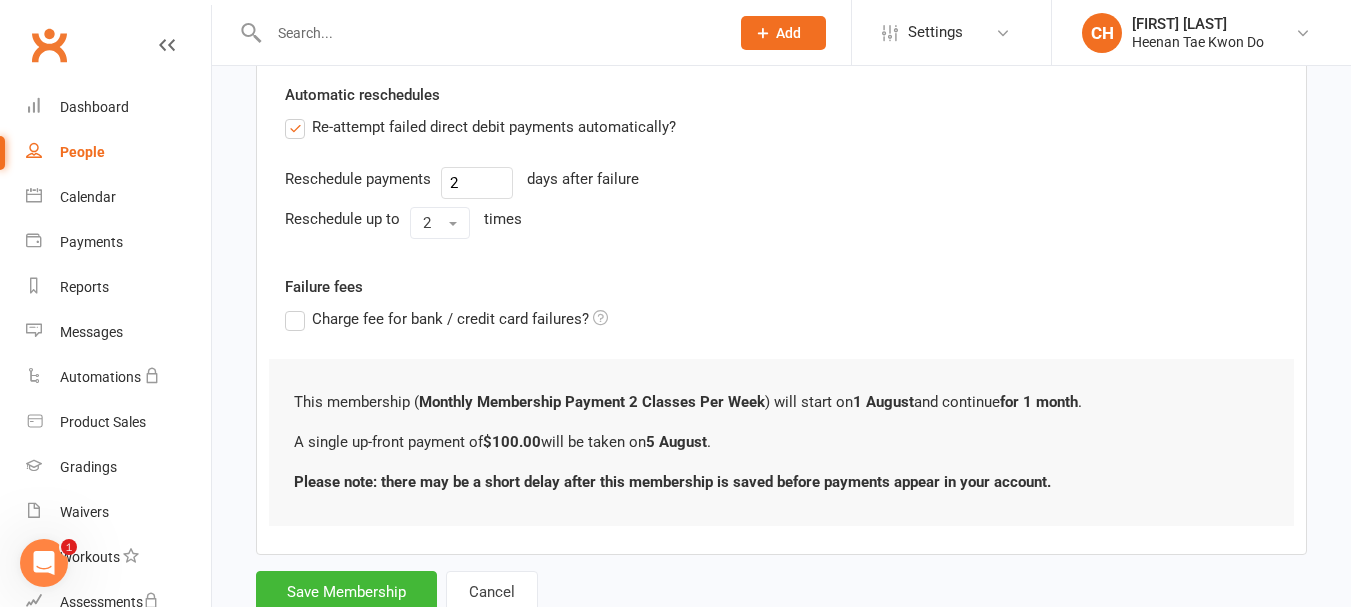 scroll, scrollTop: 462, scrollLeft: 0, axis: vertical 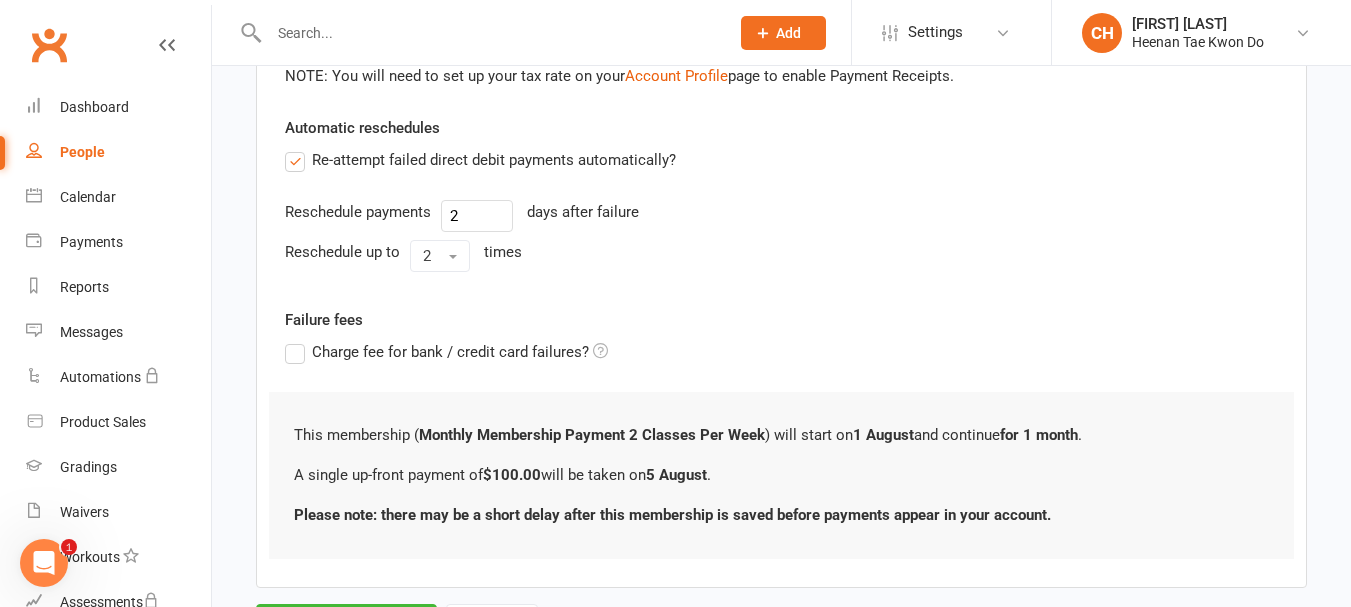 type on "100" 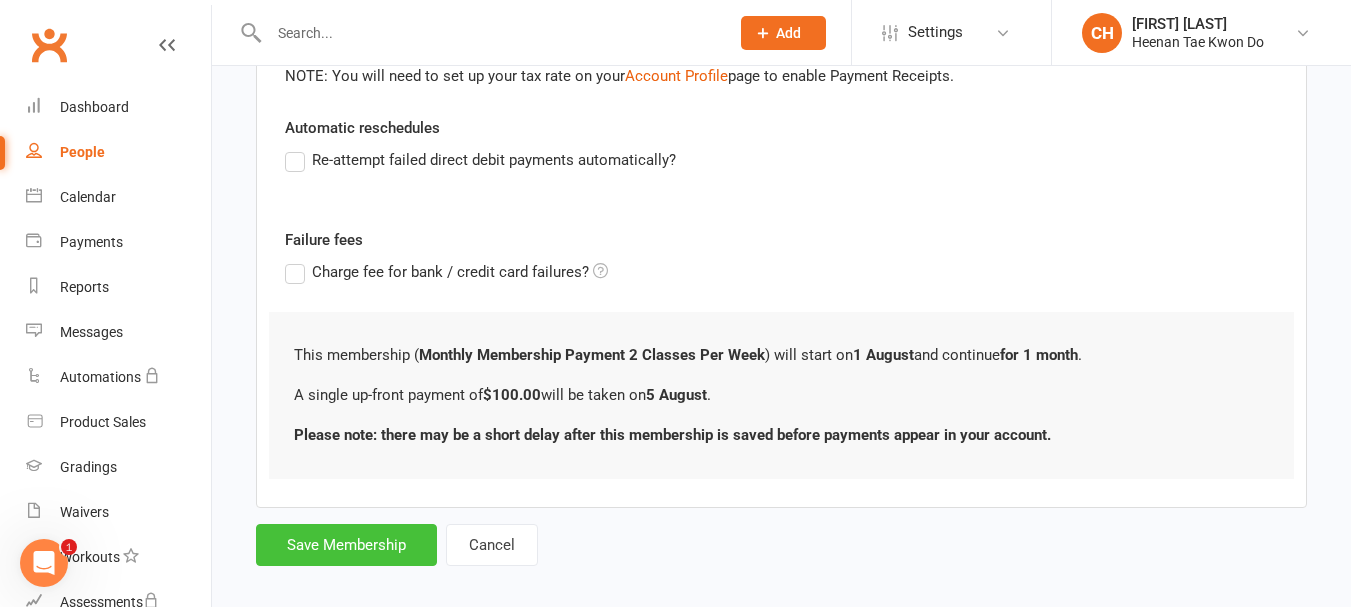 click on "Save Membership" at bounding box center (346, 545) 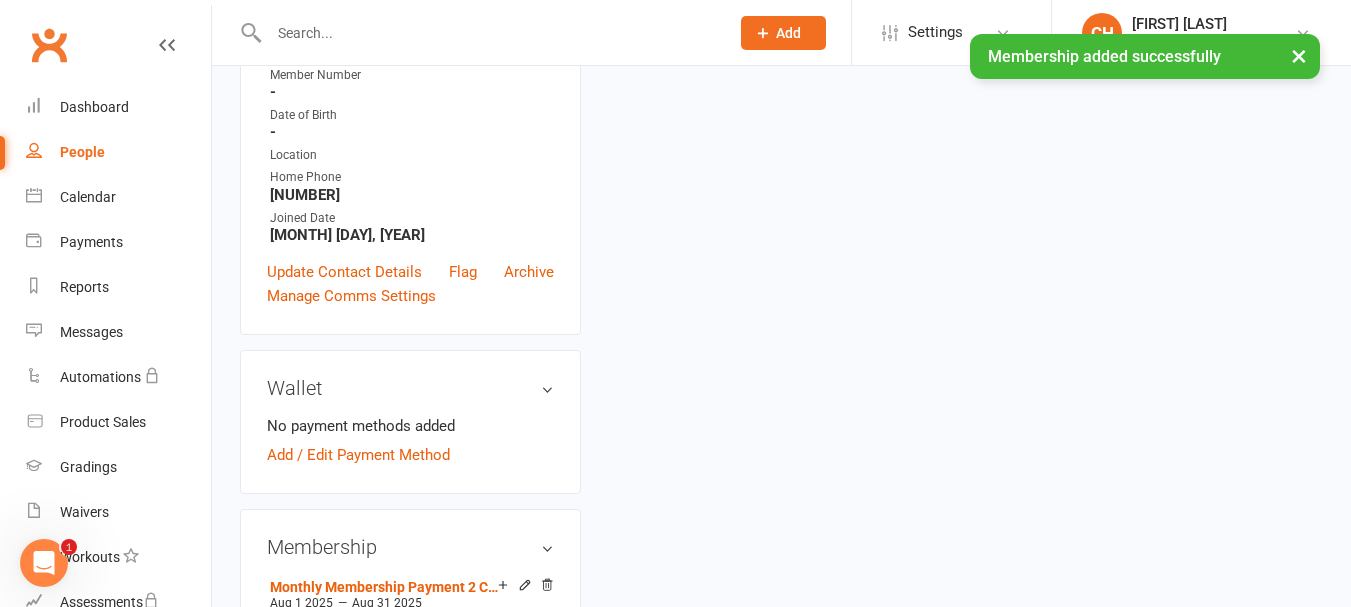 scroll, scrollTop: 0, scrollLeft: 0, axis: both 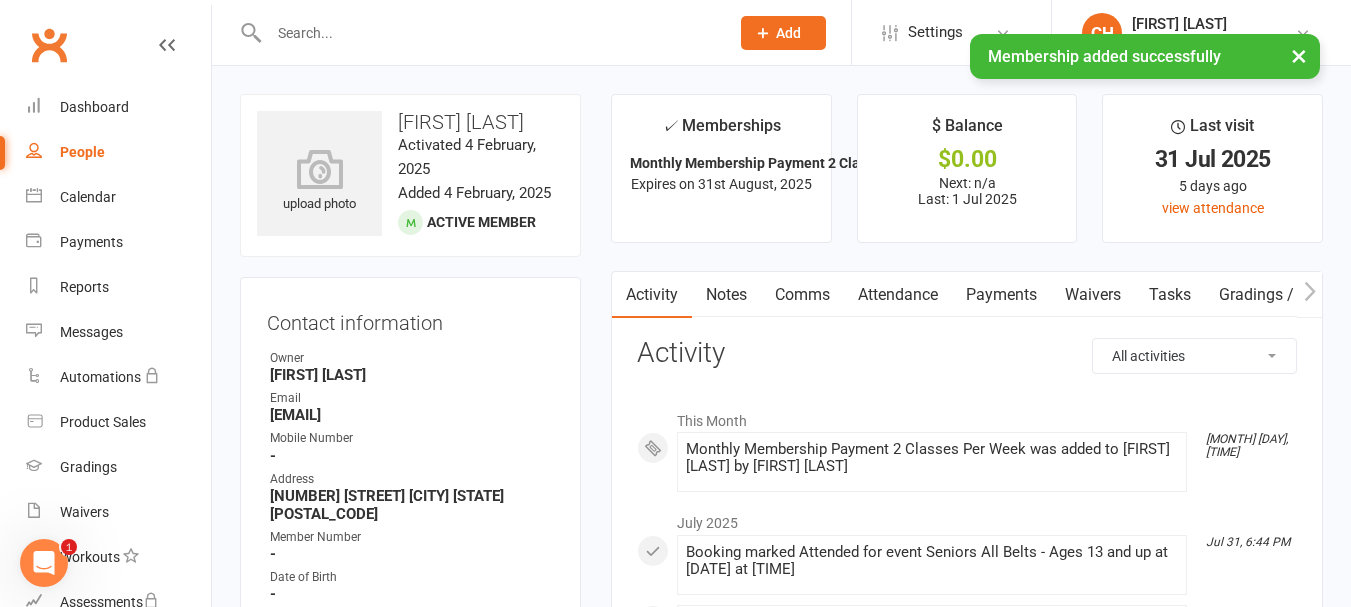 click at bounding box center [489, 33] 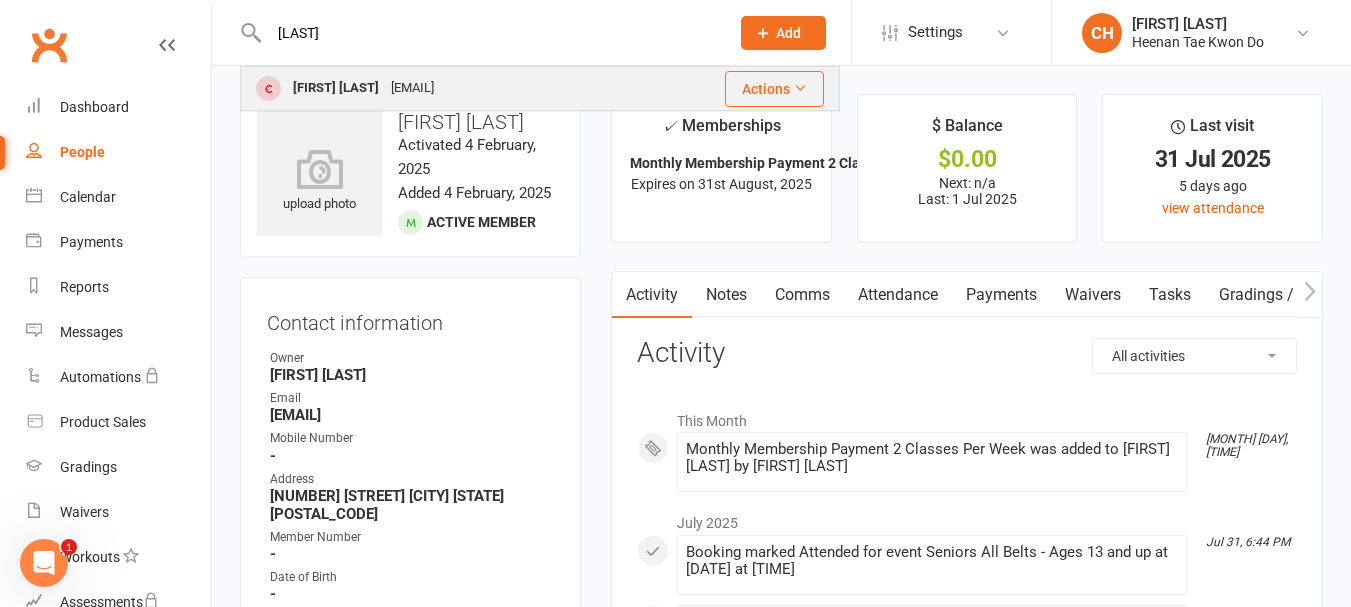 type on "sladen" 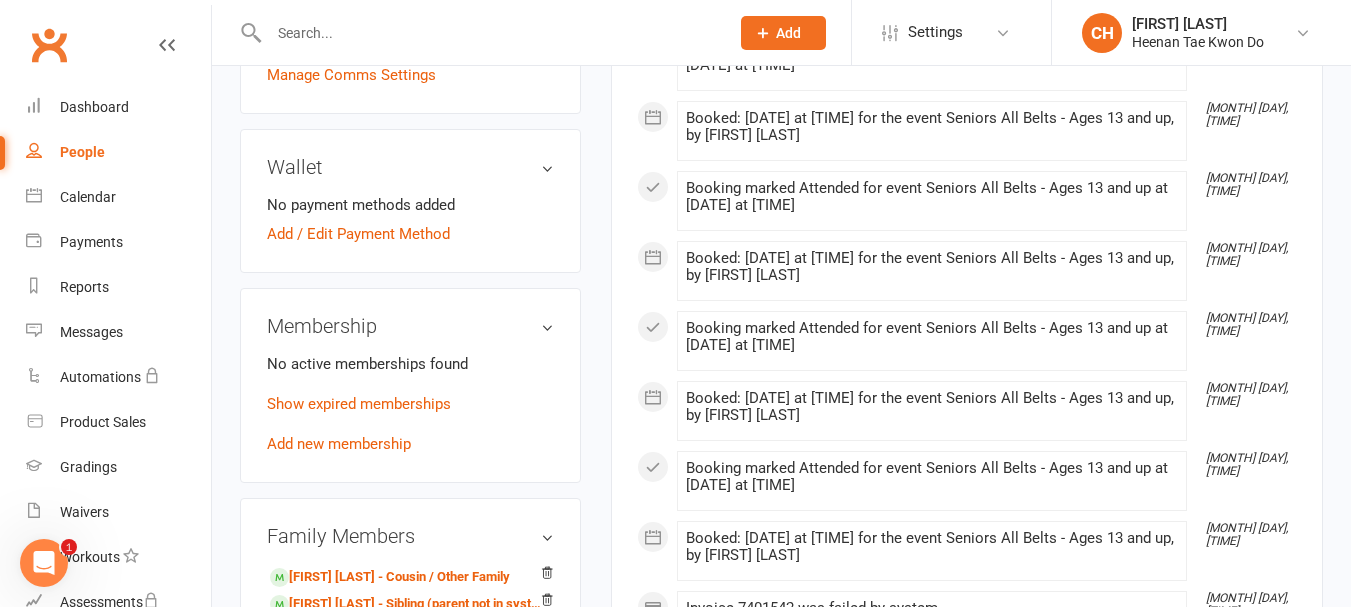 scroll, scrollTop: 700, scrollLeft: 0, axis: vertical 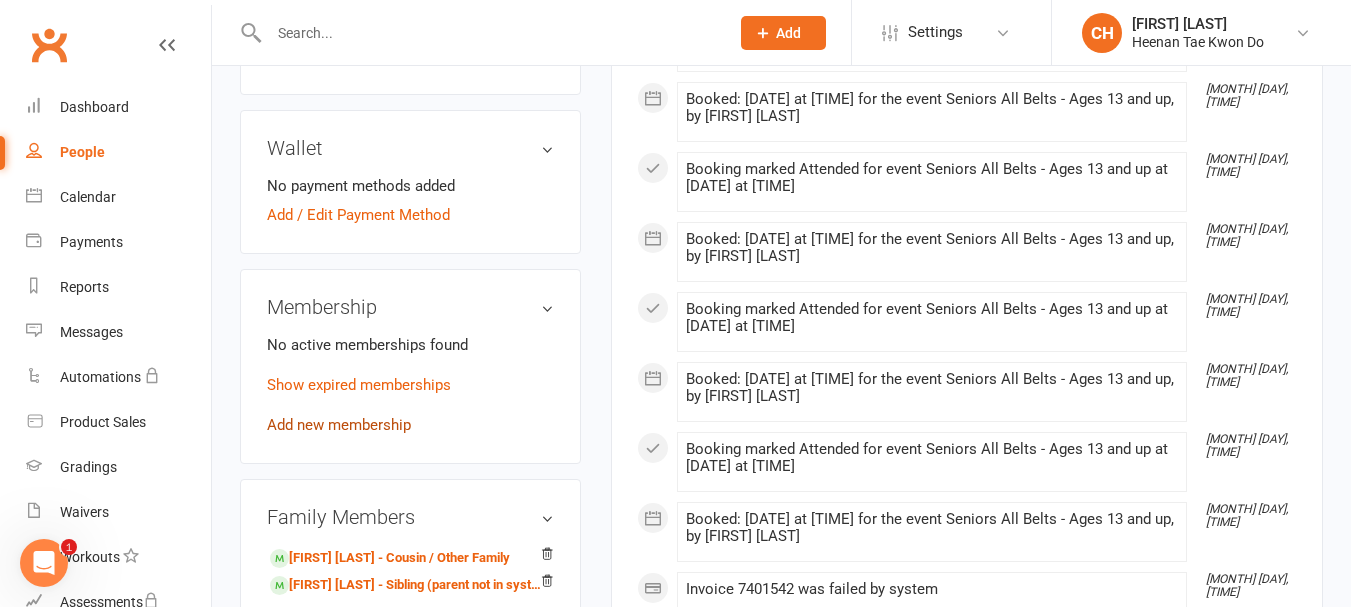 click on "Add new membership" at bounding box center (339, 425) 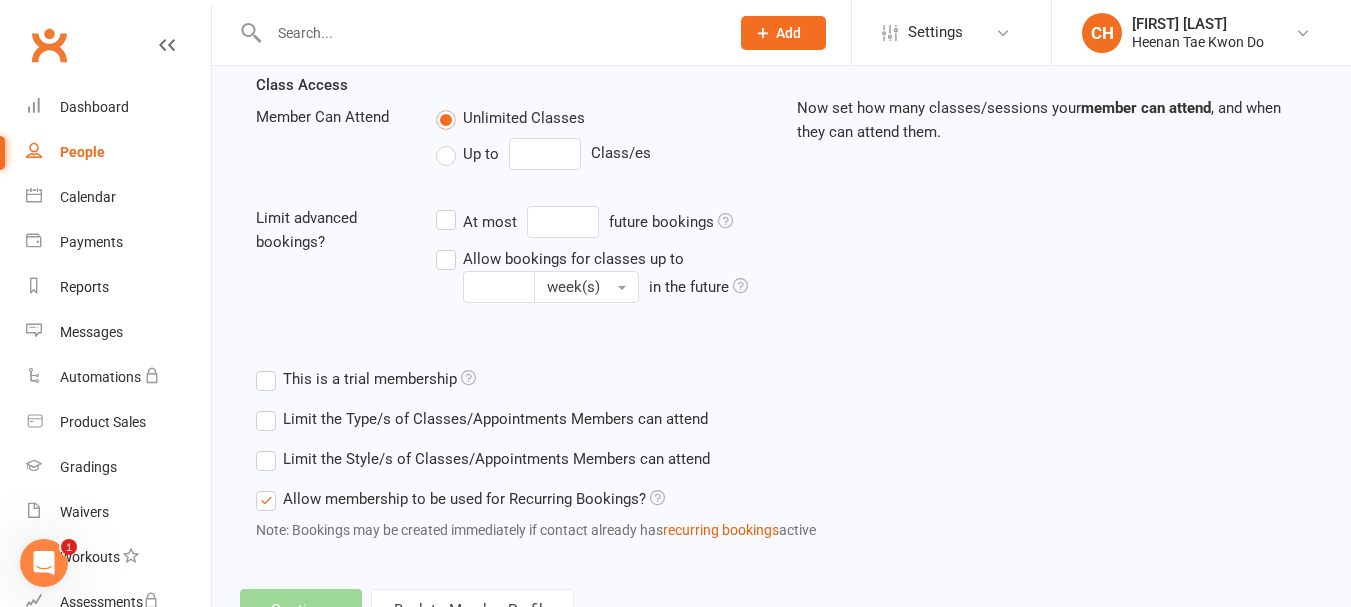 scroll, scrollTop: 0, scrollLeft: 0, axis: both 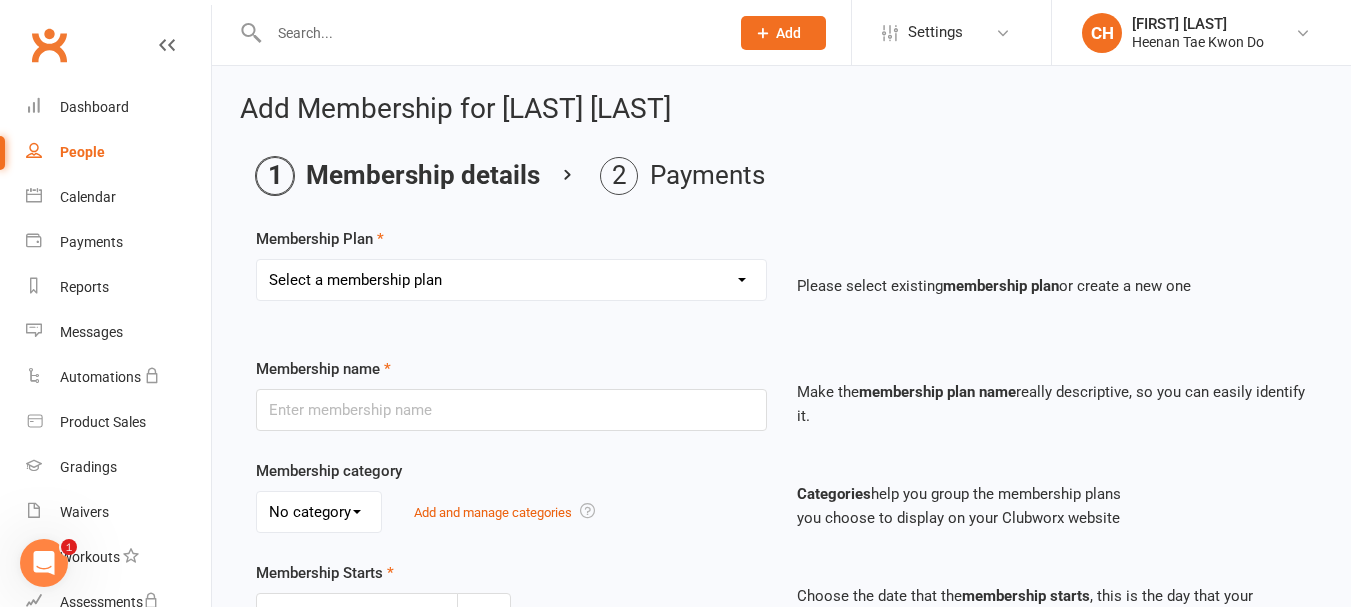 click on "Select a membership plan Create new Membership Plan Monthy Membership Payment Little Taeks 10 classes Sports Cover Insurance Private Lessons - 10 classes Little Taeks Start-Up 10 classes Monthly Membership Payment 2 Classes Per Week 6 Monthly Membership Payment 12 Monthly Membership Payment 10 Monthly Membership Payment Jackson Saelle 10 Monthly Membership Payment Ken Saelle Casual Classes Only NDIS 5 Lessons Staff Membership Bass Coast Term Fees Term 2 Private lessons Private 5 Lessons Lee and Brandon Term Fees Monthly Membership Payment 3 Classes Per Week Monthly Membership Payment 1 Class Per Week" at bounding box center [511, 280] 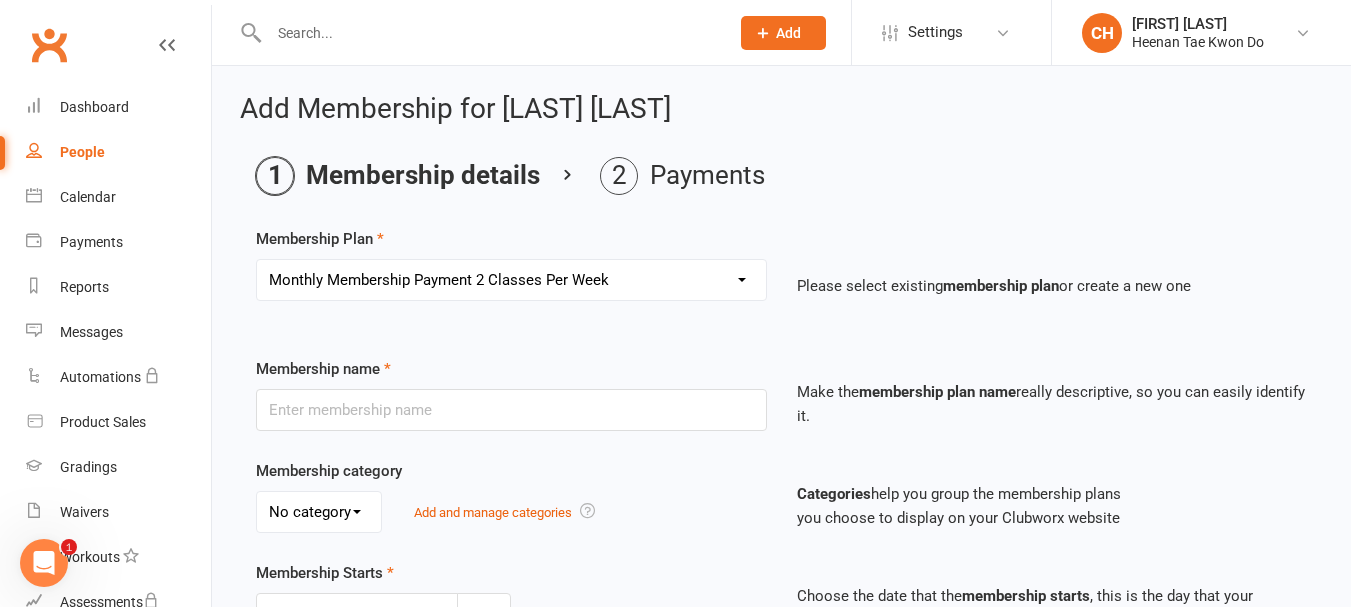 click on "Select a membership plan Create new Membership Plan Monthy Membership Payment Little Taeks 10 classes Sports Cover Insurance Private Lessons - 10 classes Little Taeks Start-Up 10 classes Monthly Membership Payment 2 Classes Per Week 6 Monthly Membership Payment 12 Monthly Membership Payment 10 Monthly Membership Payment [FIRST] [LAST] 10 Monthly Membership Payment [FIRST] [LAST] Casual Classes Only NDIS 5 Lessons Staff Membership Bass Coast Term Fees Term 2 Private lessons Private 5 Lessons Lee and Brandon Term Fees Monthly Membership Payment 3 Classes Per Week Monthly Membership Payment 1 Class Per Week" at bounding box center (511, 280) 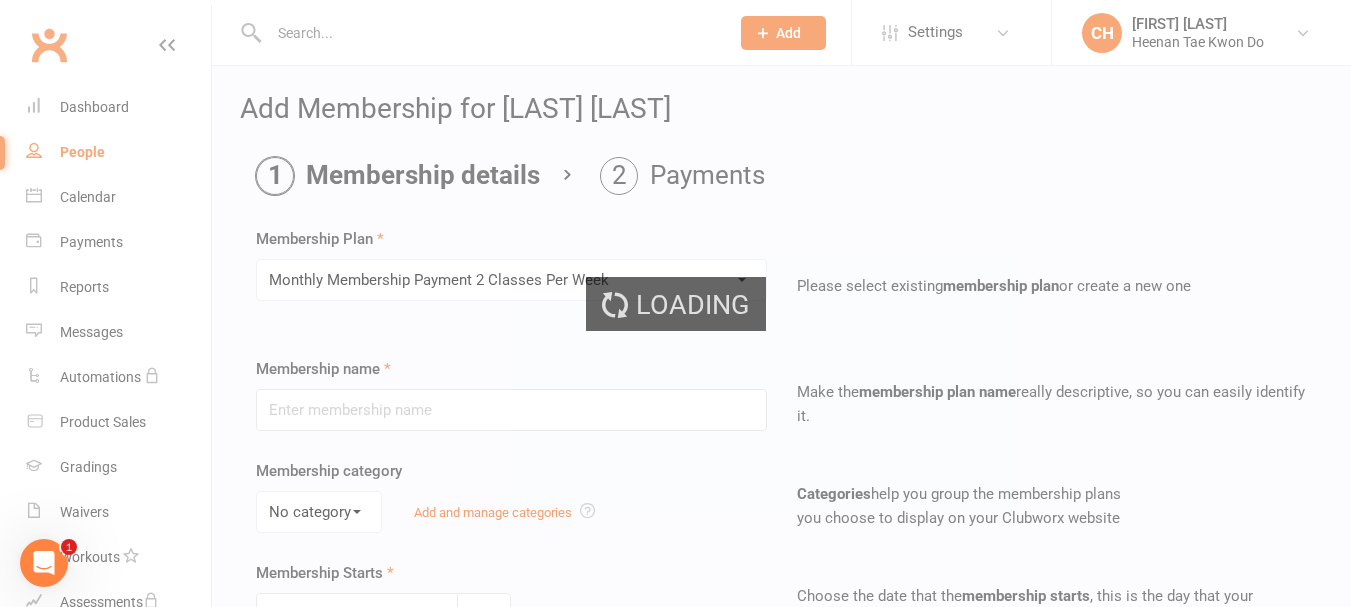 type on "Monthly Membership Payment 2 Classes Per Week" 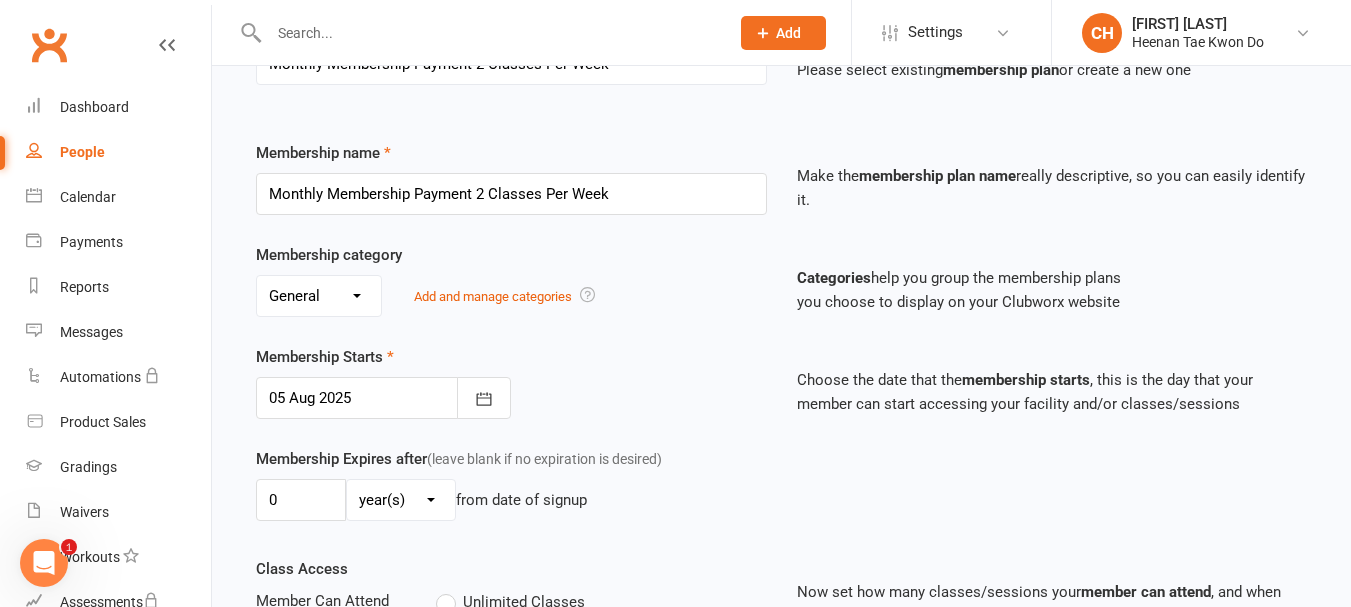 scroll, scrollTop: 200, scrollLeft: 0, axis: vertical 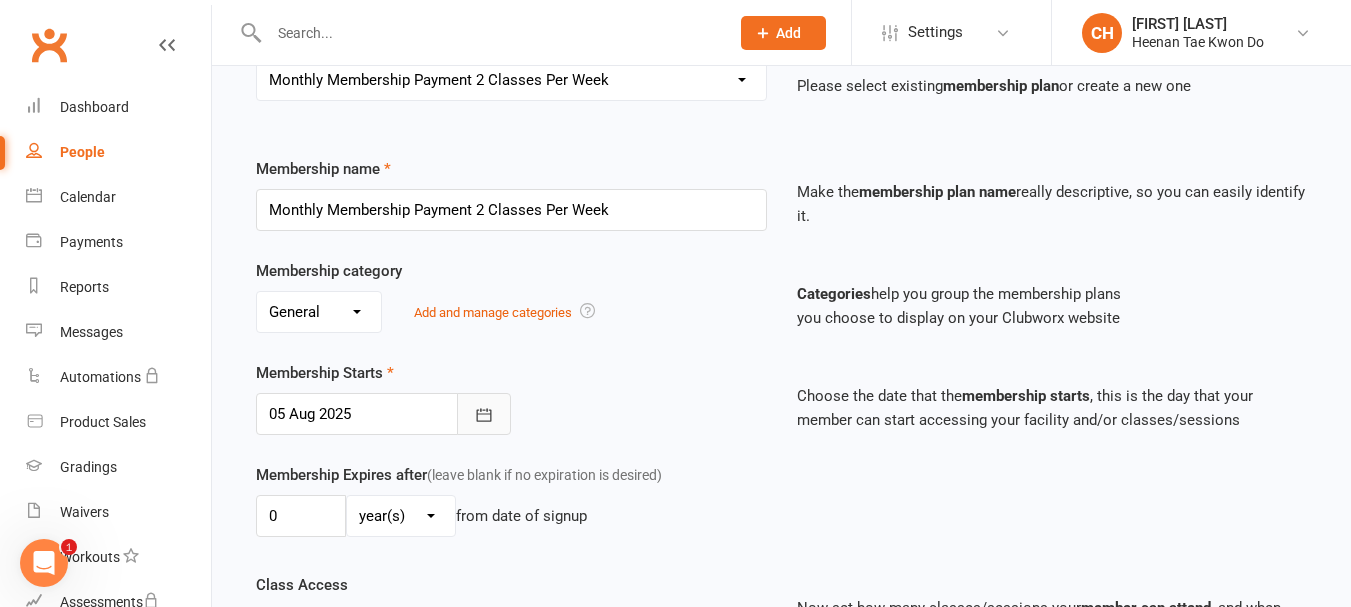 click 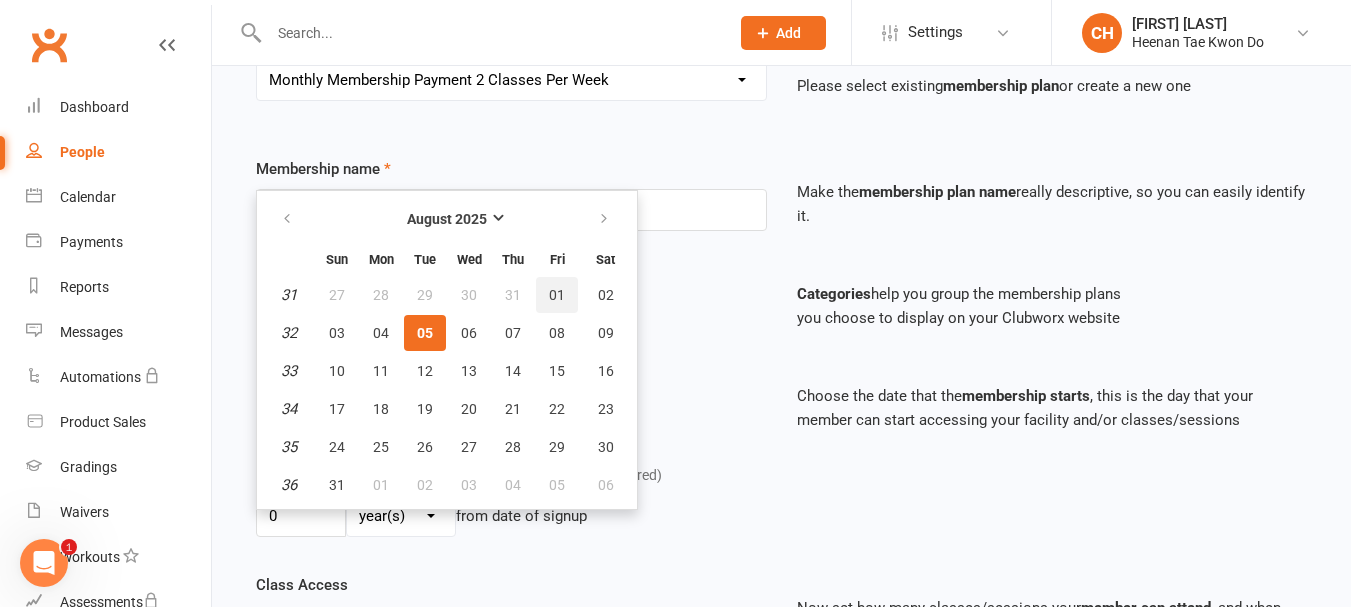 click on "01" at bounding box center [557, 295] 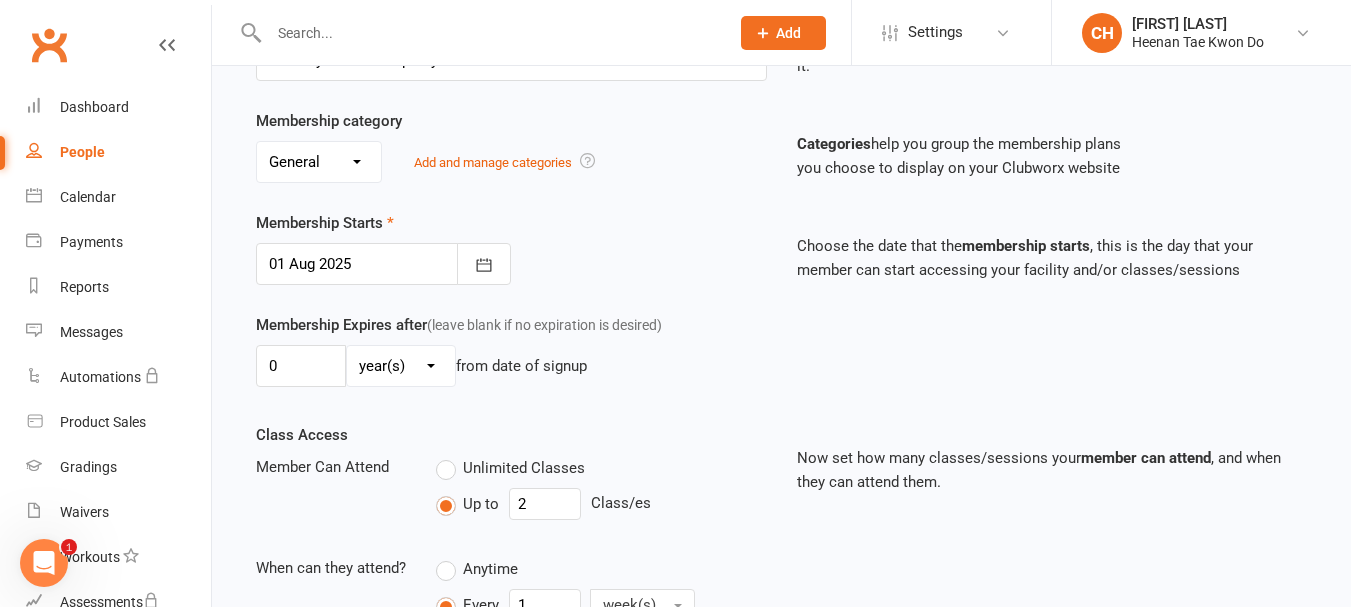 scroll, scrollTop: 400, scrollLeft: 0, axis: vertical 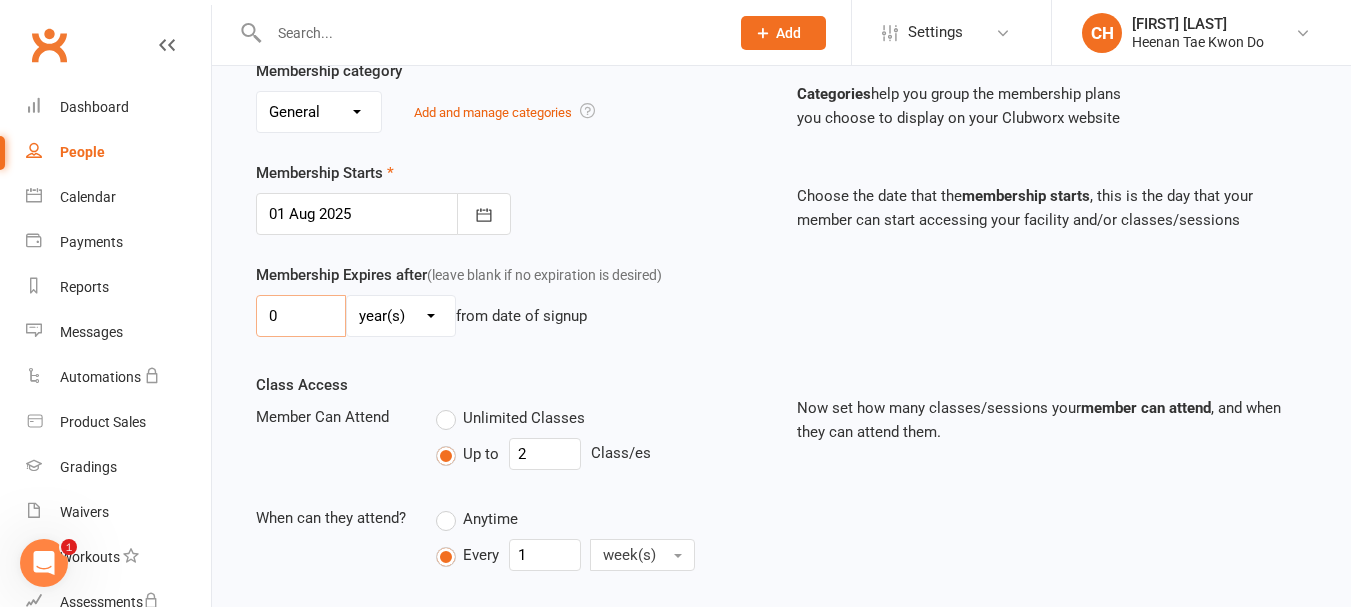 drag, startPoint x: 296, startPoint y: 320, endPoint x: 238, endPoint y: 319, distance: 58.00862 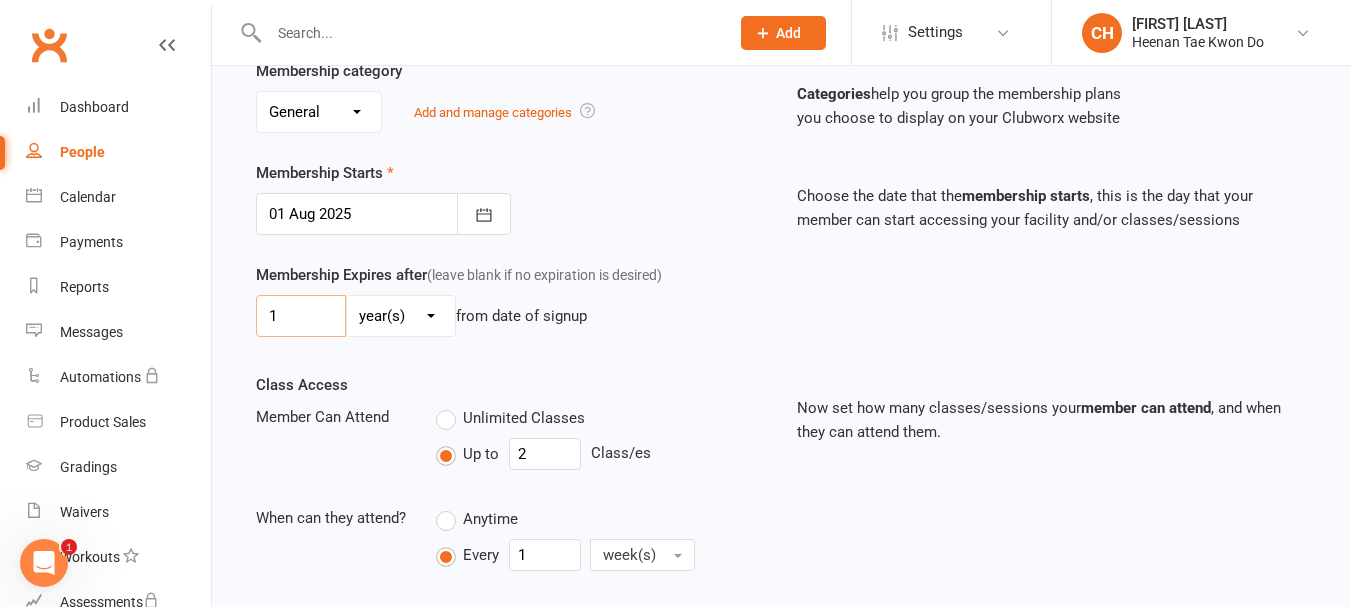 type on "1" 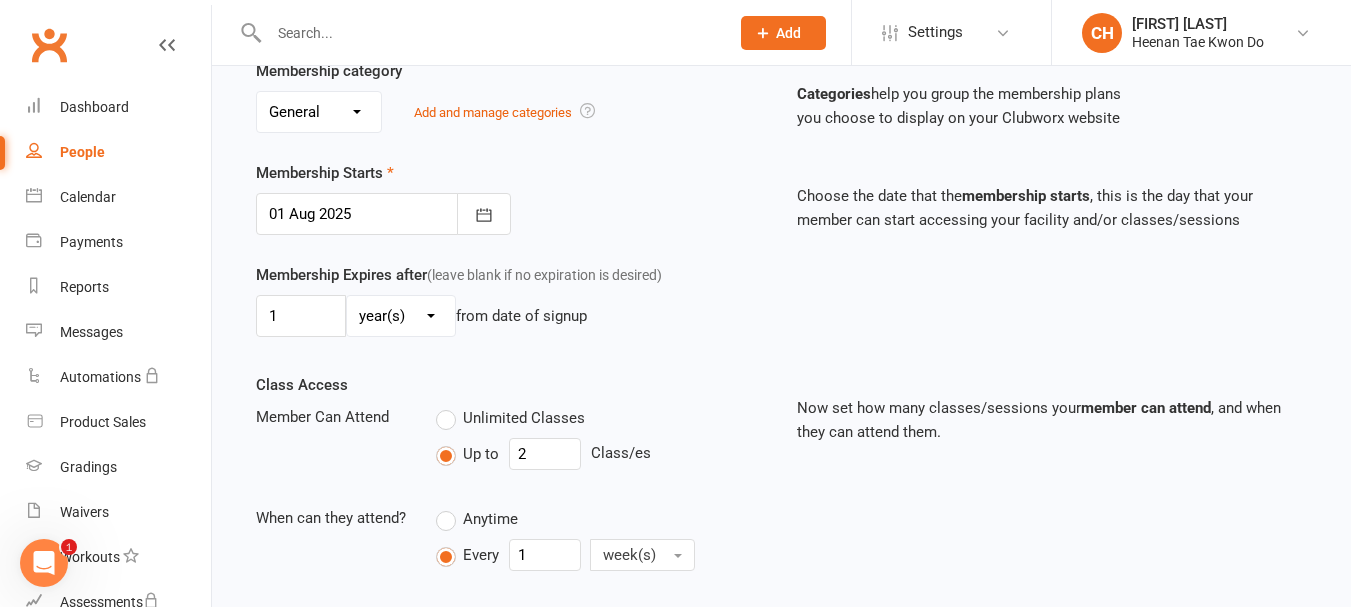 click on "day(s) week(s) month(s) year(s)" at bounding box center [401, 316] 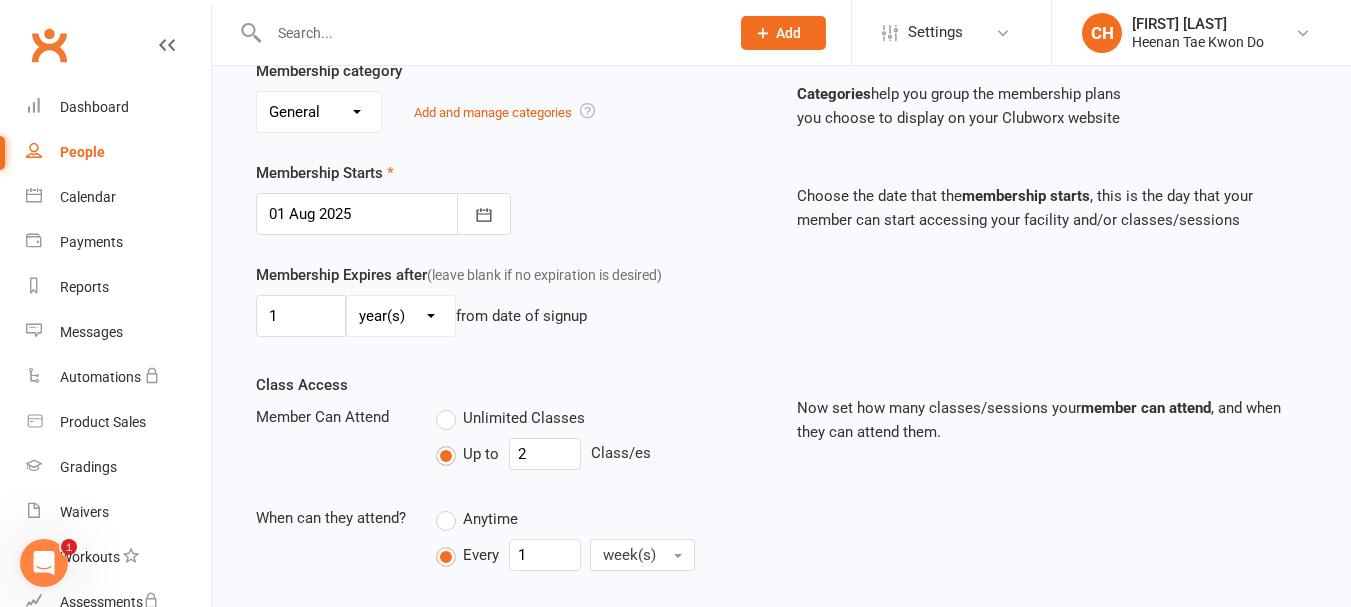 select on "2" 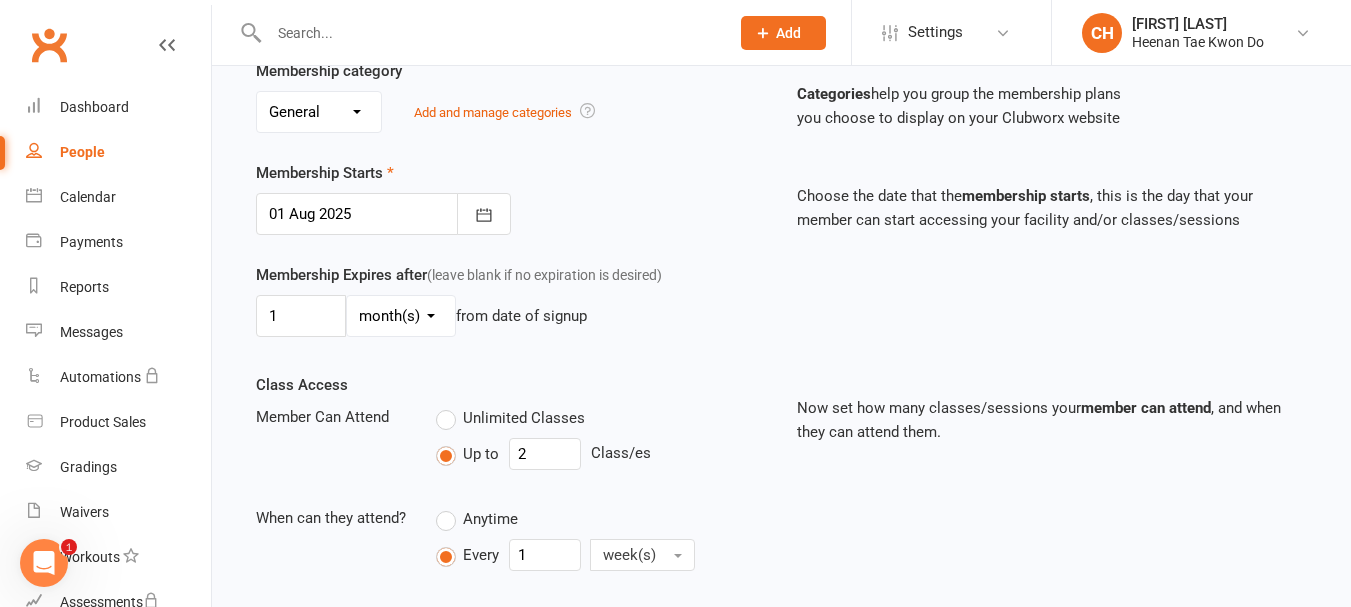 click on "day(s) week(s) month(s) year(s)" at bounding box center [401, 316] 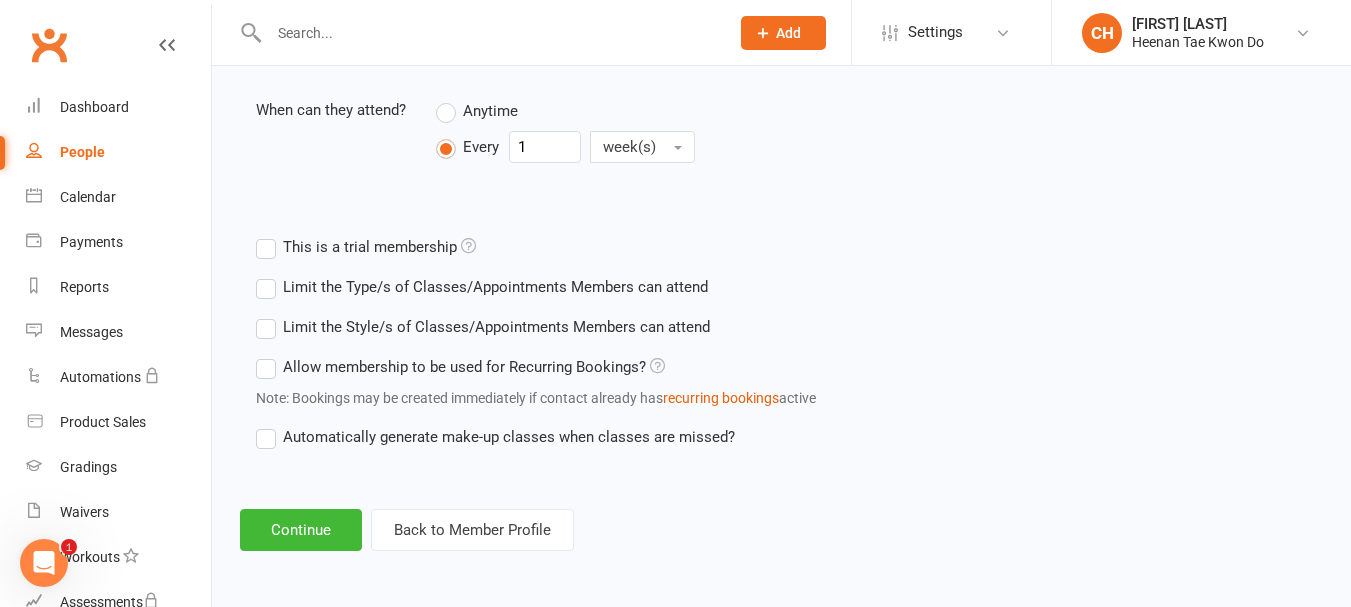 scroll, scrollTop: 810, scrollLeft: 0, axis: vertical 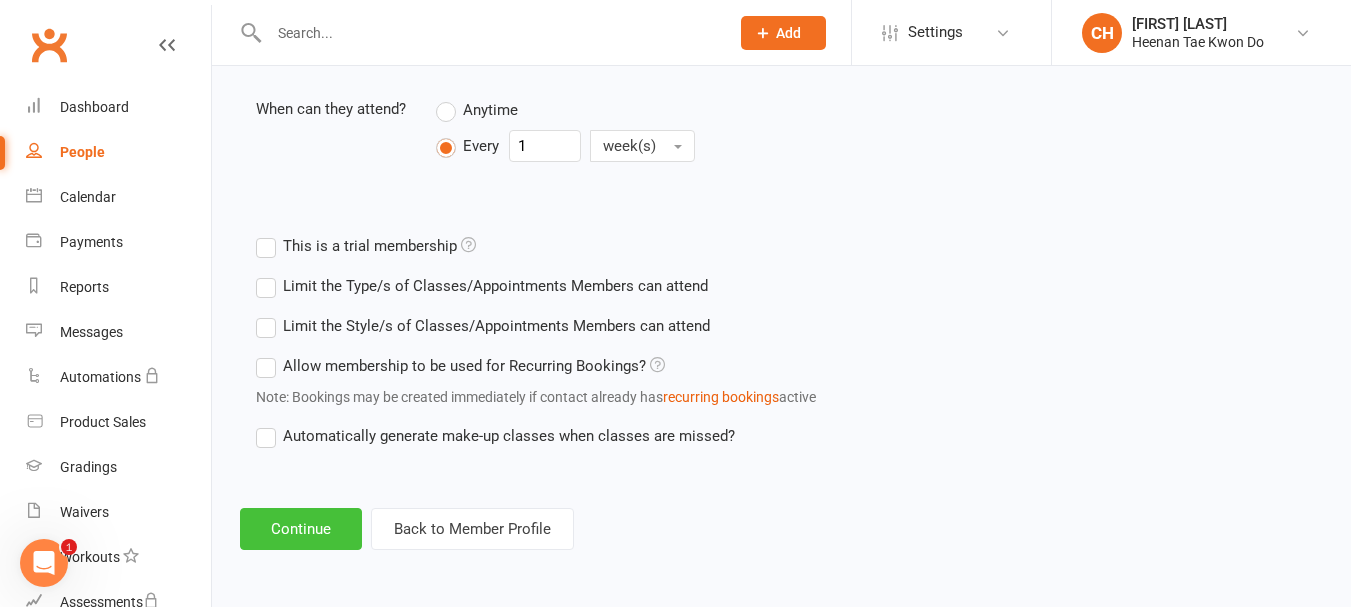 click on "Continue" at bounding box center (301, 529) 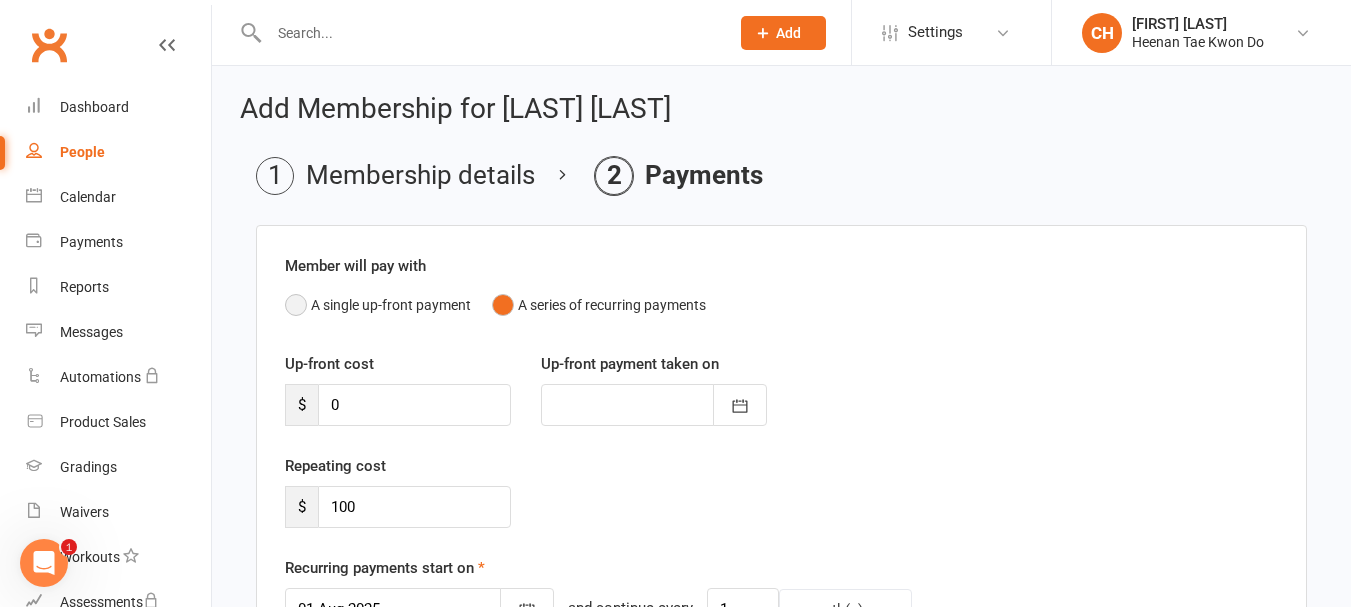 click on "A single up-front payment" at bounding box center (378, 305) 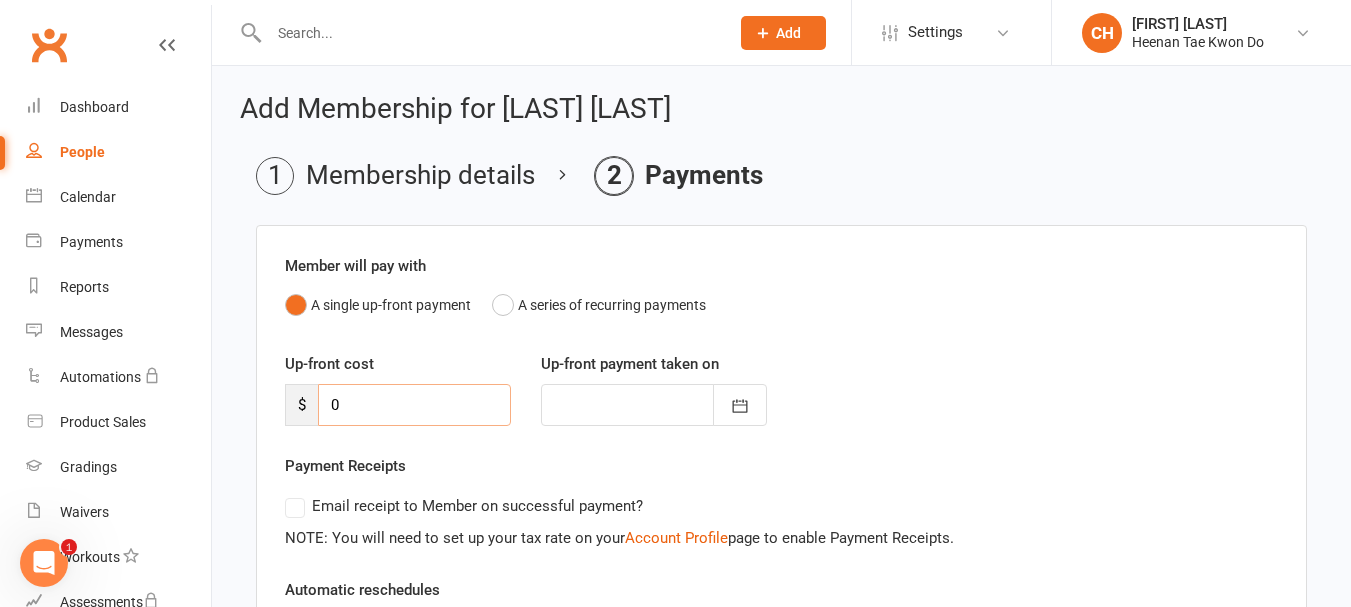 drag, startPoint x: 361, startPoint y: 391, endPoint x: 322, endPoint y: 401, distance: 40.261642 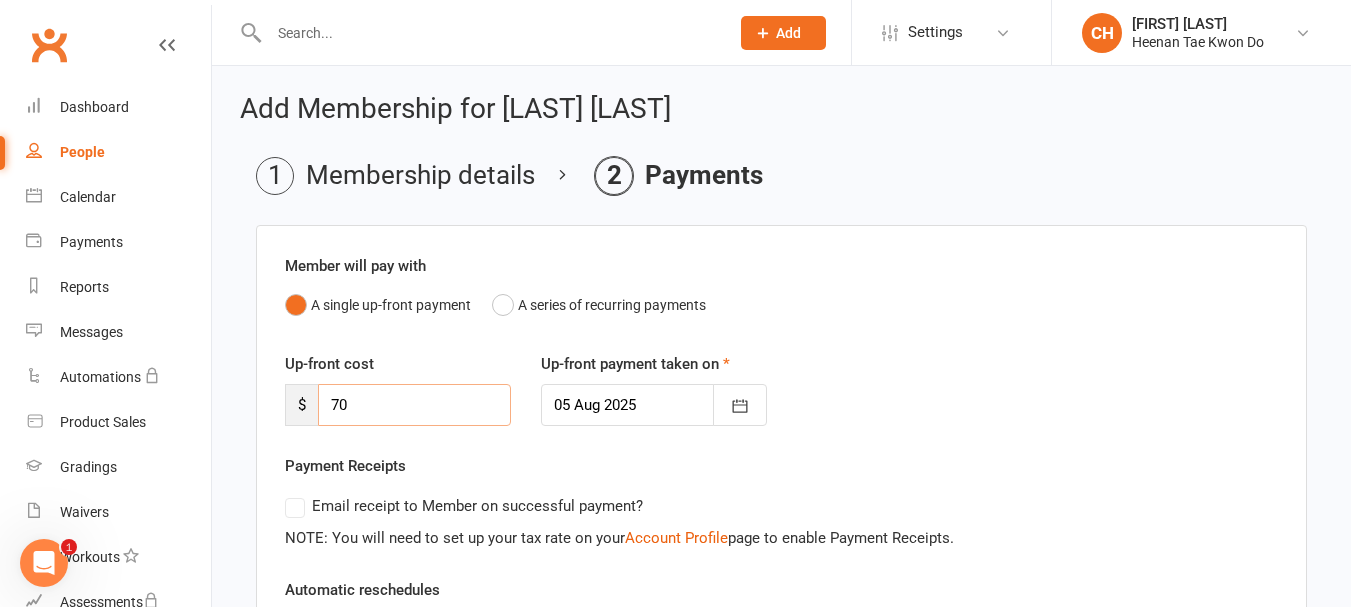 type on "70" 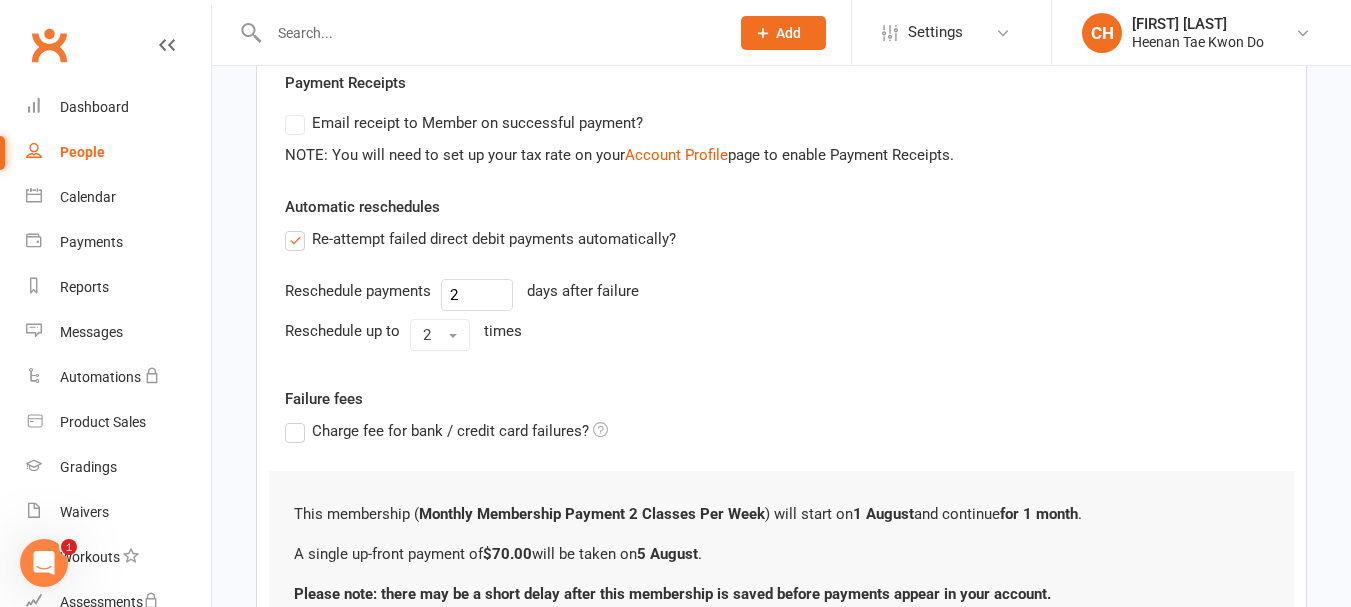 scroll, scrollTop: 400, scrollLeft: 0, axis: vertical 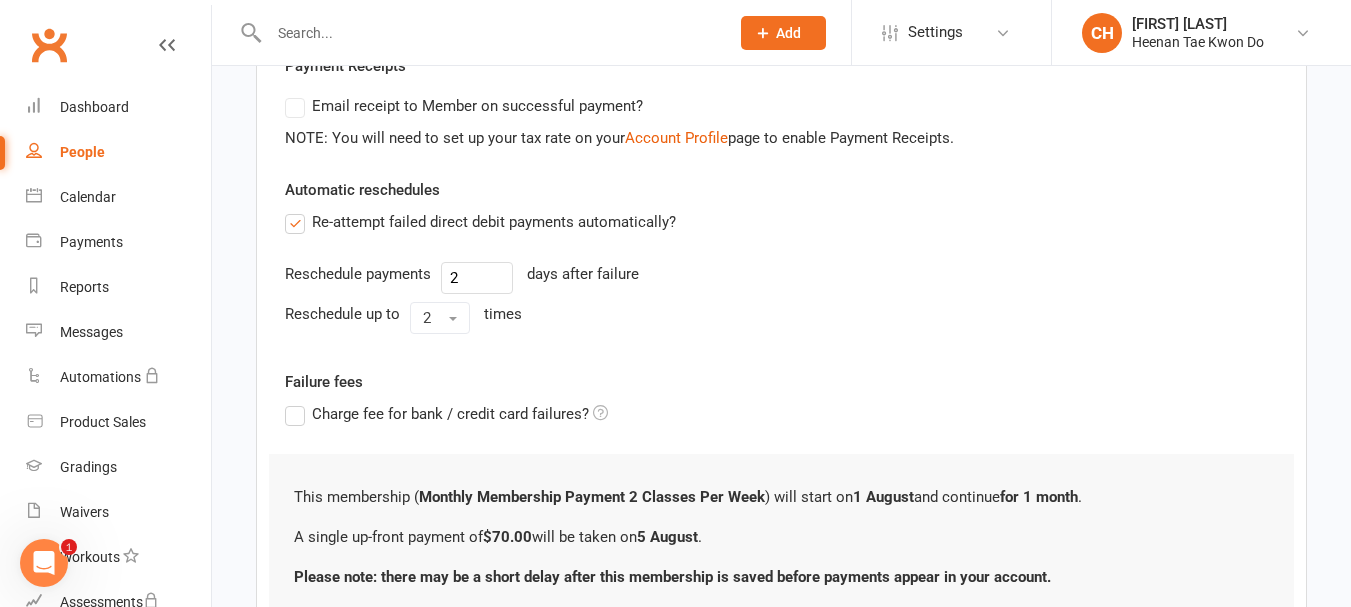 click on "Re-attempt failed direct debit payments automatically?" at bounding box center (480, 222) 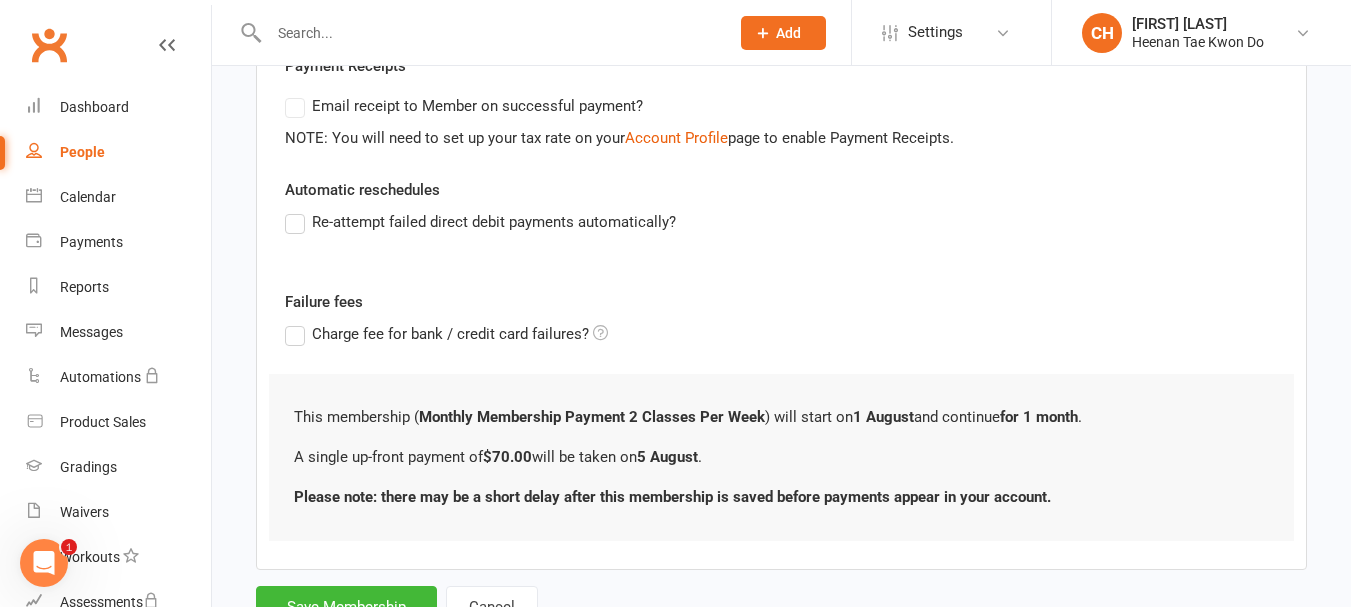 scroll, scrollTop: 482, scrollLeft: 0, axis: vertical 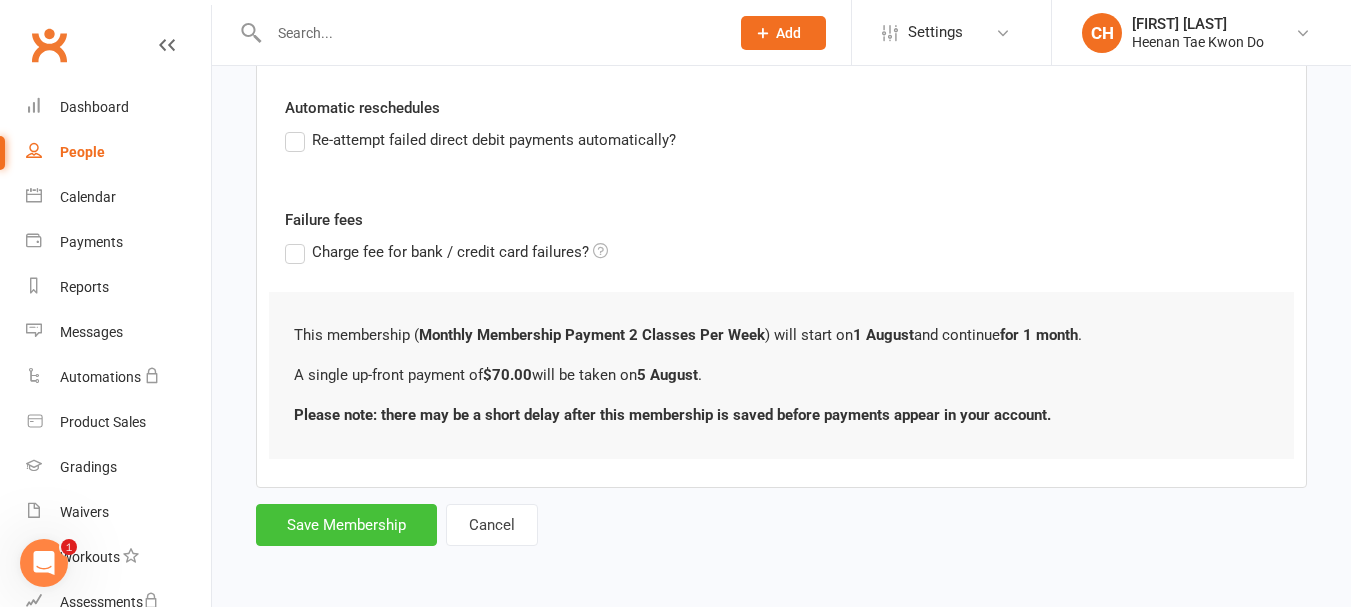 click on "Save Membership" at bounding box center [346, 525] 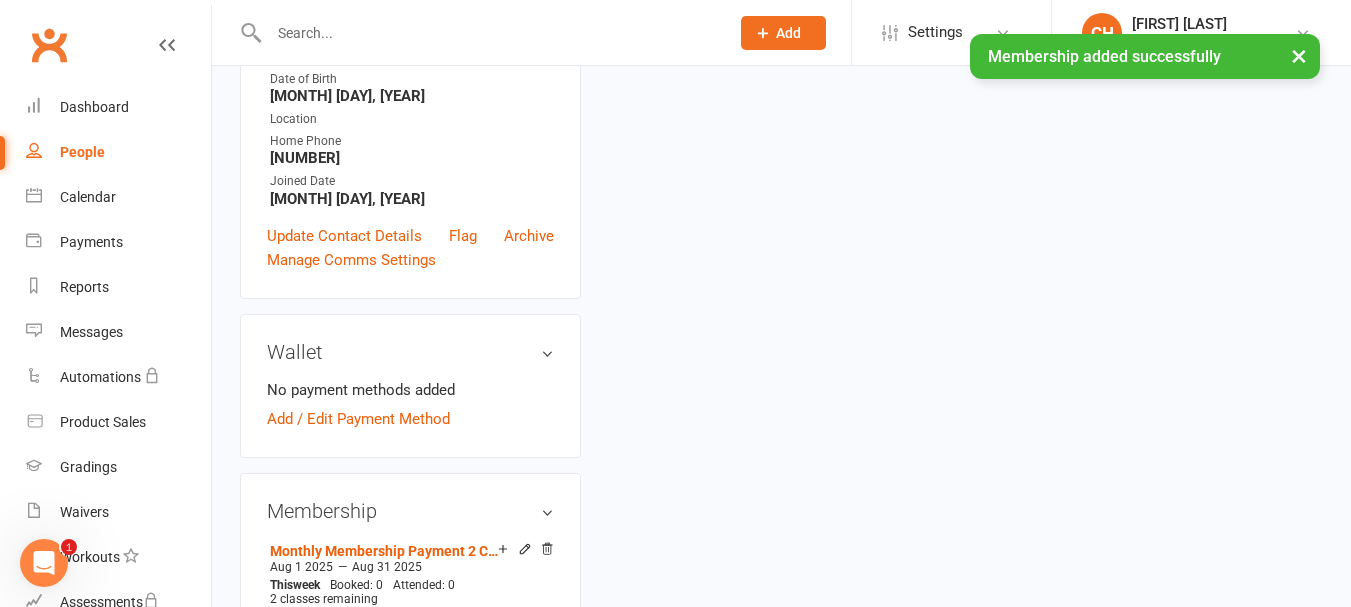 scroll, scrollTop: 0, scrollLeft: 0, axis: both 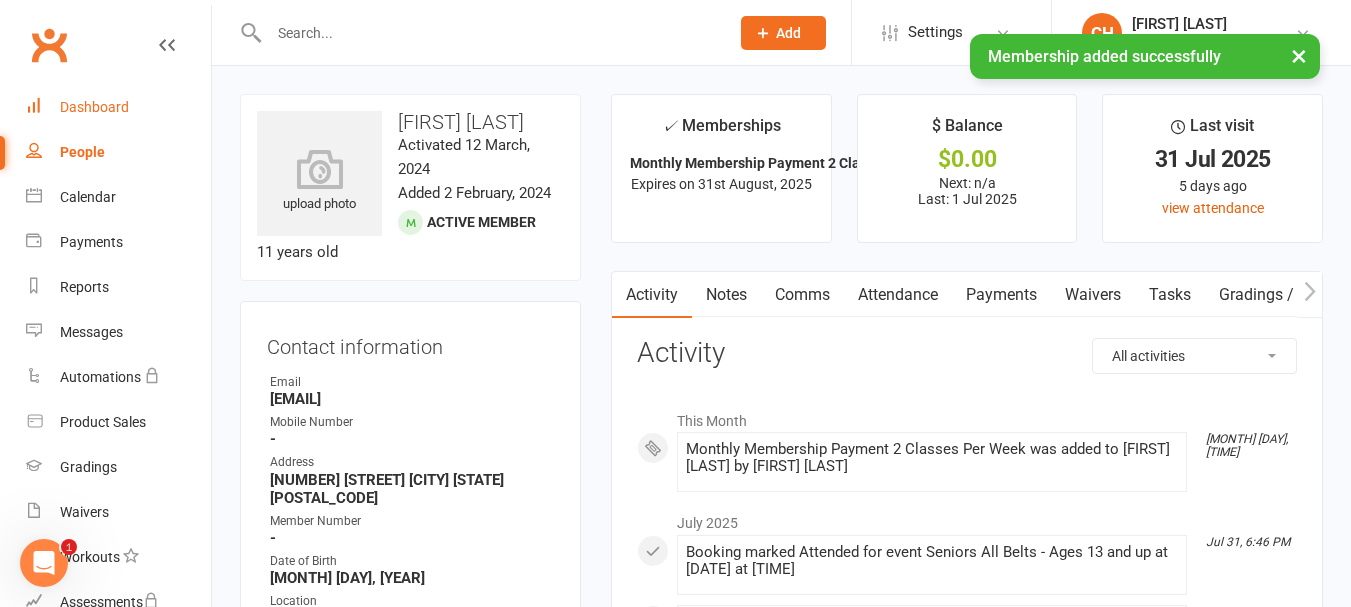 click on "Dashboard" at bounding box center (94, 107) 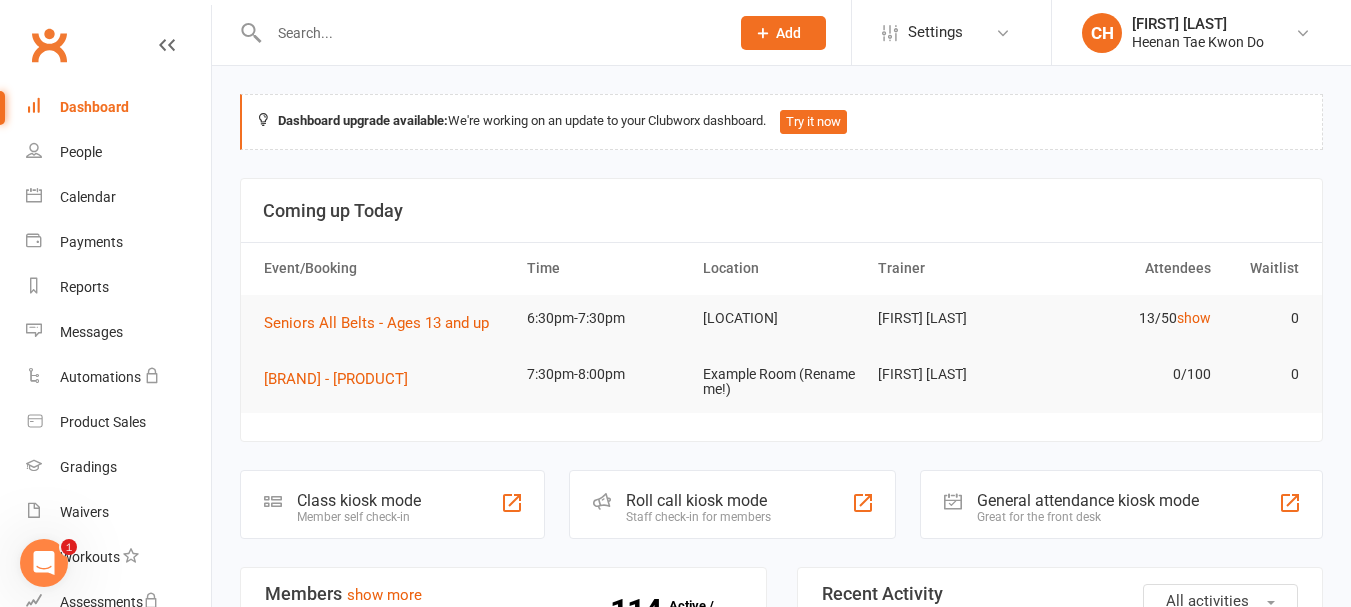click on "Roll call kiosk mode" 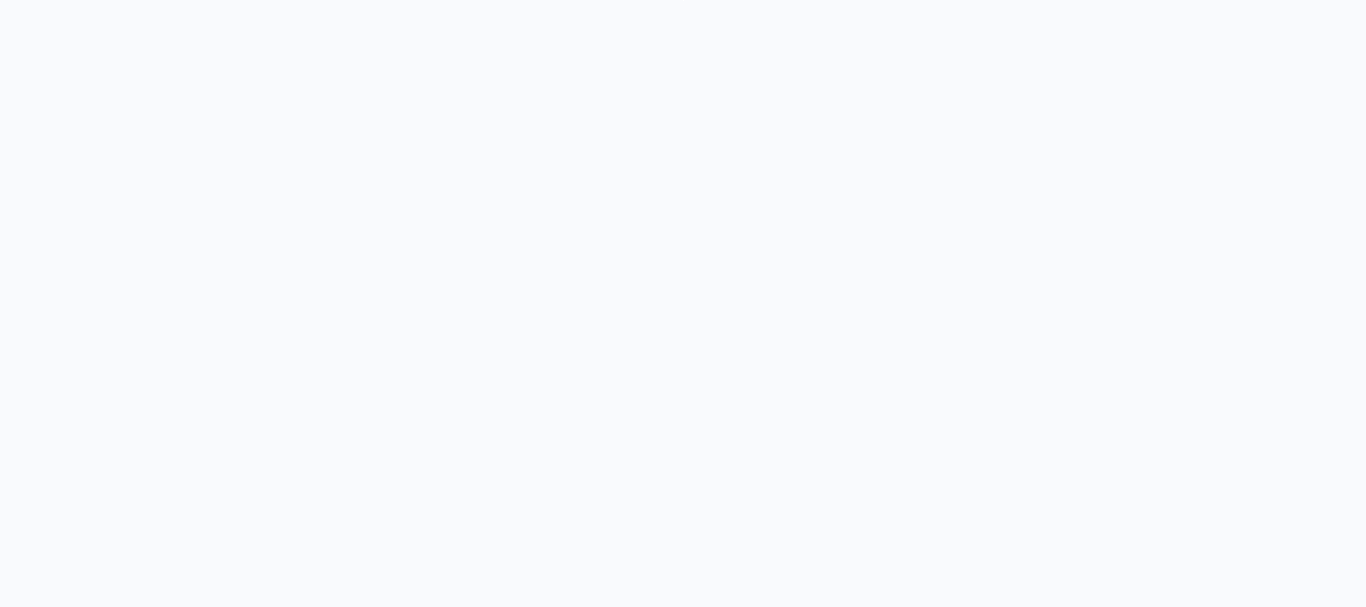 scroll, scrollTop: 0, scrollLeft: 0, axis: both 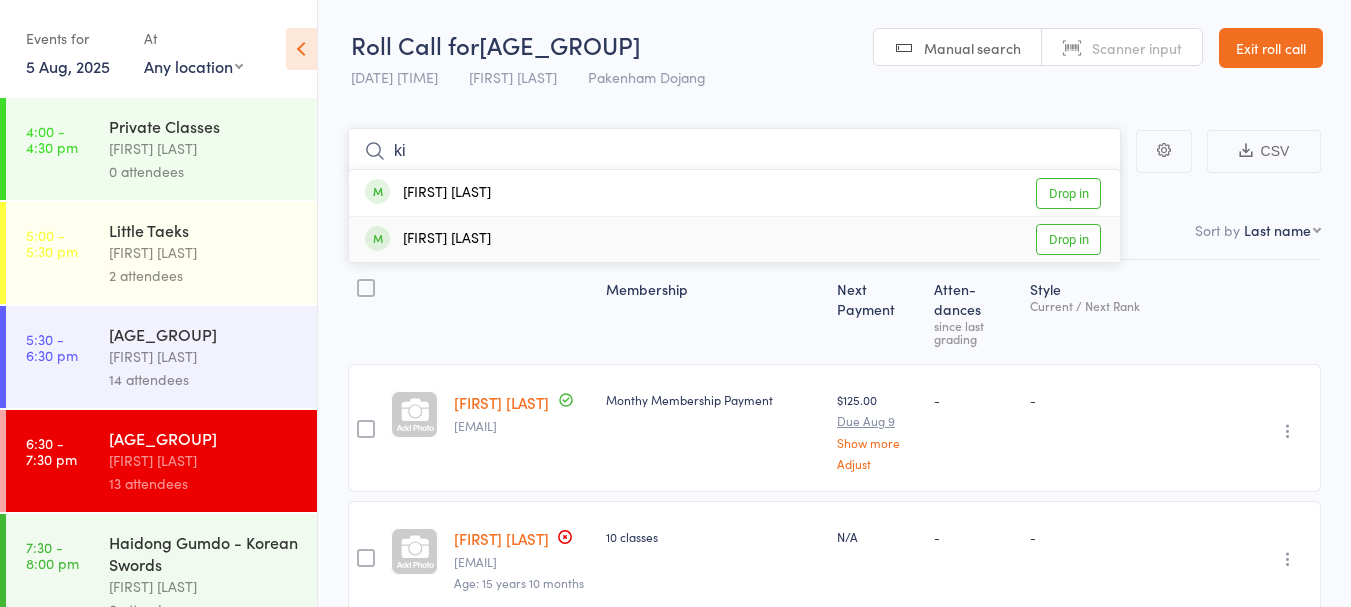 type on "ki" 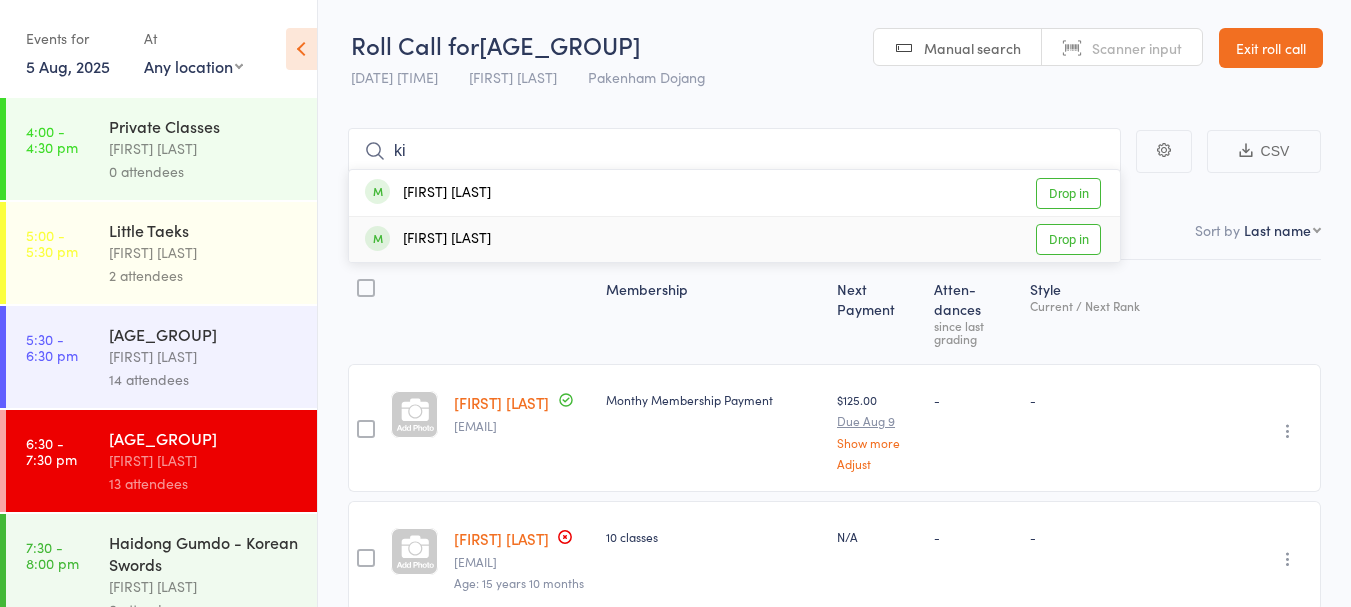 click on "Drop in" at bounding box center (1068, 239) 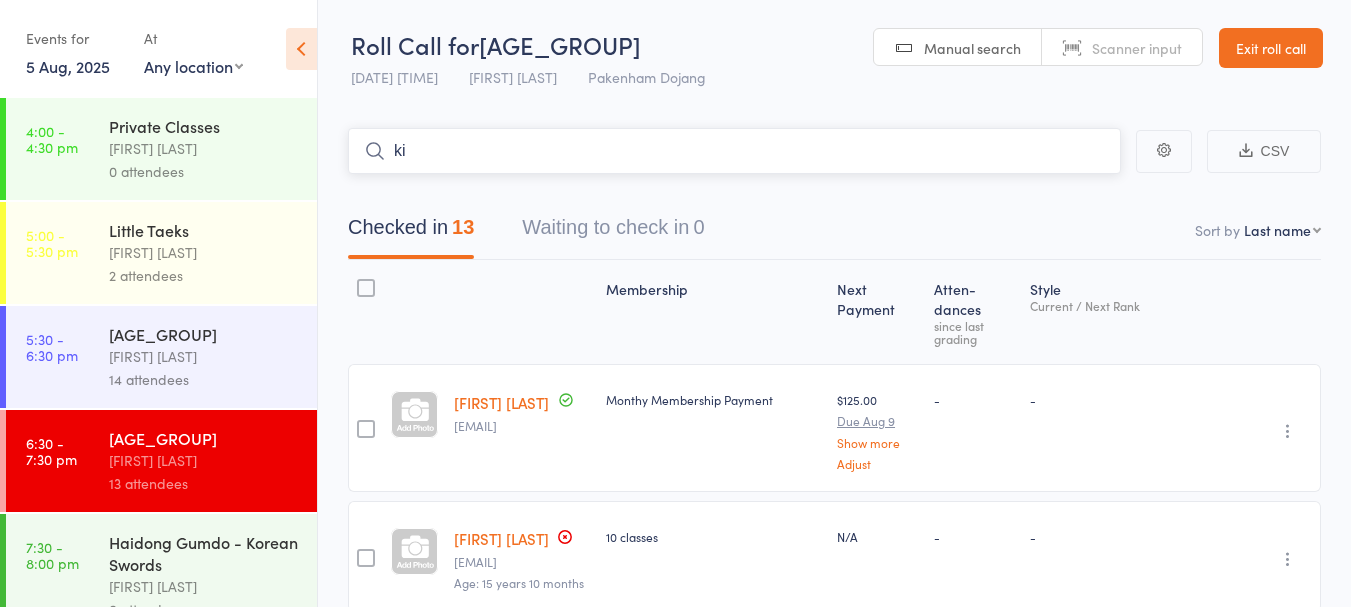 type 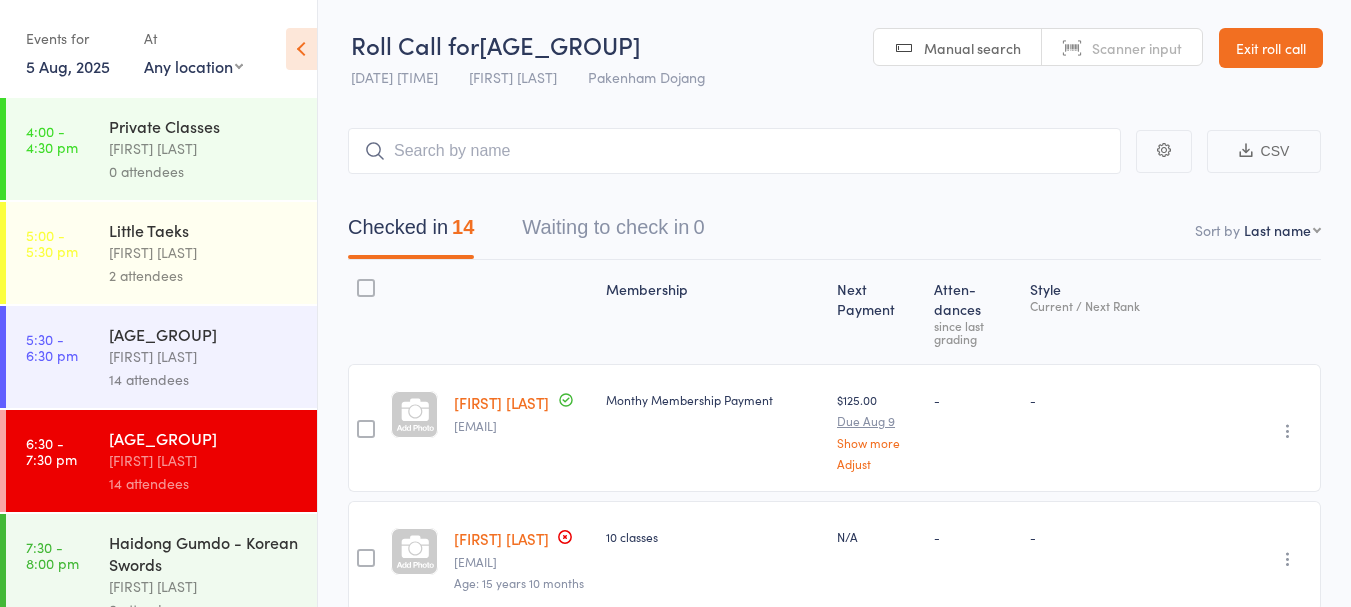 click on "Exit roll call" at bounding box center (1271, 48) 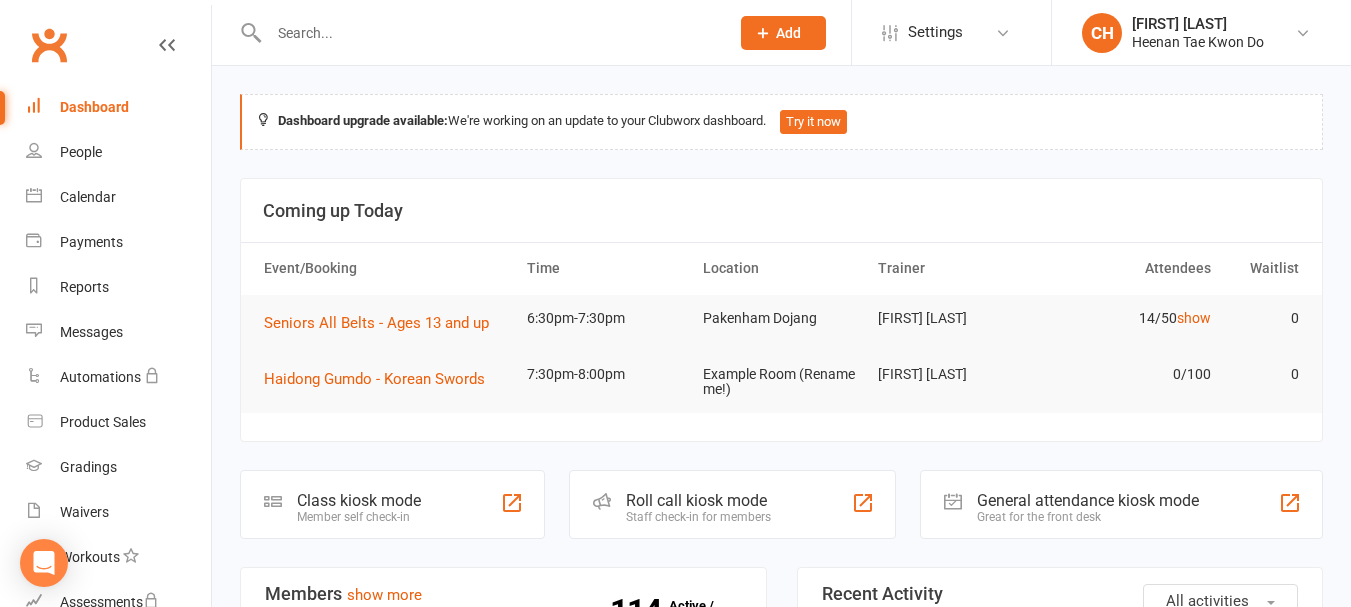 scroll, scrollTop: 0, scrollLeft: 0, axis: both 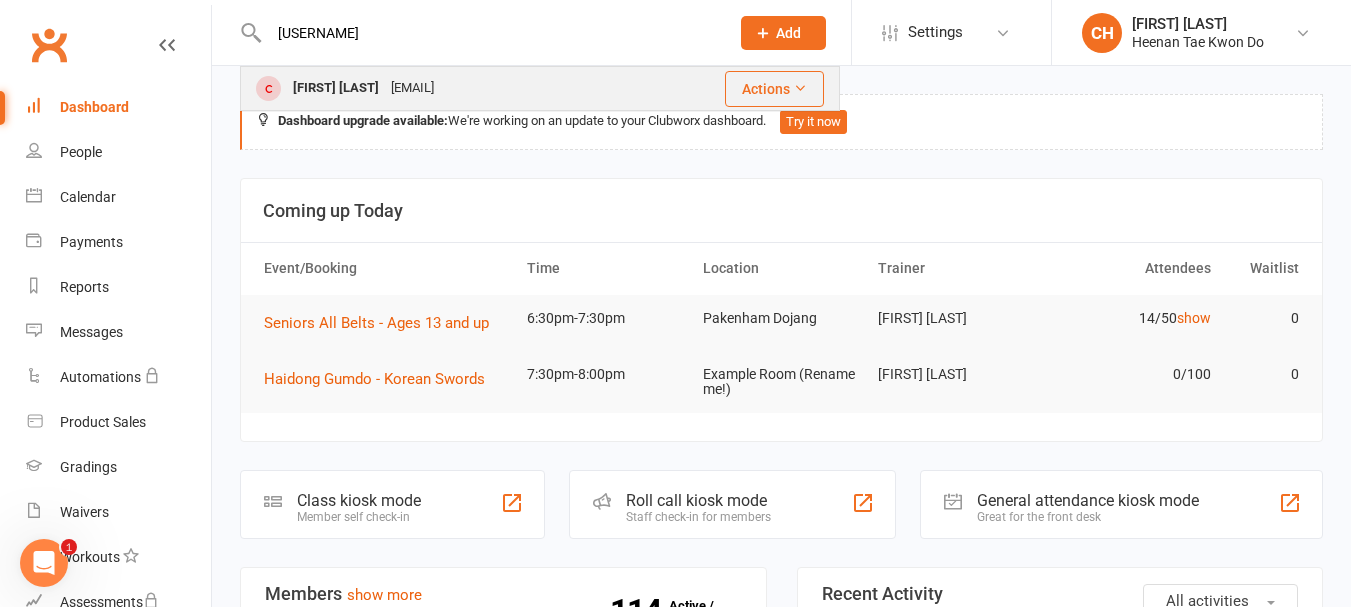 type on "[USERNAME]" 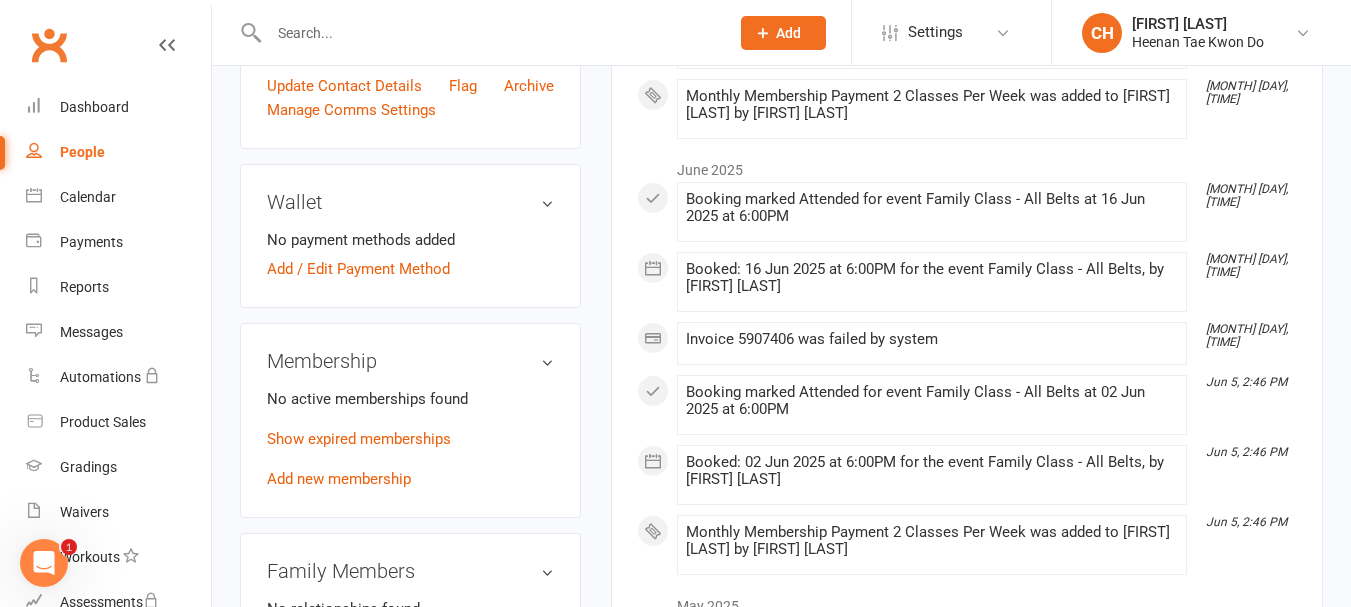 scroll, scrollTop: 700, scrollLeft: 0, axis: vertical 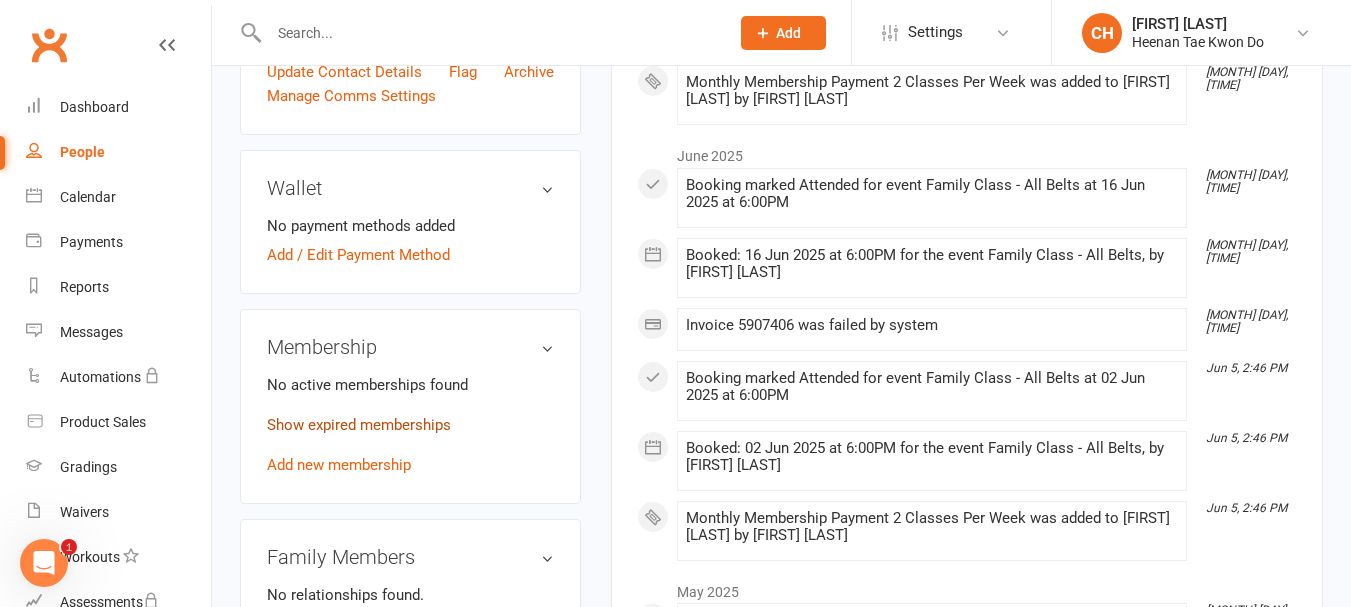 click on "Show expired memberships" at bounding box center [359, 425] 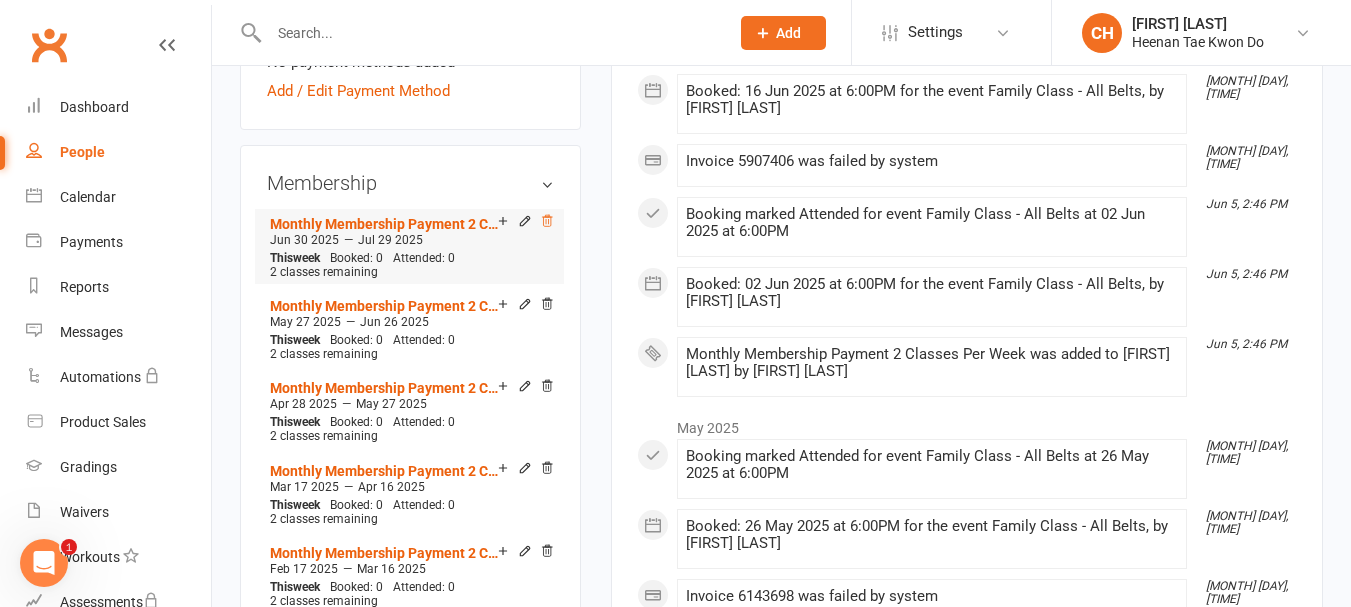 scroll, scrollTop: 900, scrollLeft: 0, axis: vertical 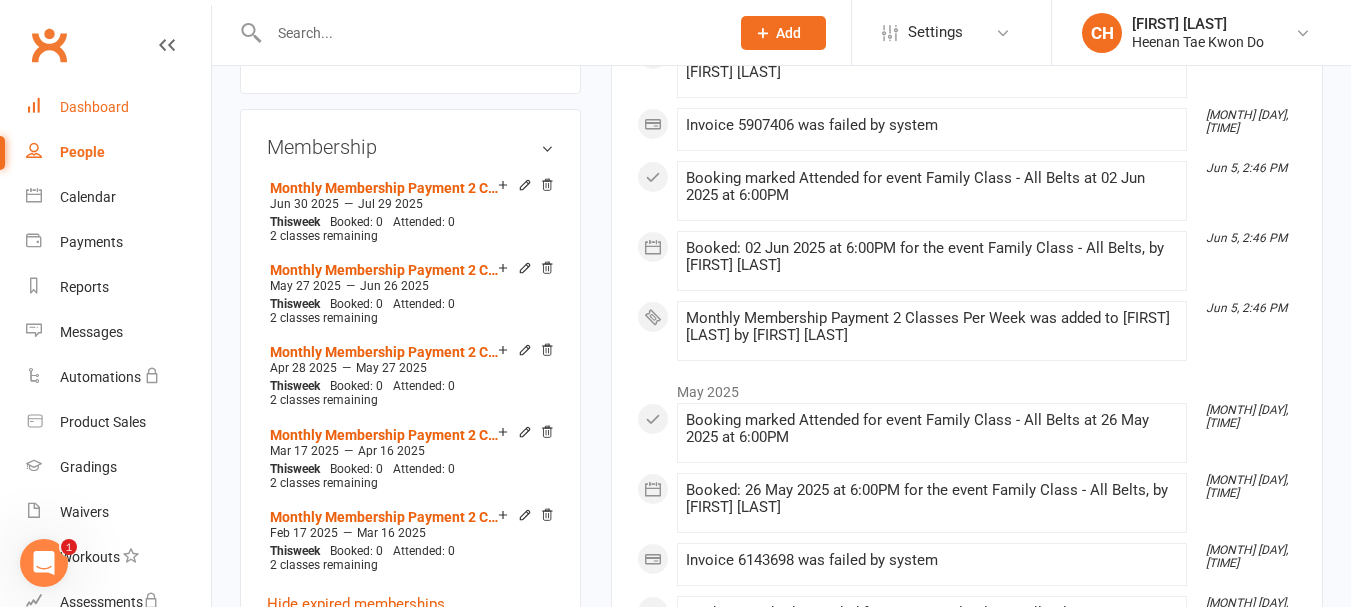 click on "Dashboard" at bounding box center (94, 107) 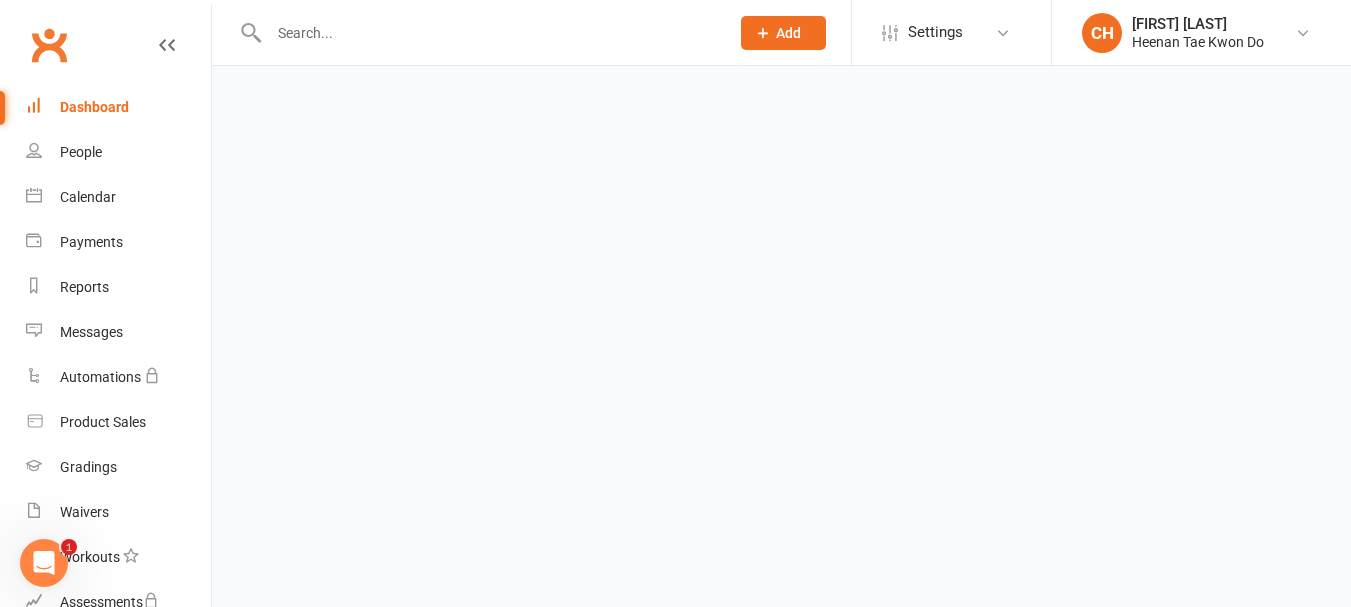 scroll, scrollTop: 0, scrollLeft: 0, axis: both 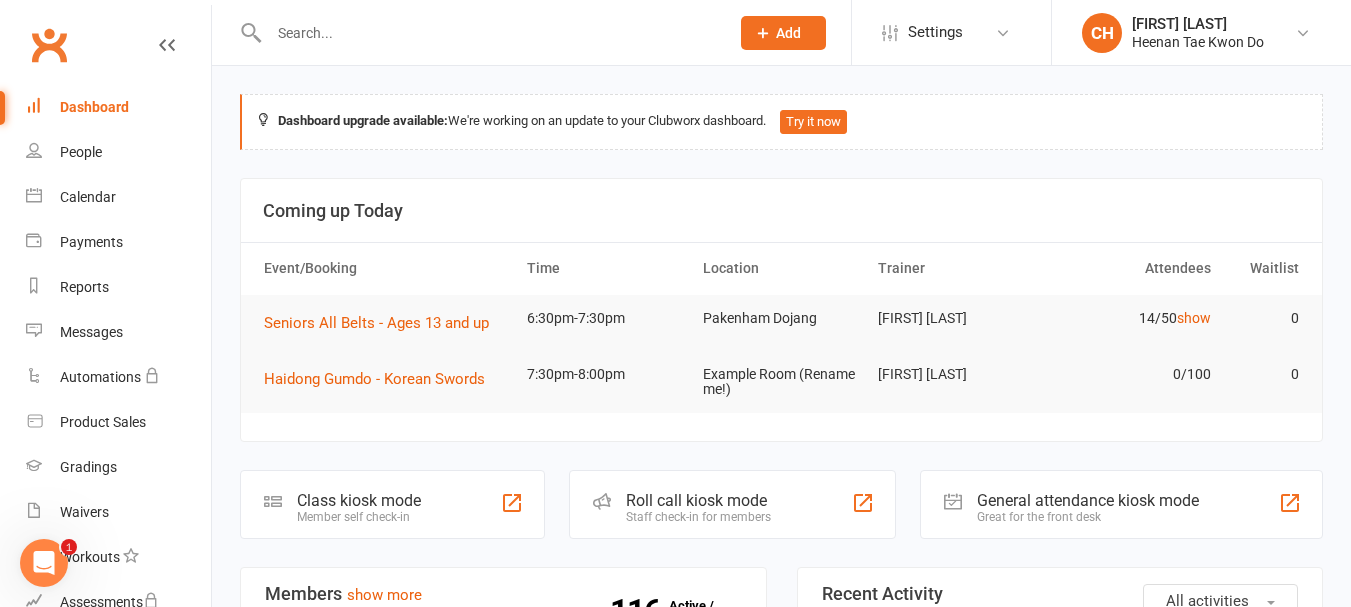 click at bounding box center (489, 33) 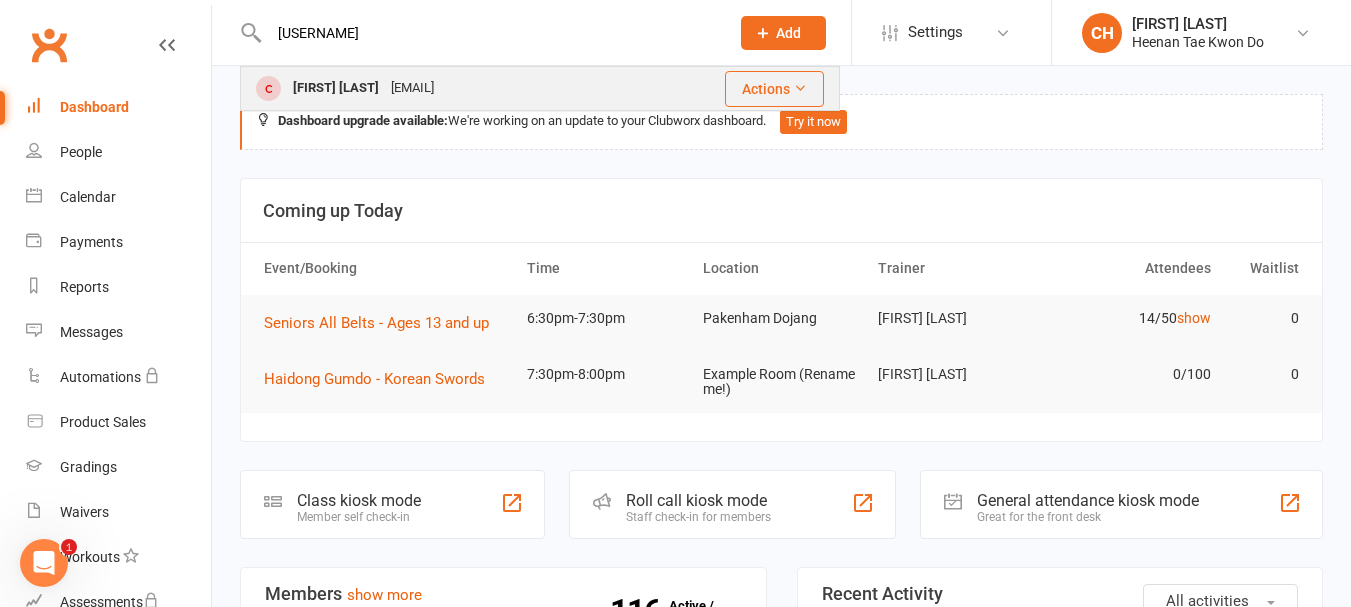 type on "arik" 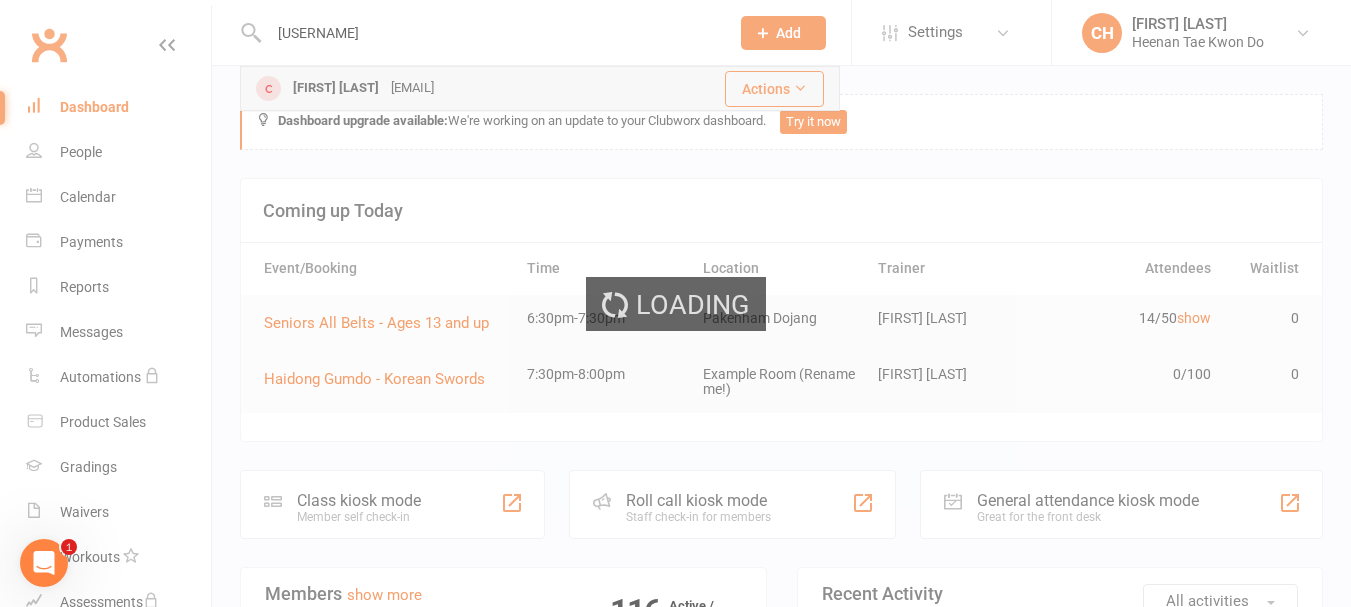 type 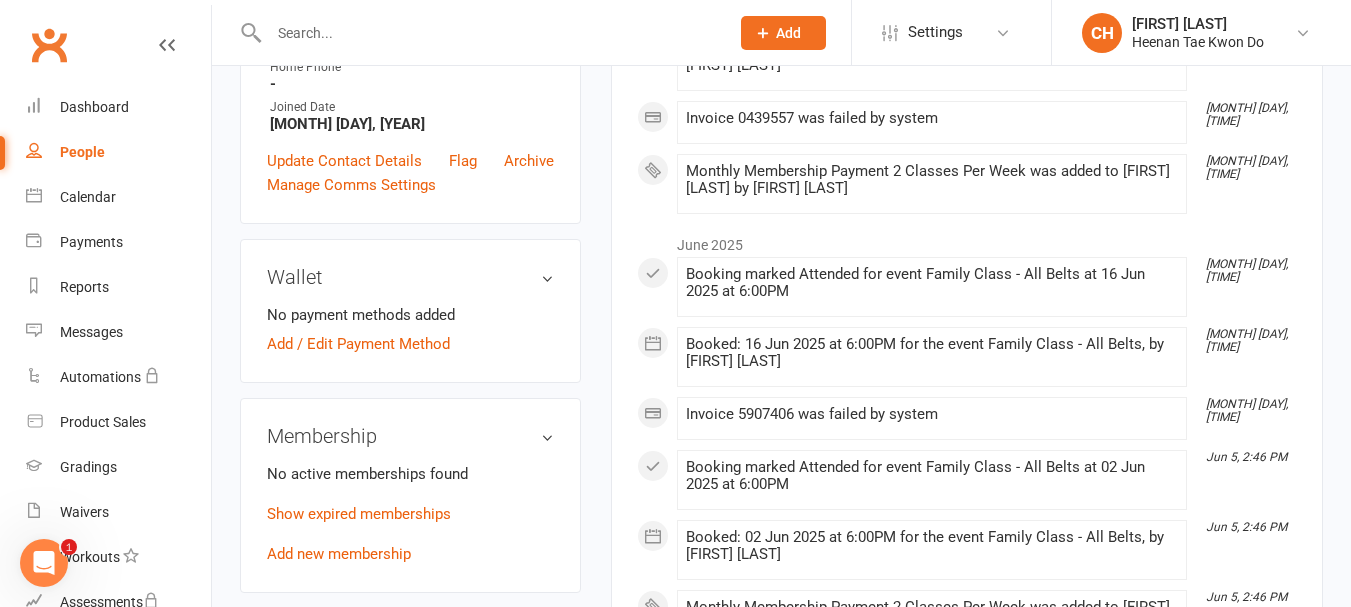 scroll, scrollTop: 700, scrollLeft: 0, axis: vertical 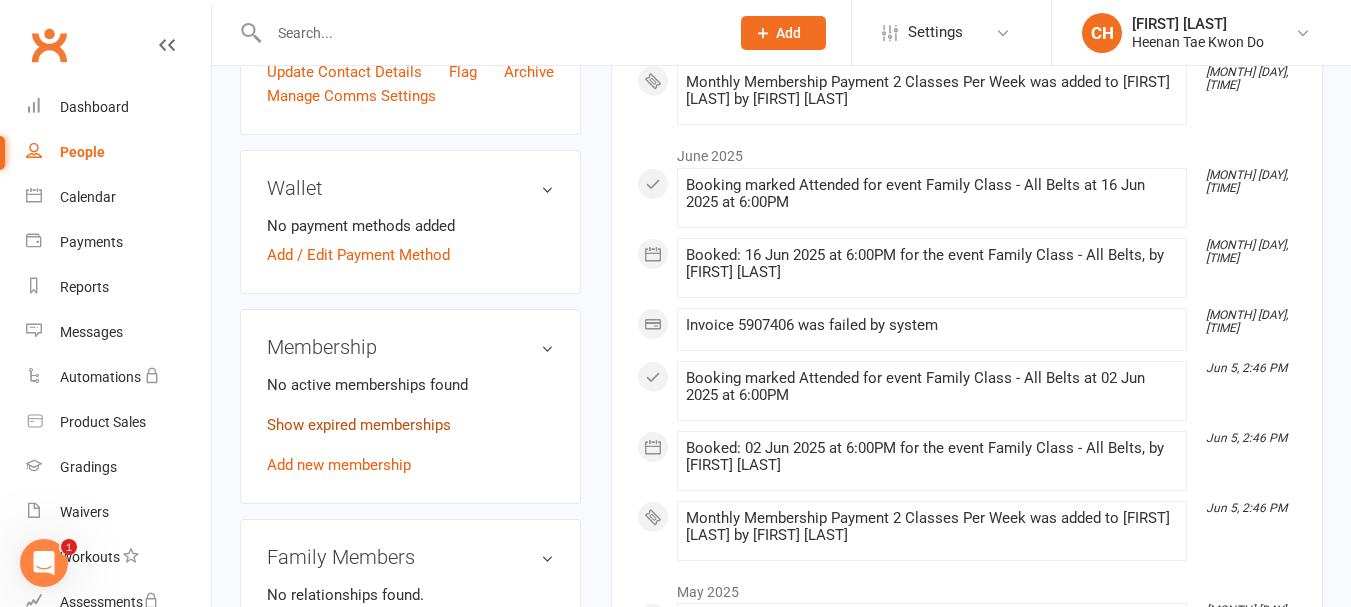 click on "Show expired memberships" at bounding box center [359, 425] 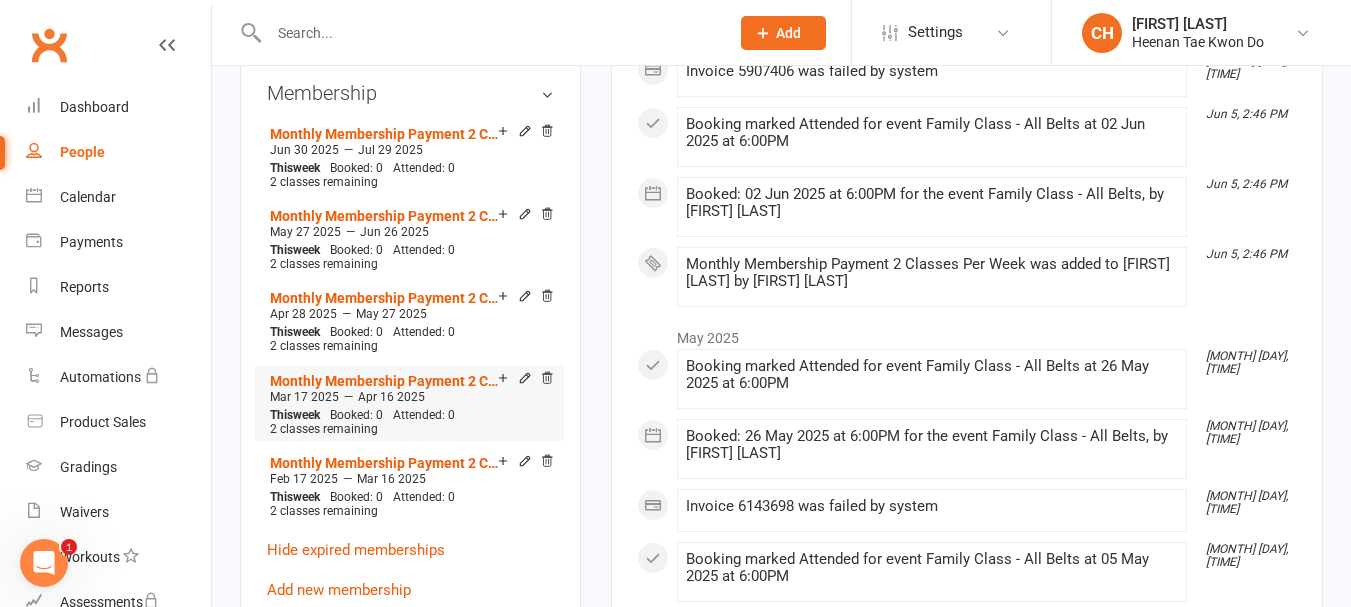 scroll, scrollTop: 1000, scrollLeft: 0, axis: vertical 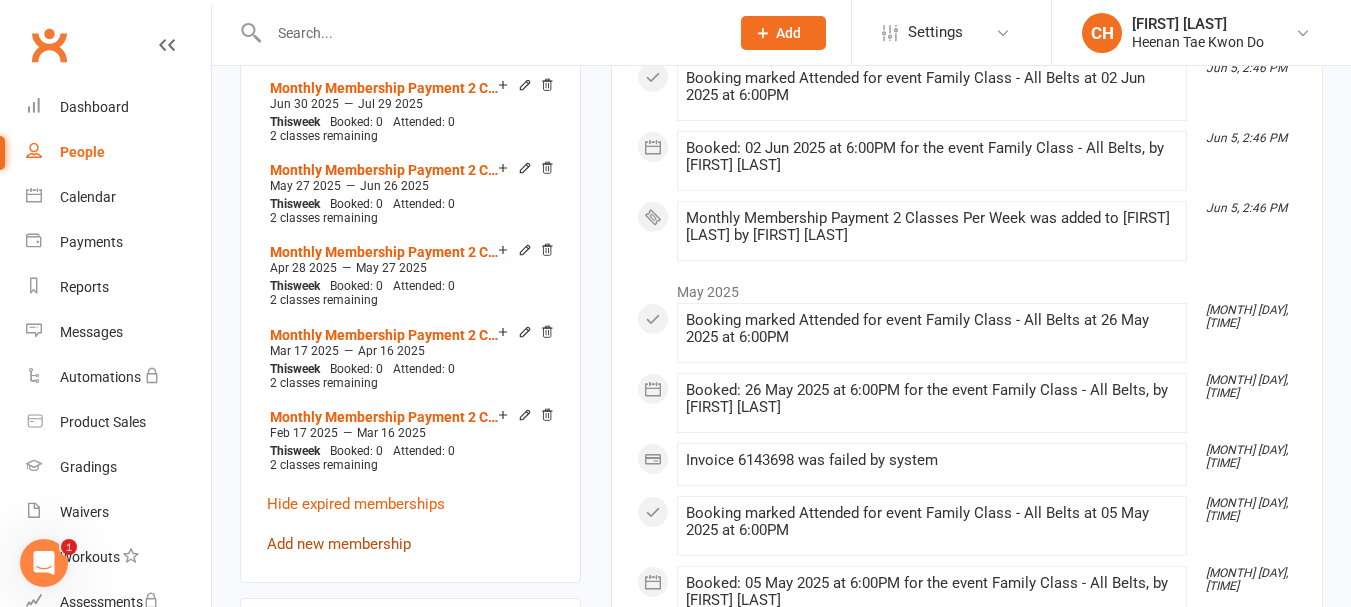 click on "Add new membership" at bounding box center (339, 544) 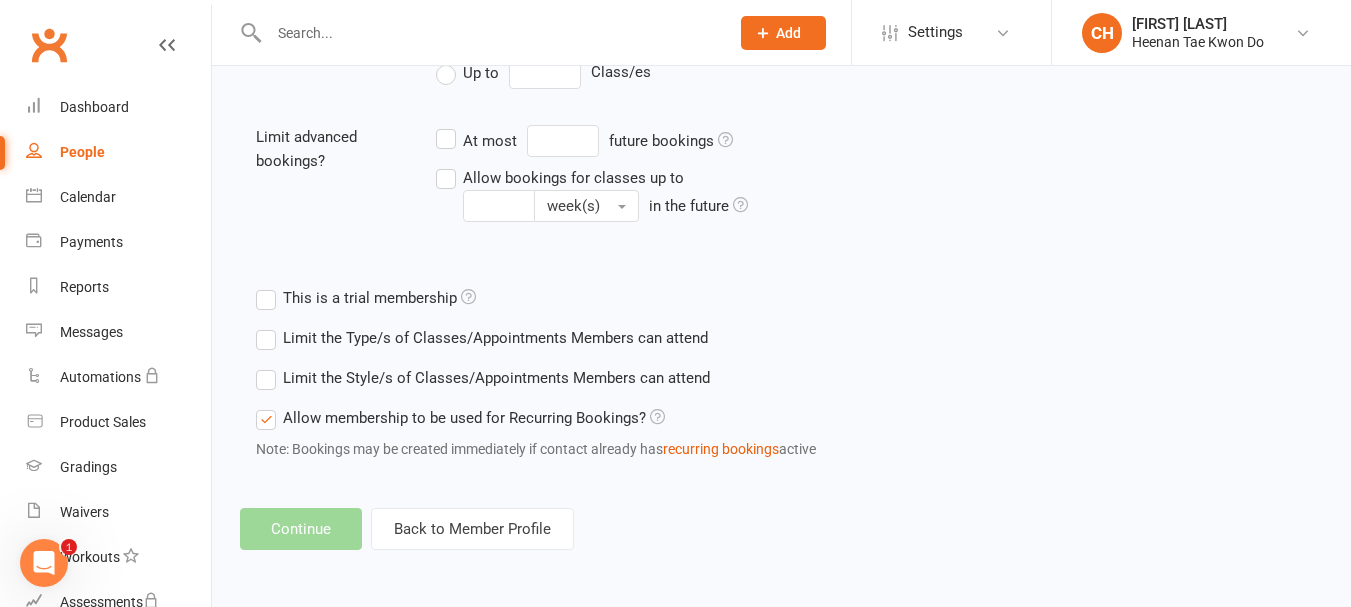 scroll, scrollTop: 0, scrollLeft: 0, axis: both 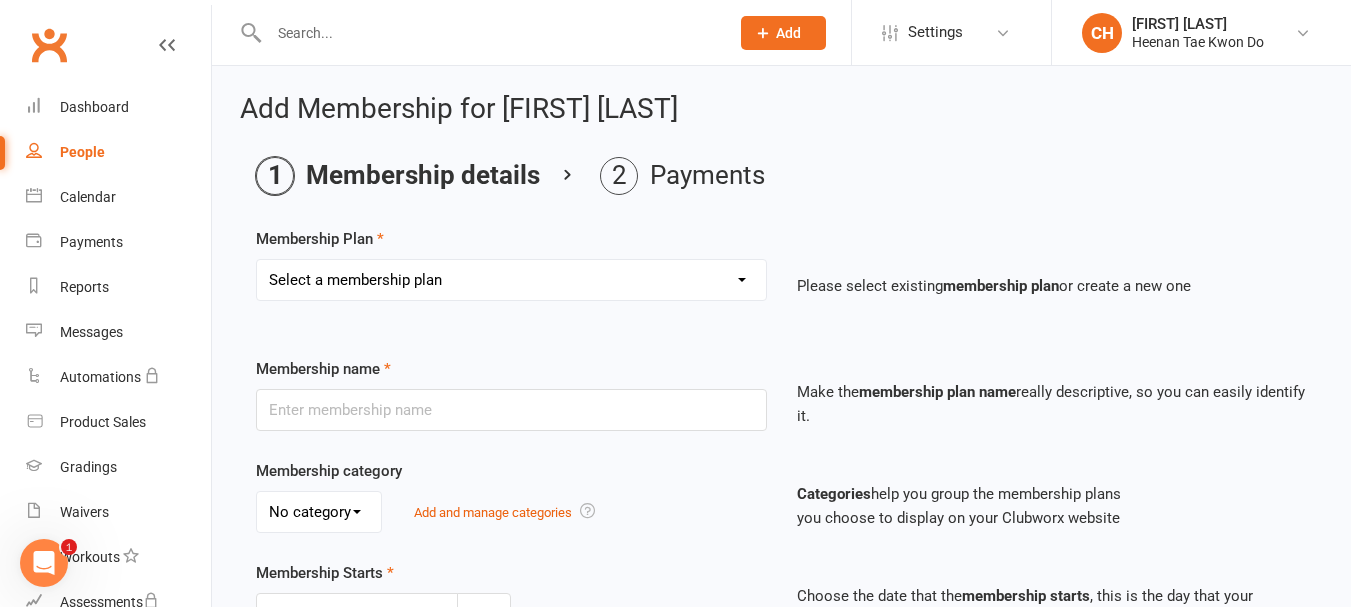 click on "Select a membership plan Create new Membership Plan Monthy Membership Payment Little Taeks 10 classes Sports Cover Insurance Private Lessons - 10 classes Little Taeks Start-Up 10 classes Monthly Membership Payment 2 Classes Per Week 6 Monthly Membership Payment 12 Monthly Membership Payment 10 Monthly Membership Payment [FIRST] [LAST] 10 Monthly Membership Payment [FIRST] [LAST] Casual Classes Only NDIS 5 Lessons Staff Membership Bass Coast Term Fees Term 2 Private lessons Private 5 Lessons Lee and Brandon Term Fees Monthly Membership Payment 3 Classes Per Week Monthly Membership Payment 1 Class Per Week" at bounding box center (511, 280) 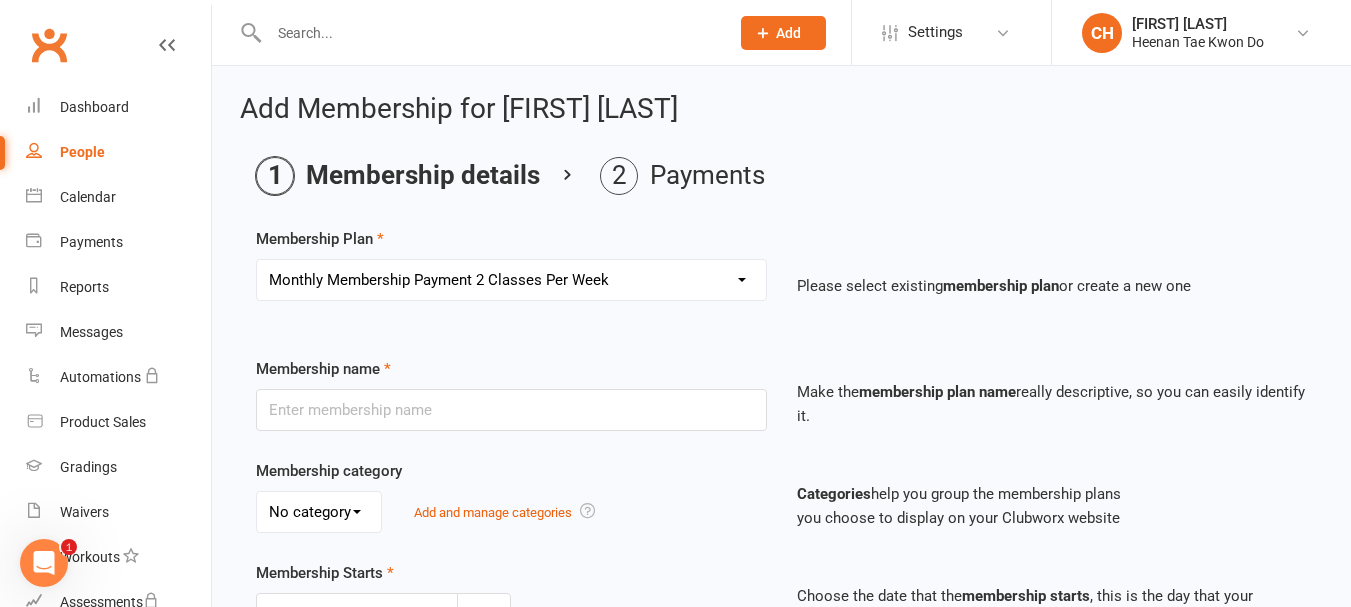 click on "Select a membership plan Create new Membership Plan Monthy Membership Payment Little Taeks 10 classes Sports Cover Insurance Private Lessons - 10 classes Little Taeks Start-Up 10 classes Monthly Membership Payment 2 Classes Per Week 6 Monthly Membership Payment 12 Monthly Membership Payment 10 Monthly Membership Payment [FIRST] [LAST] 10 Monthly Membership Payment [FIRST] [LAST] Casual Classes Only NDIS 5 Lessons Staff Membership Bass Coast Term Fees Term 2 Private lessons Private 5 Lessons Lee and Brandon Term Fees Monthly Membership Payment 3 Classes Per Week Monthly Membership Payment 1 Class Per Week" at bounding box center (511, 280) 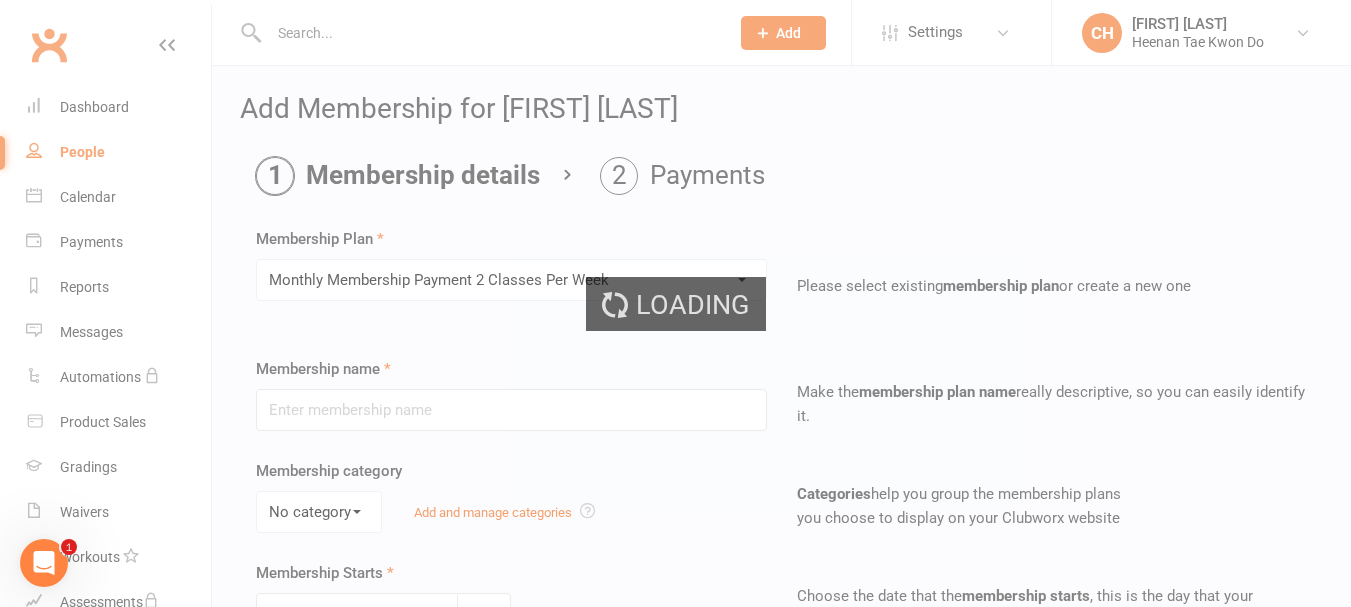 type on "Monthly Membership Payment 2 Classes Per Week" 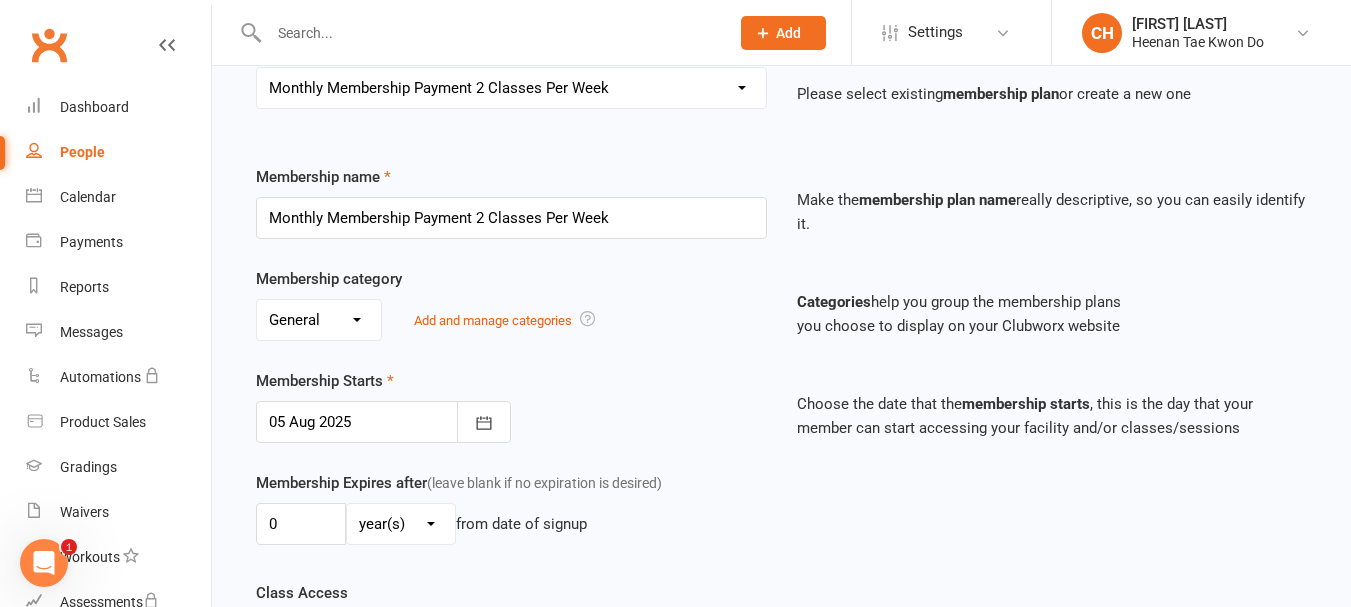 scroll, scrollTop: 200, scrollLeft: 0, axis: vertical 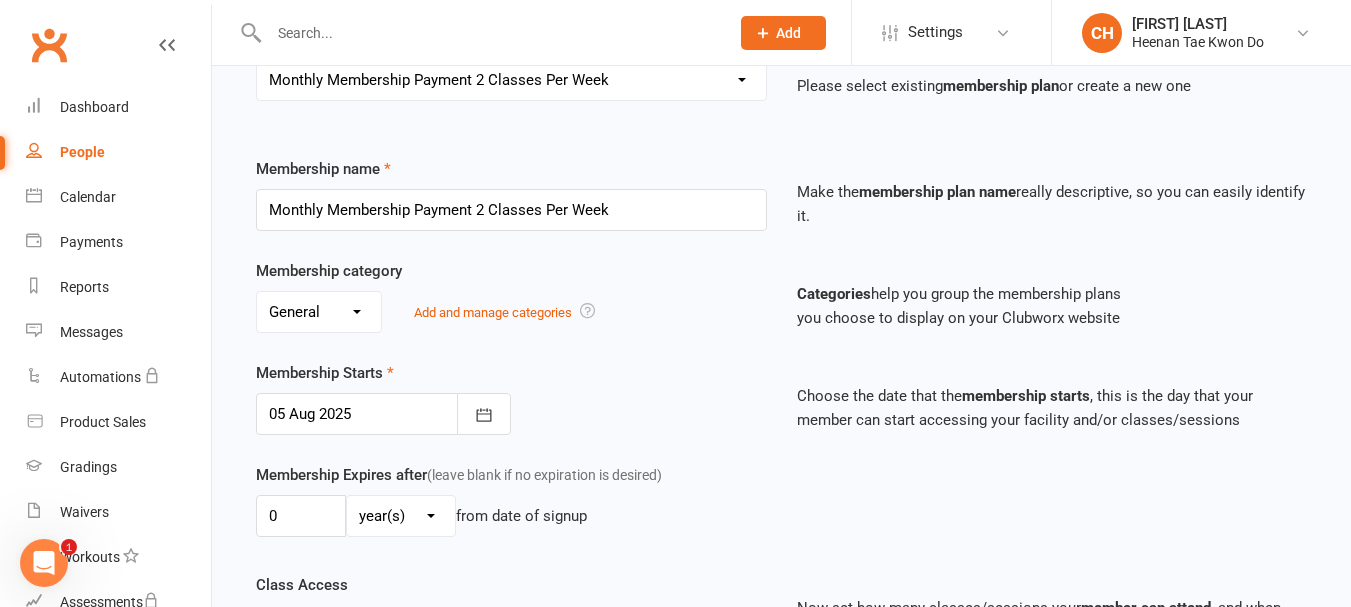 click at bounding box center [383, 414] 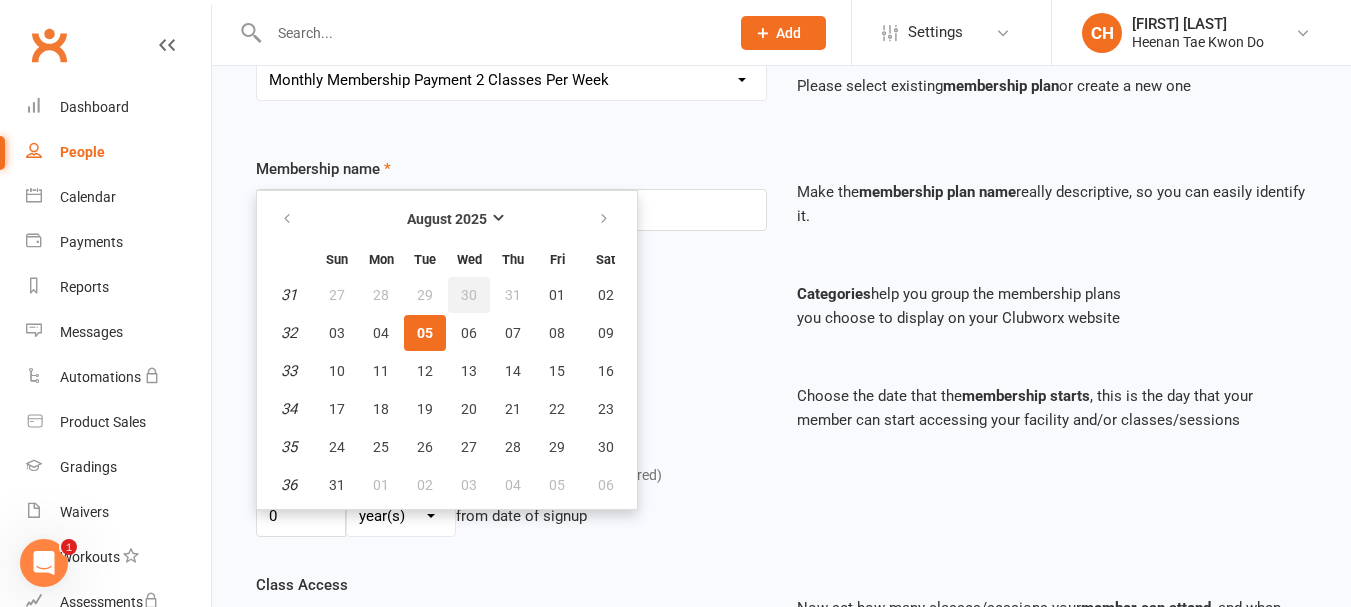 click on "30" at bounding box center [469, 295] 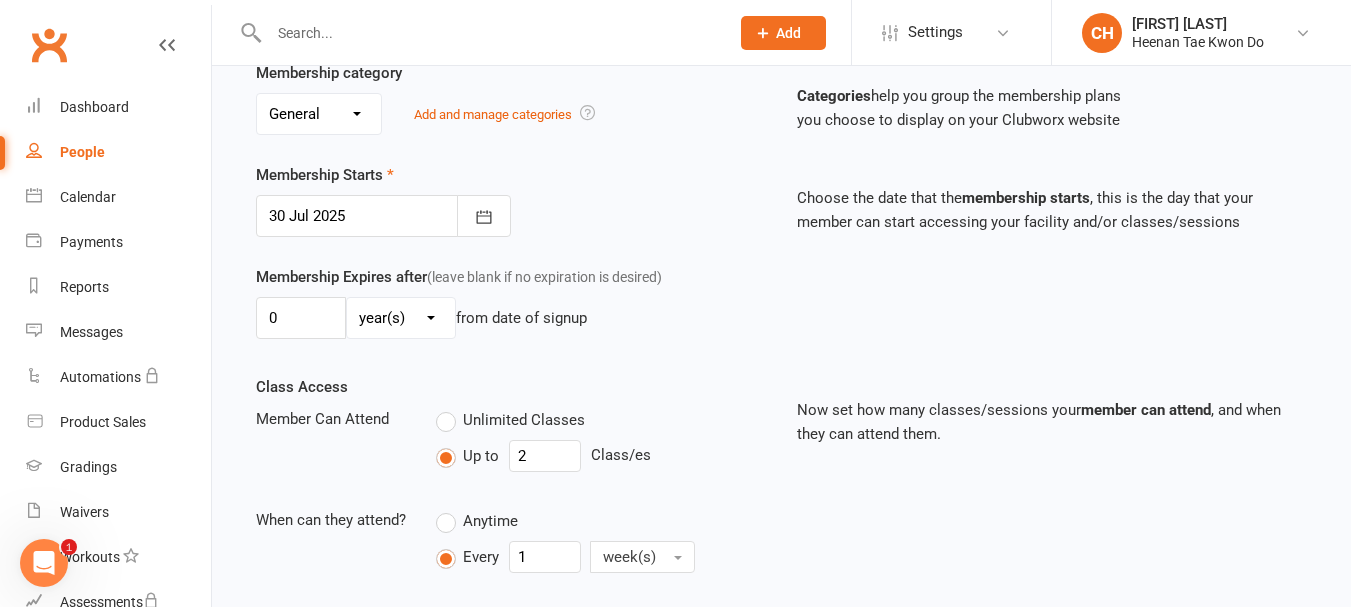 scroll, scrollTop: 400, scrollLeft: 0, axis: vertical 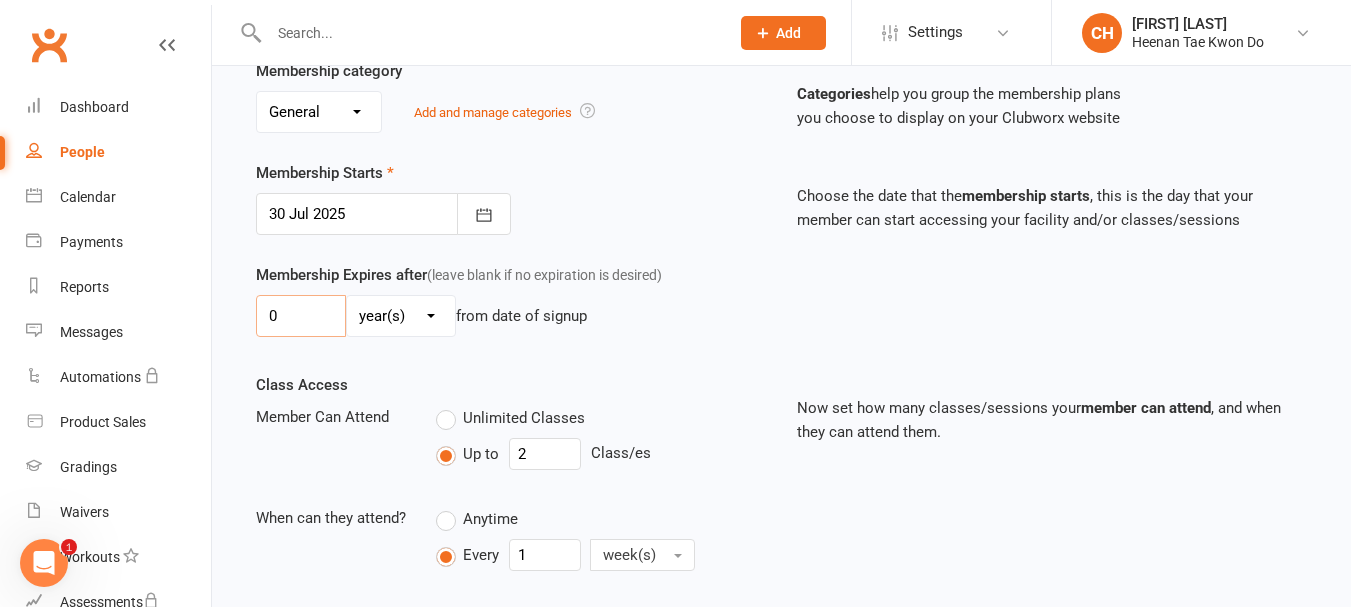 drag, startPoint x: 321, startPoint y: 317, endPoint x: 229, endPoint y: 325, distance: 92.34717 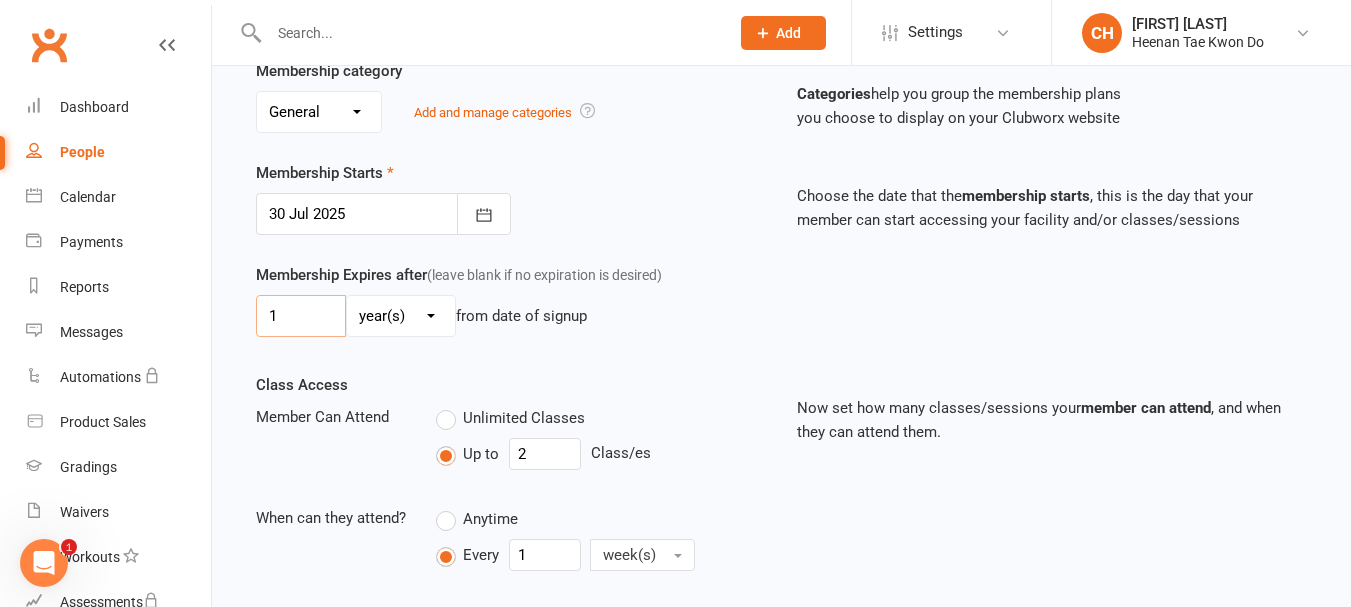 type on "1" 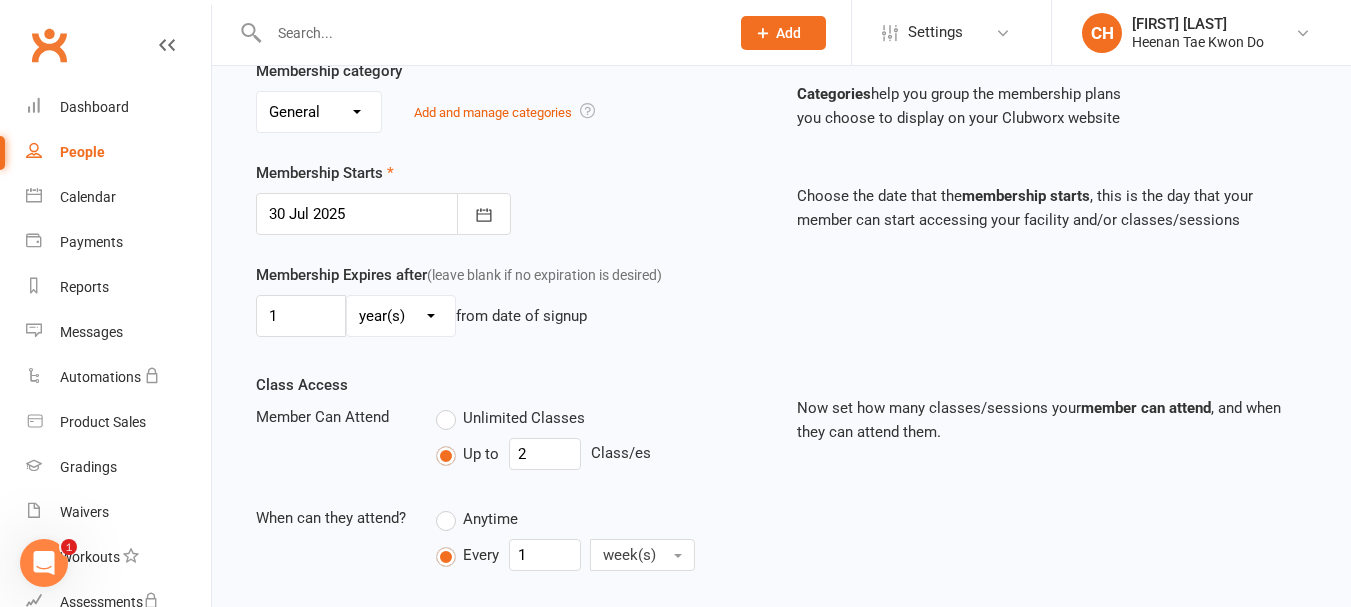 click on "day(s) week(s) month(s) year(s)" at bounding box center [401, 316] 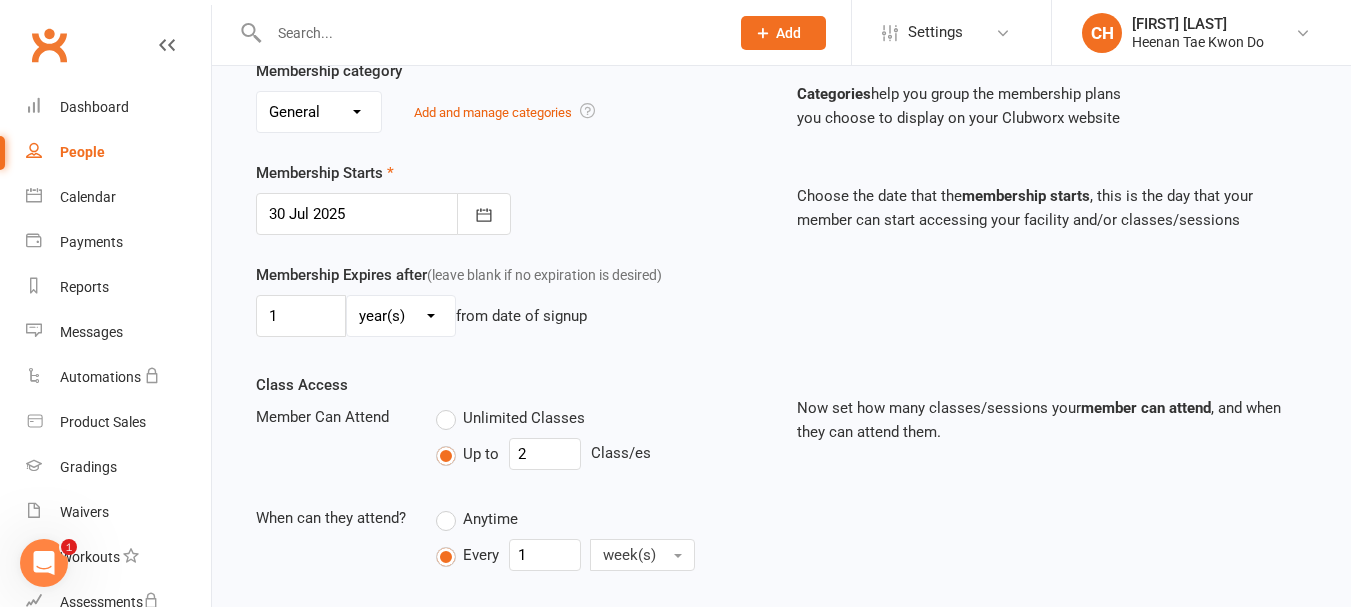 select on "2" 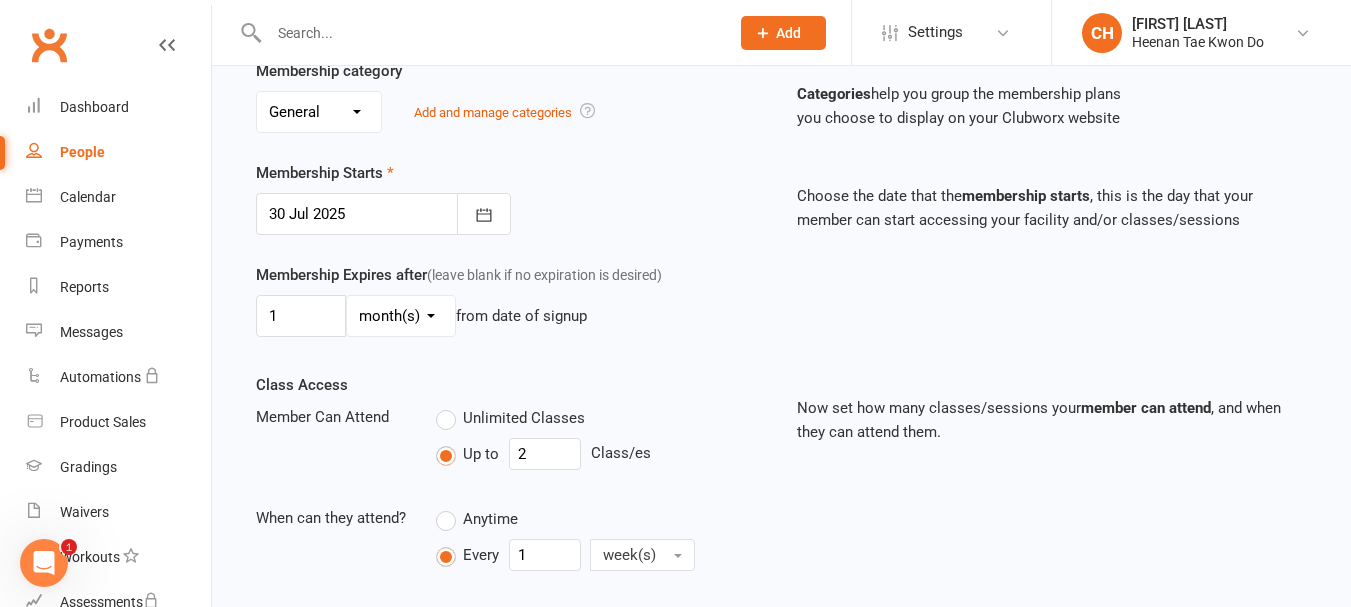 click on "day(s) week(s) month(s) year(s)" at bounding box center (401, 316) 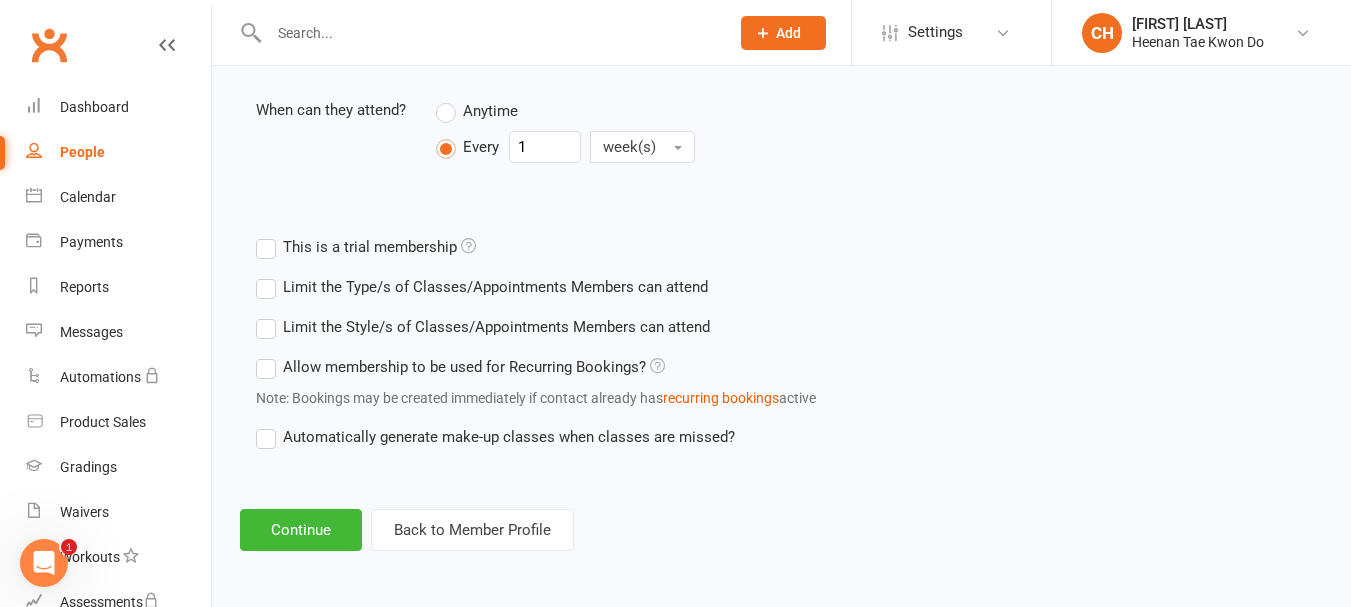 scroll, scrollTop: 810, scrollLeft: 0, axis: vertical 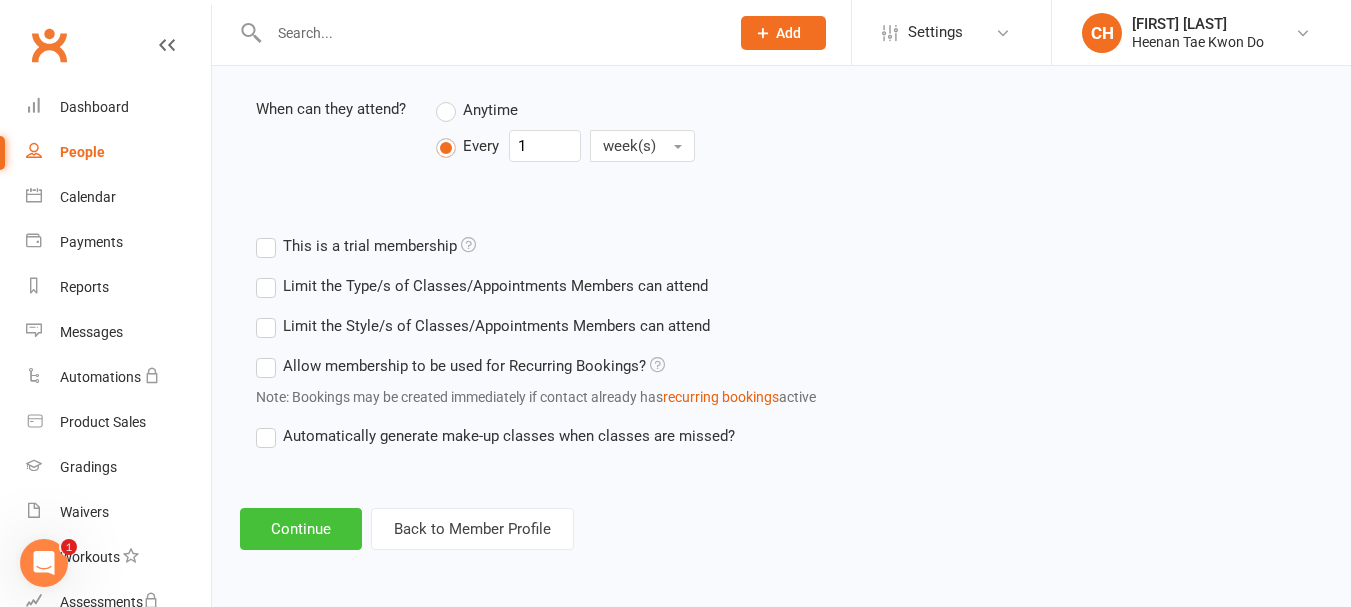click on "Continue" at bounding box center [301, 529] 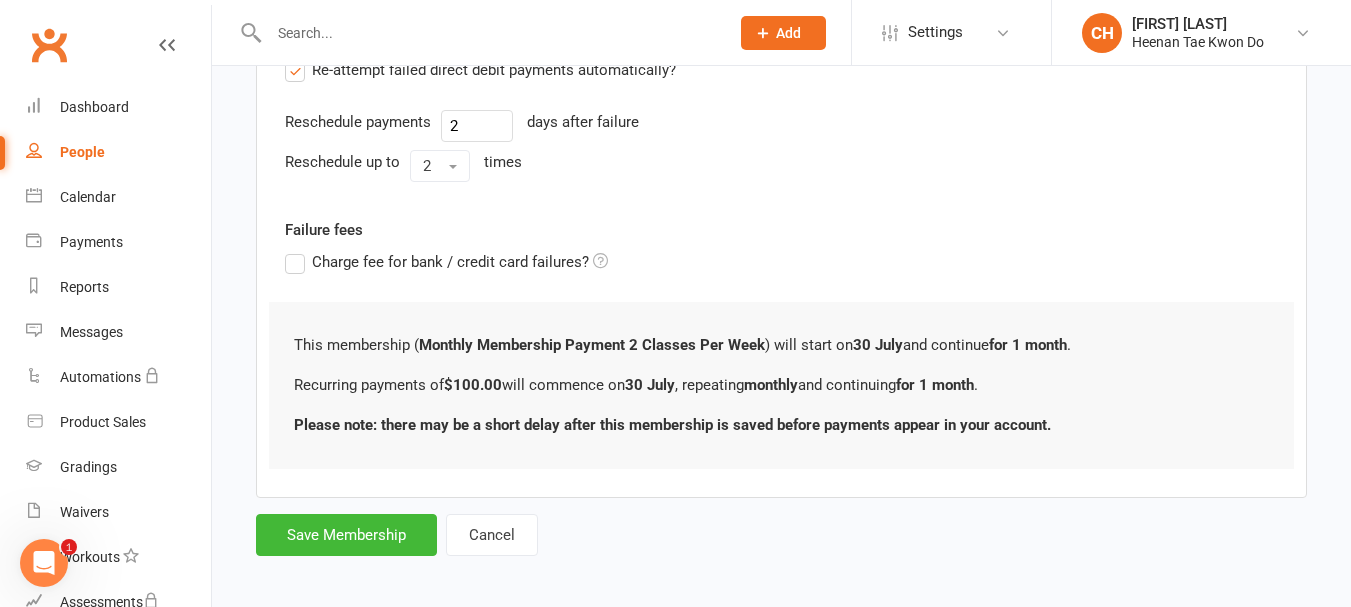 scroll, scrollTop: 0, scrollLeft: 0, axis: both 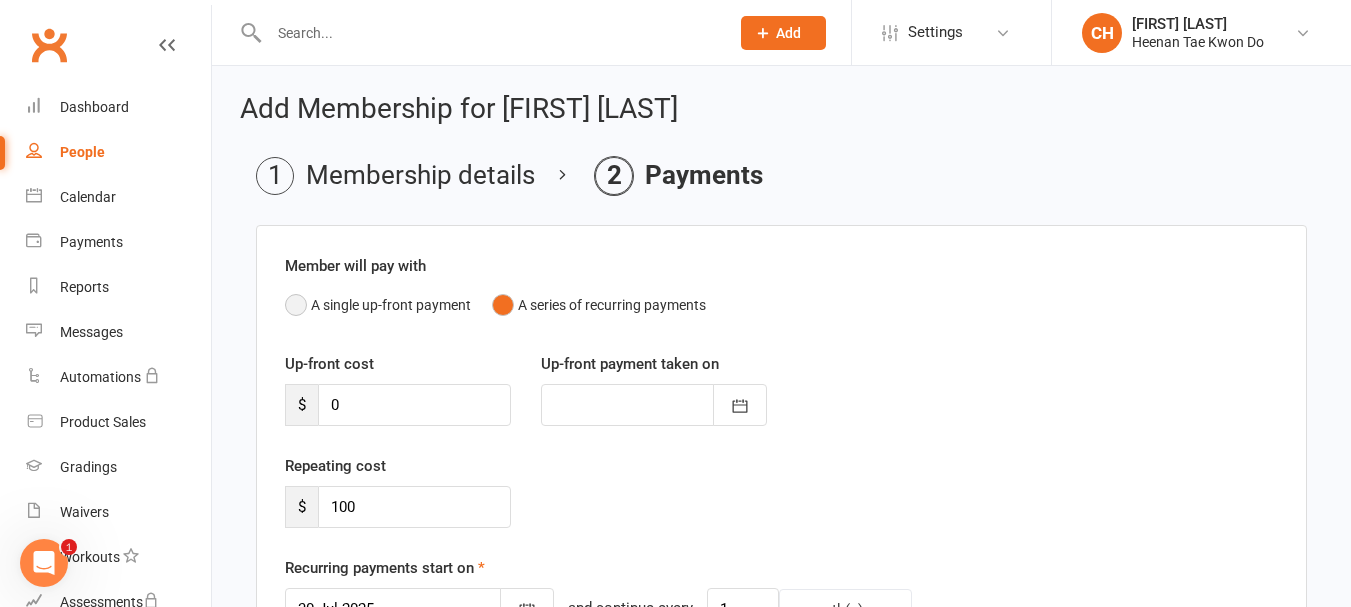 click on "A single up-front payment" at bounding box center (378, 305) 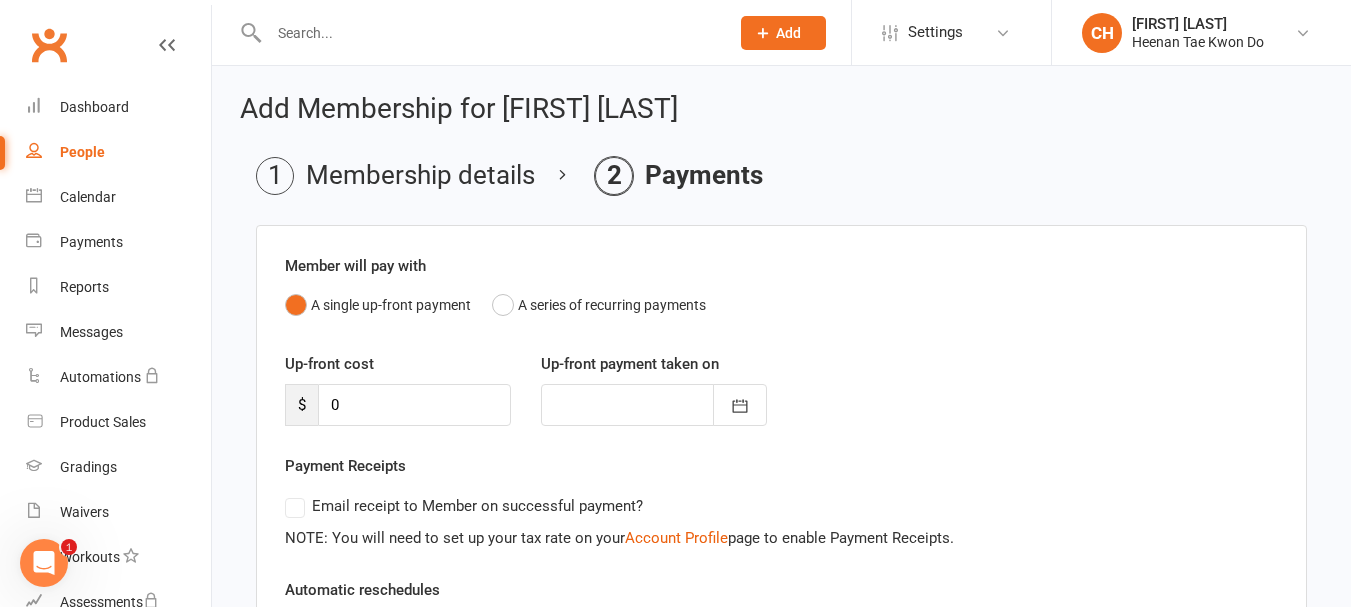 type 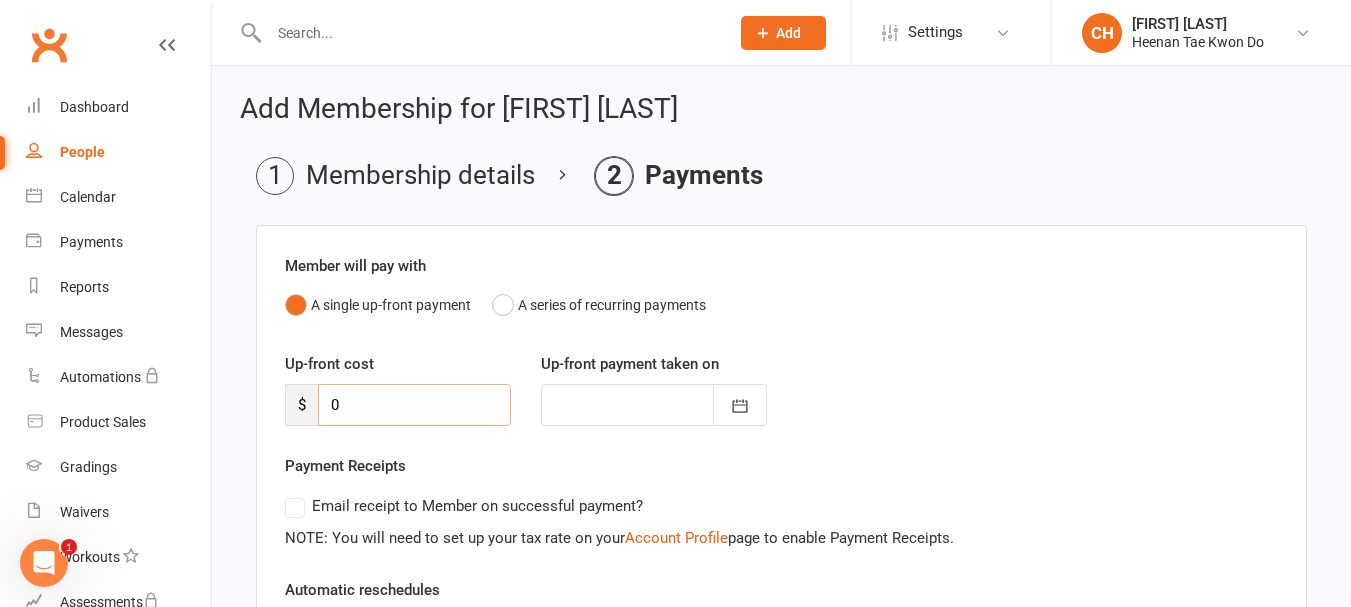 click on "0" at bounding box center (414, 405) 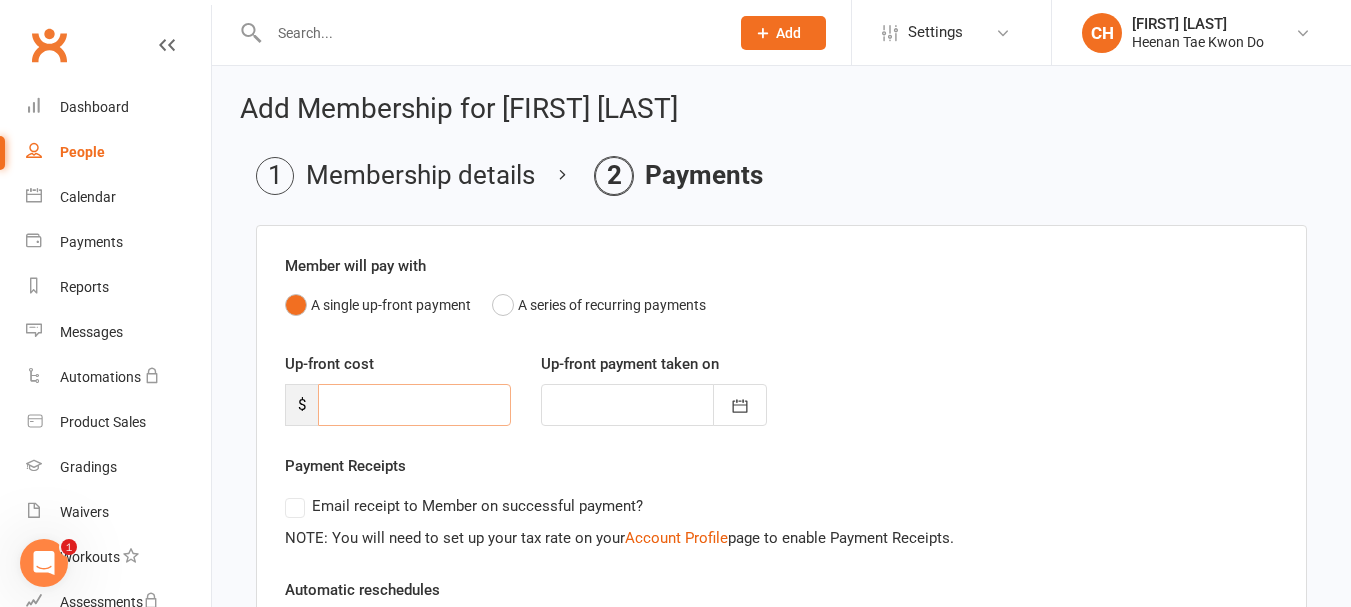 type on "1" 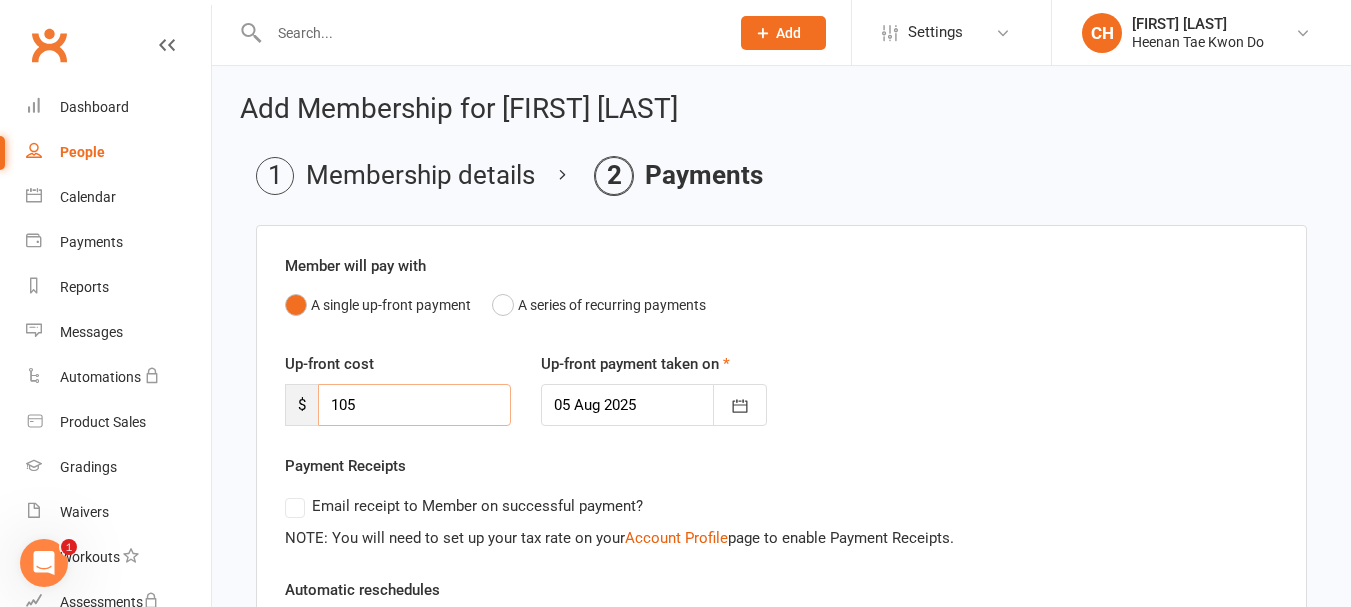 type on "105" 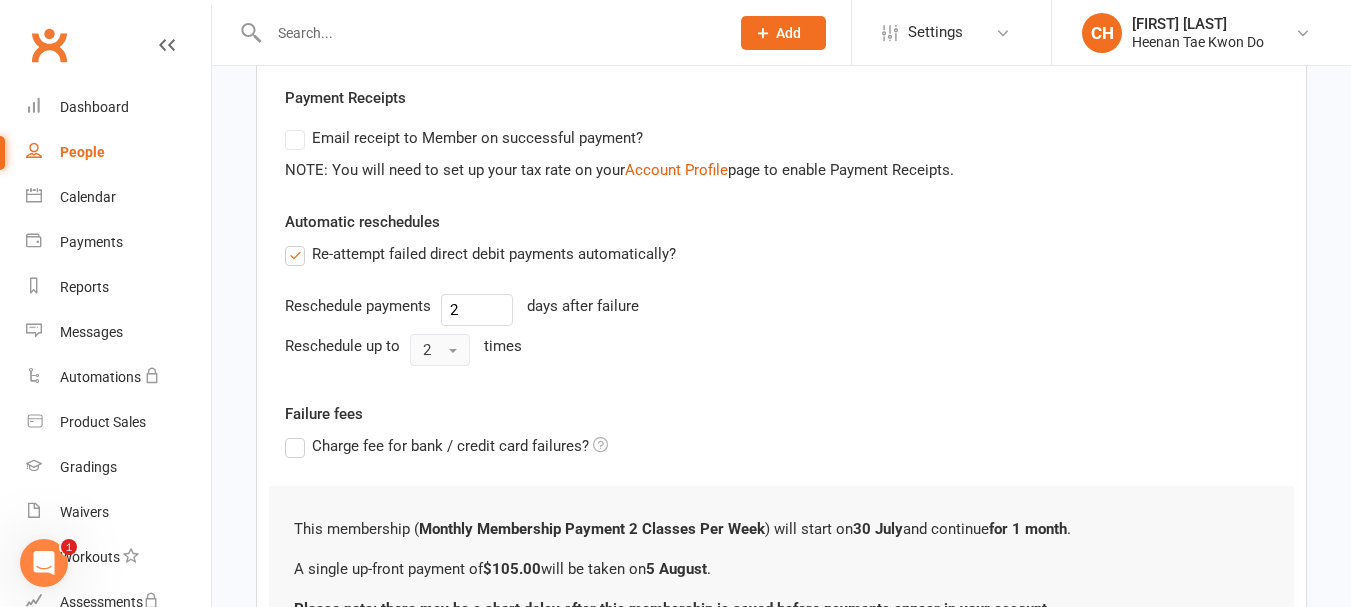 scroll, scrollTop: 379, scrollLeft: 0, axis: vertical 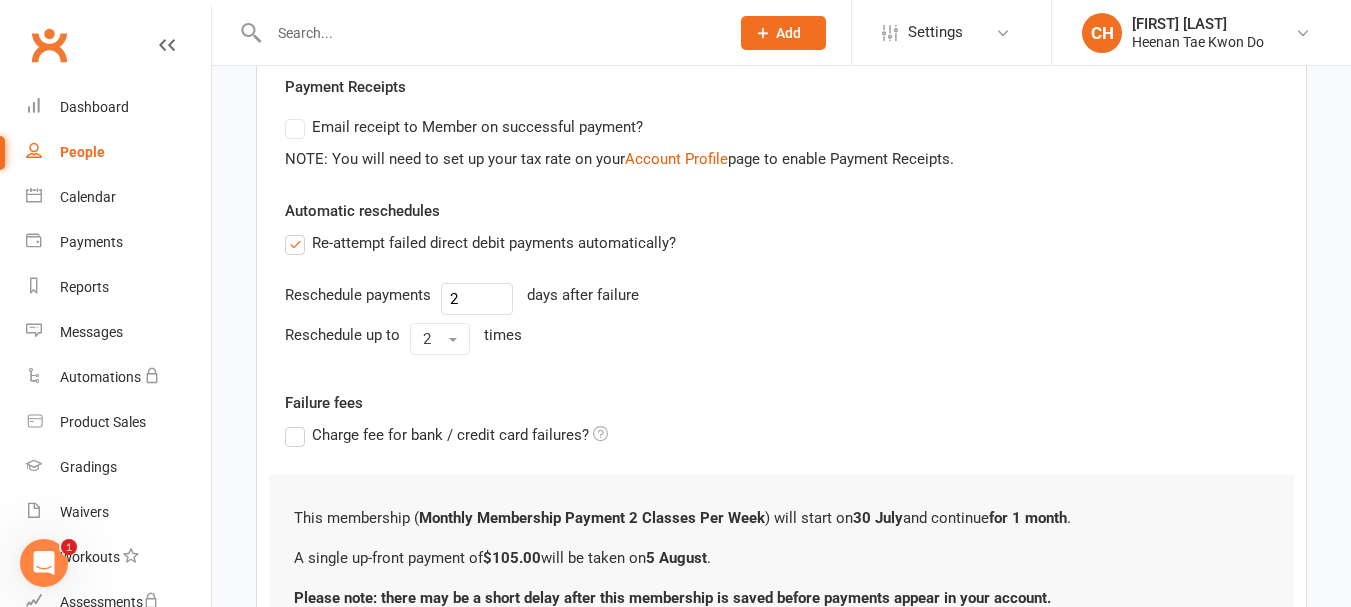 click on "Re-attempt failed direct debit payments automatically?" at bounding box center (480, 243) 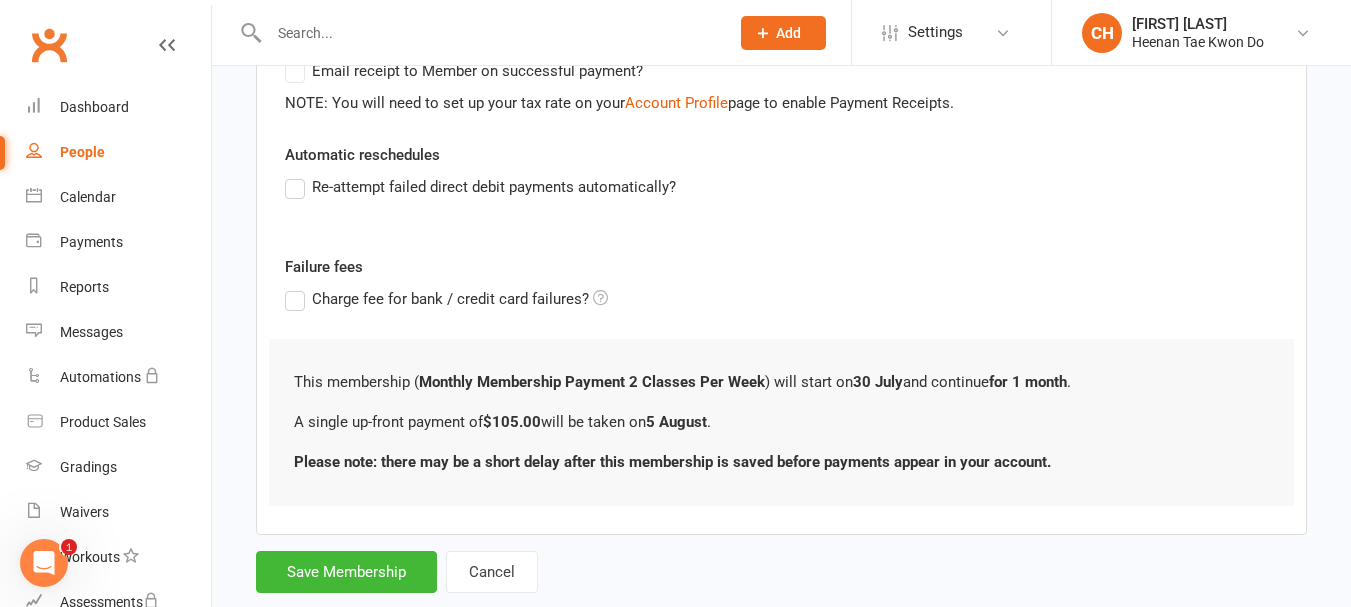 scroll, scrollTop: 482, scrollLeft: 0, axis: vertical 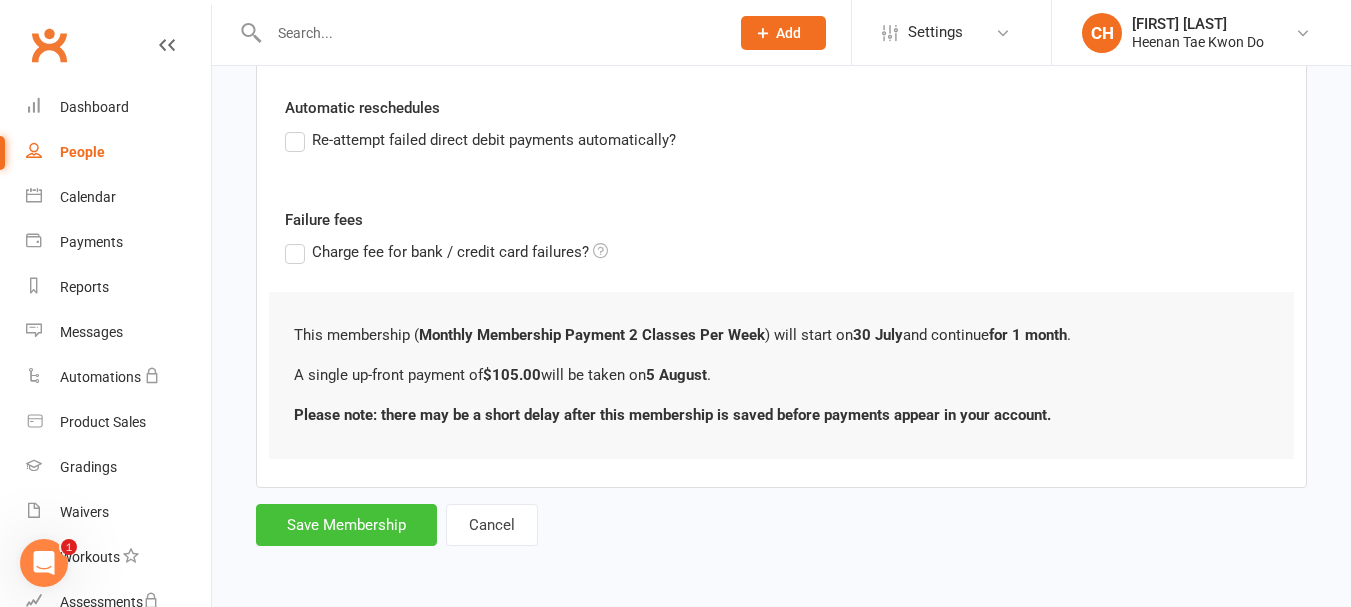 click on "Save Membership" at bounding box center (346, 525) 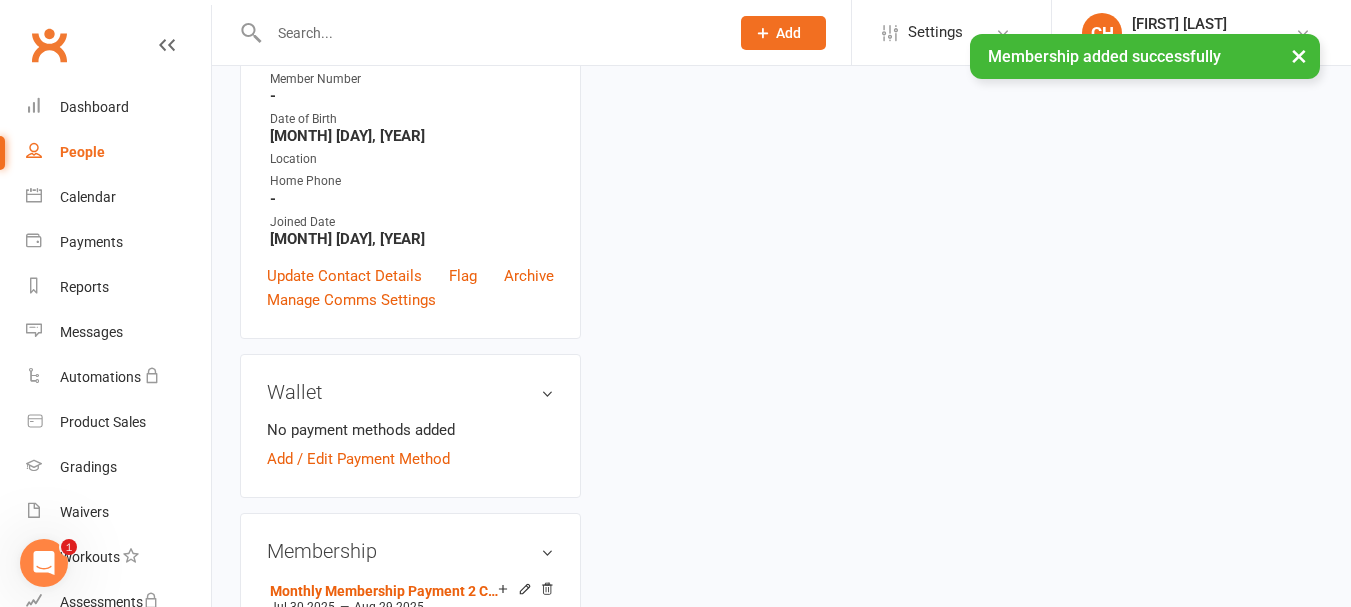 scroll, scrollTop: 0, scrollLeft: 0, axis: both 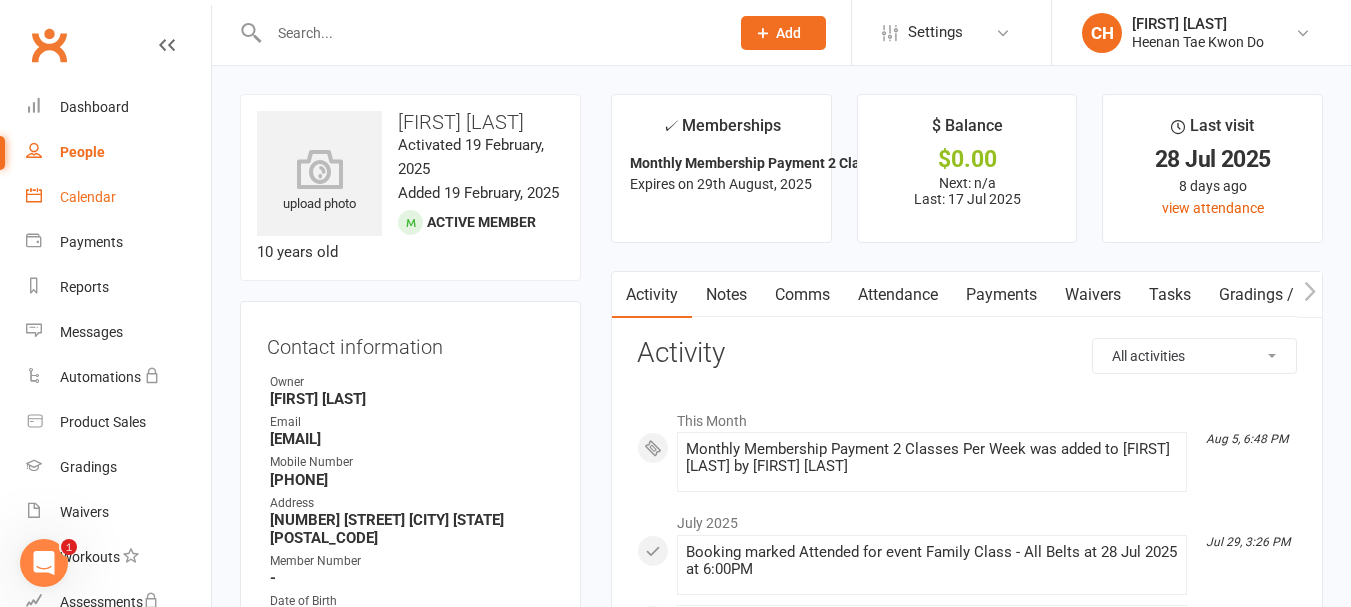 click on "Calendar" at bounding box center [88, 197] 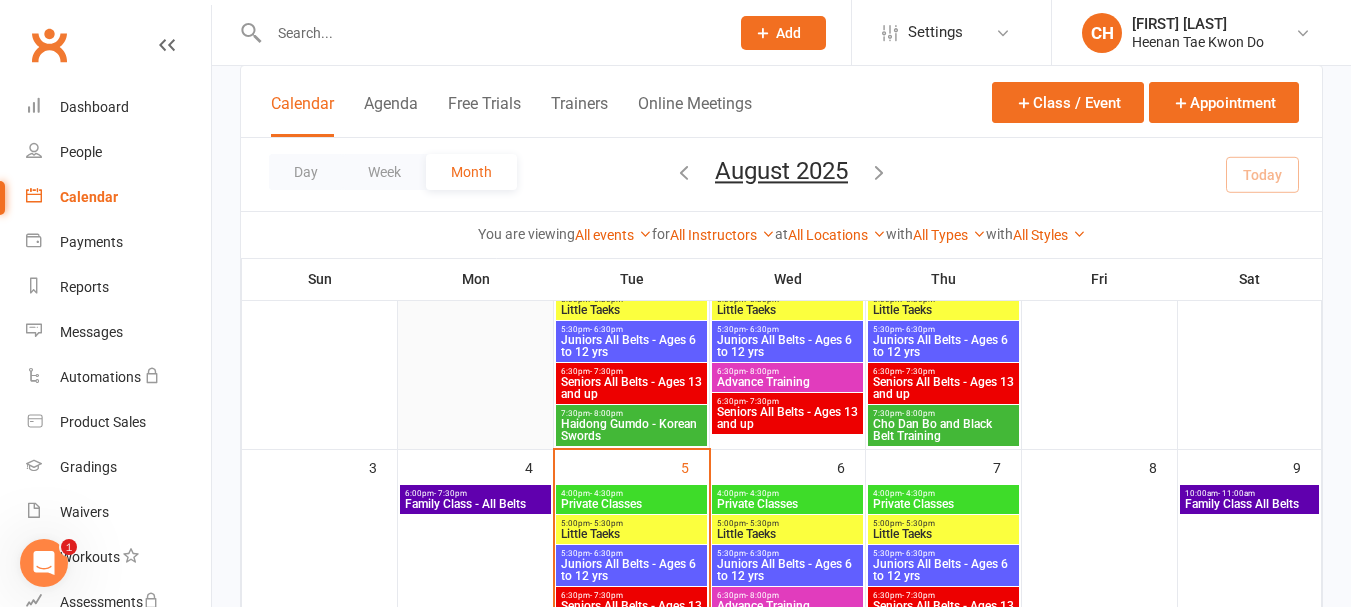 scroll, scrollTop: 200, scrollLeft: 0, axis: vertical 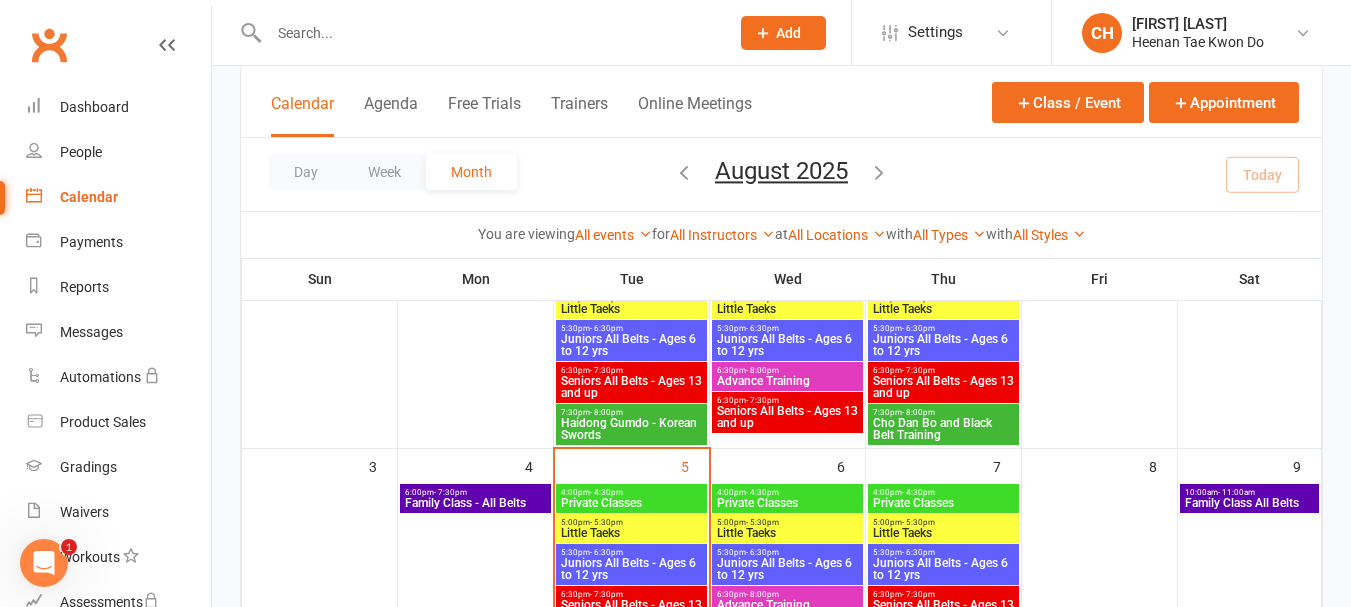 click on "Family Class - All Belts" at bounding box center (475, 503) 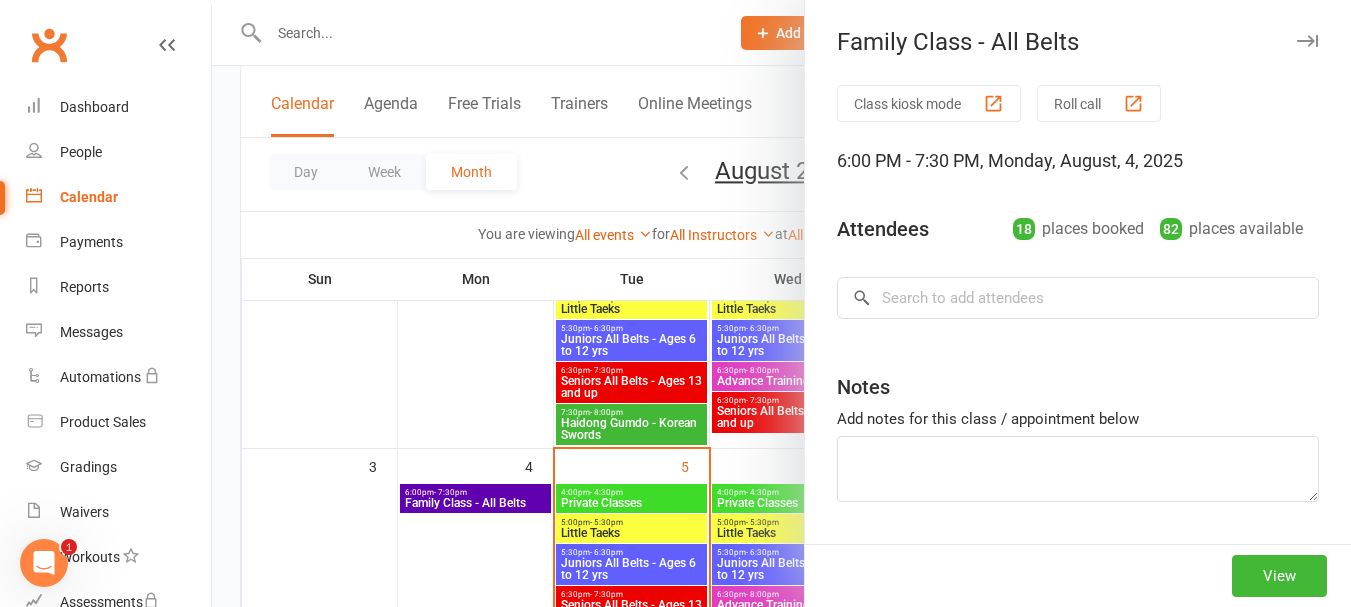 click on "Roll call" at bounding box center [1099, 103] 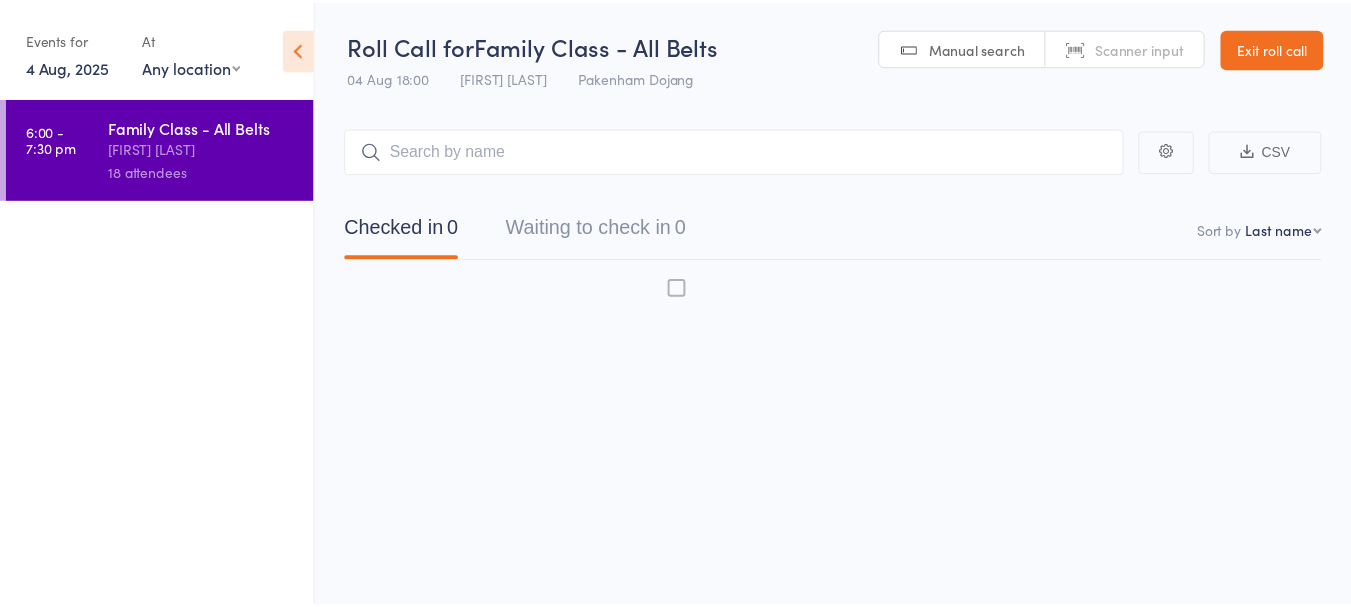 scroll, scrollTop: 0, scrollLeft: 0, axis: both 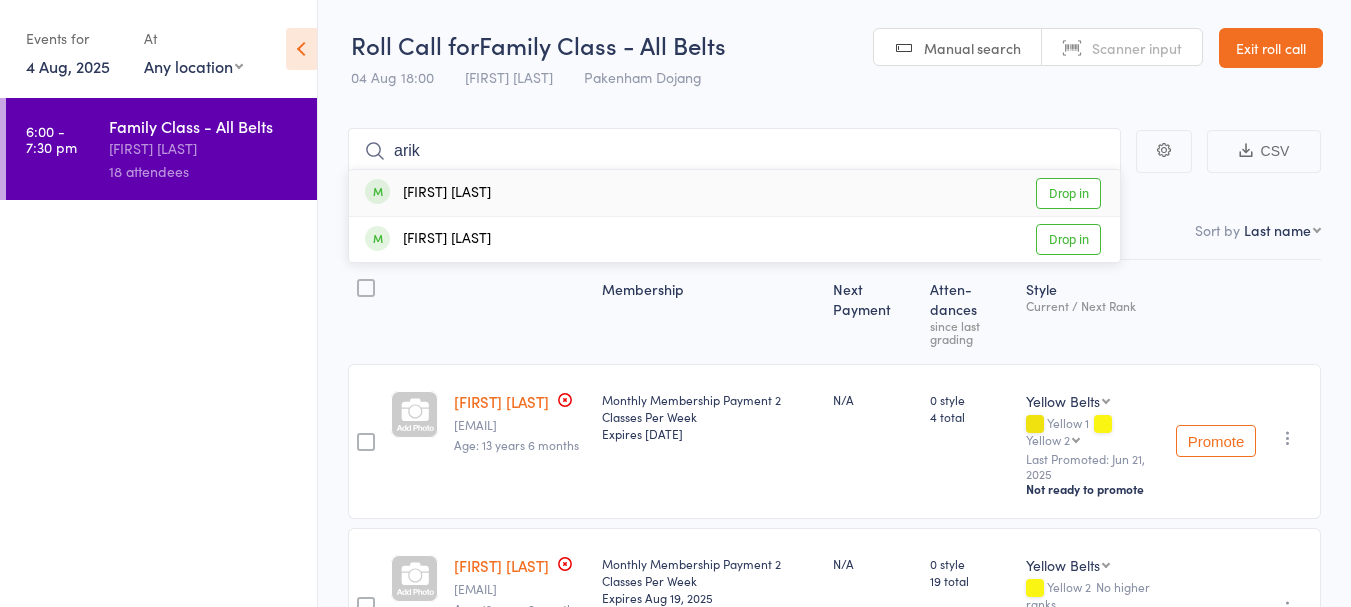 type on "arik" 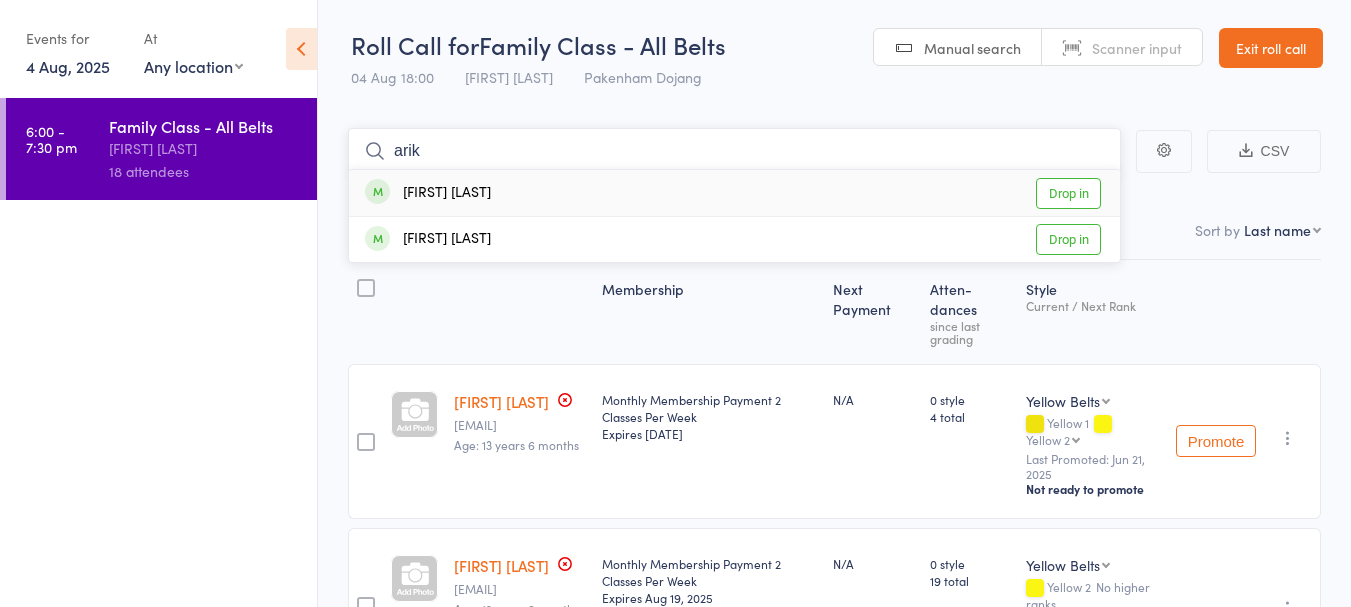 type 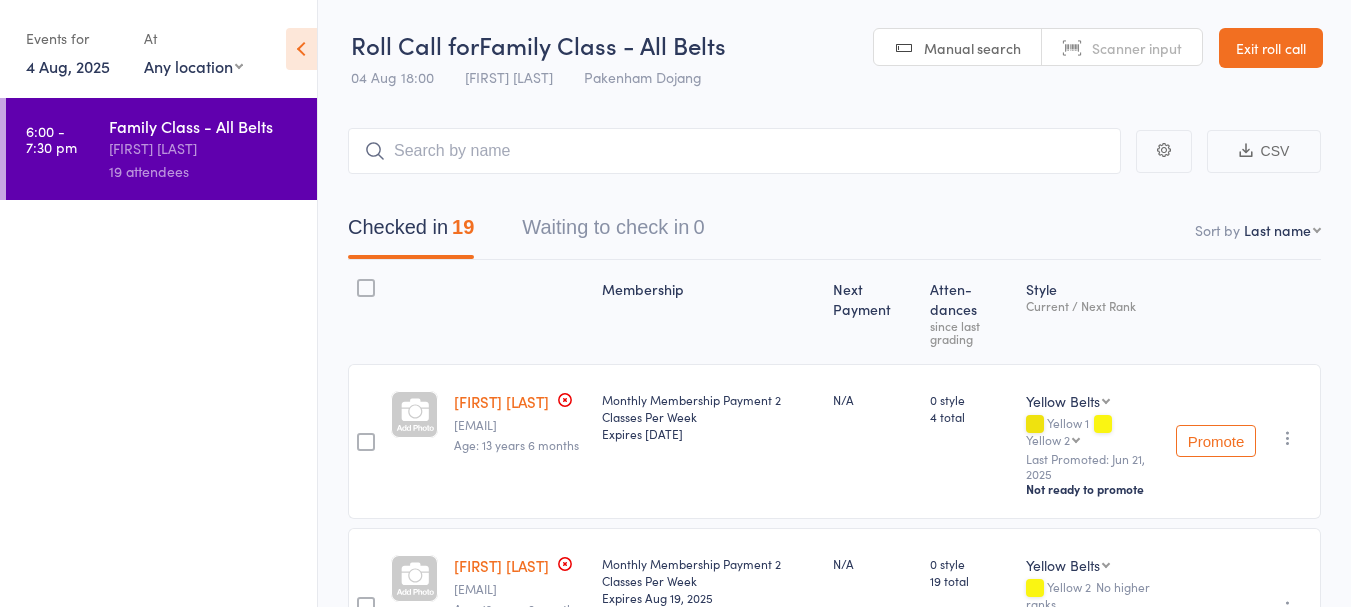 click on "Exit roll call" at bounding box center (1271, 48) 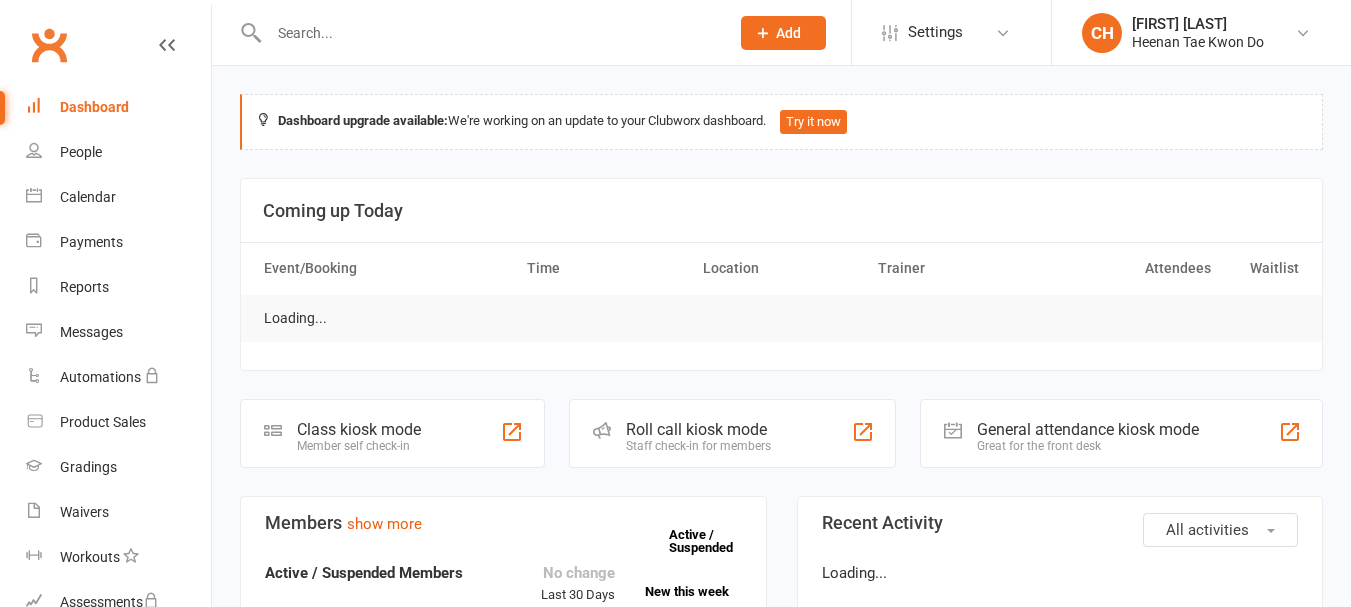 scroll, scrollTop: 0, scrollLeft: 0, axis: both 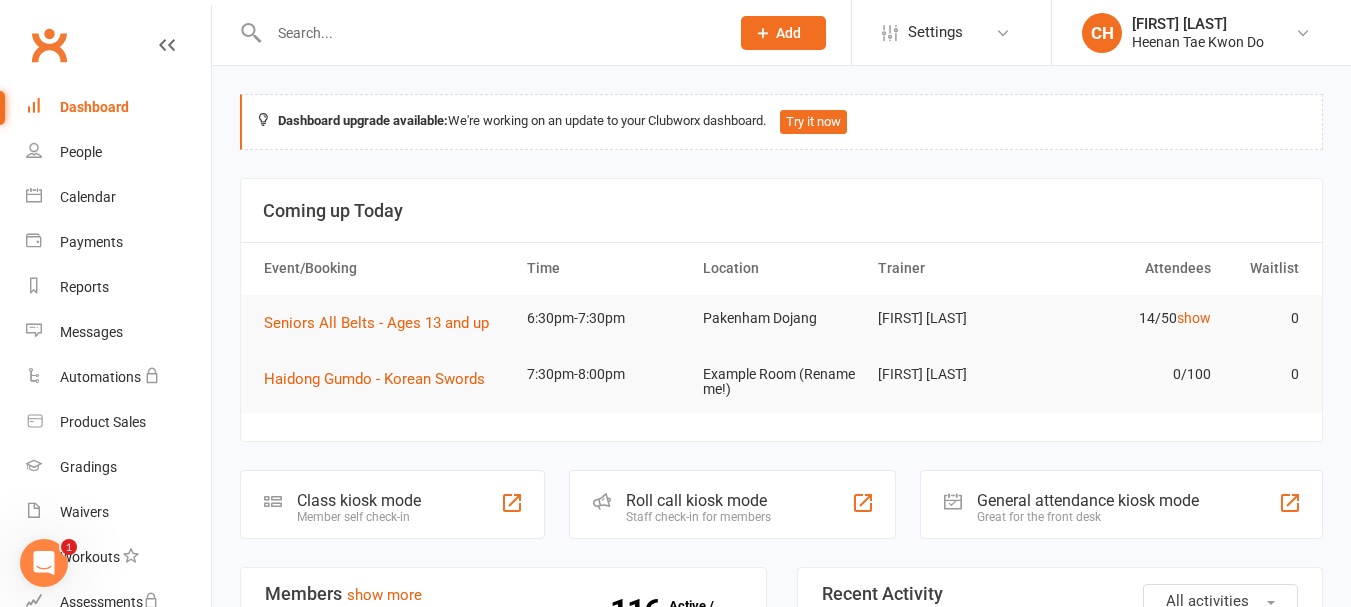 click at bounding box center (489, 33) 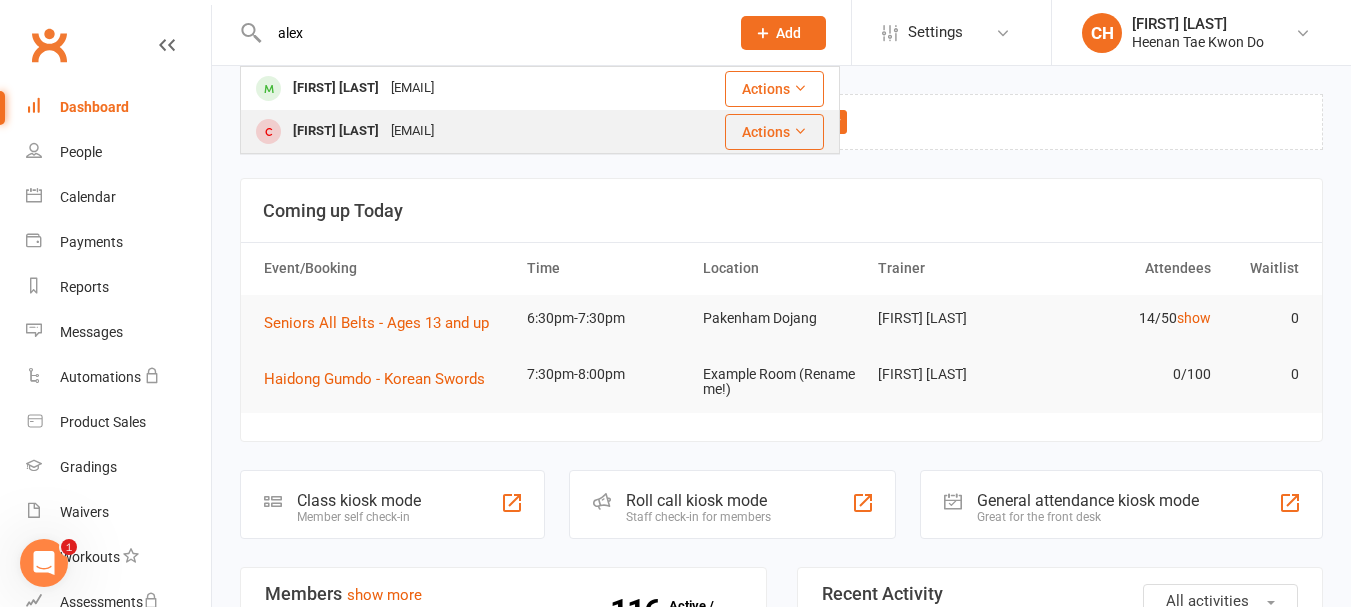 type on "alex" 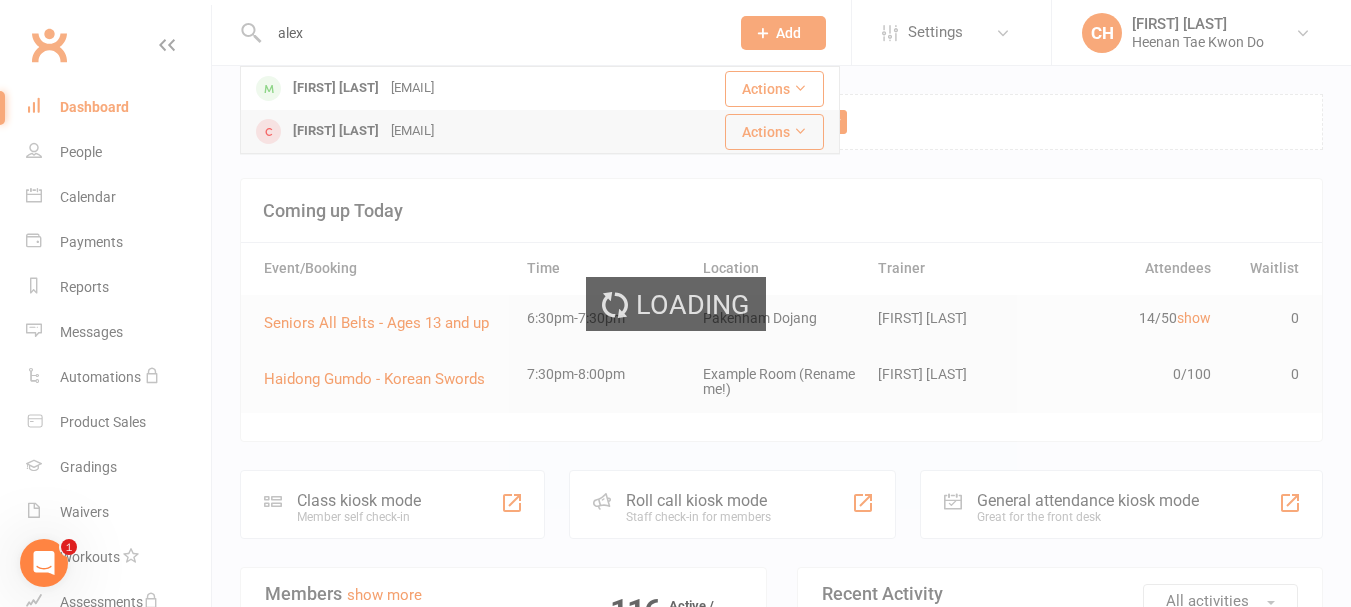 type 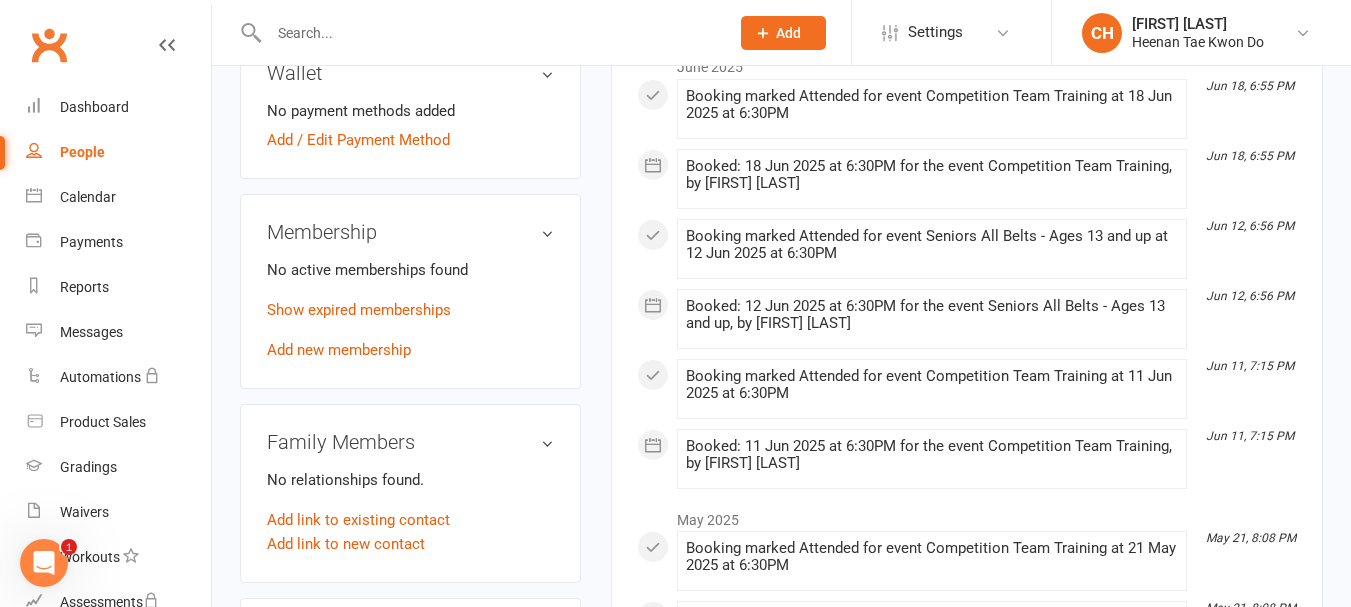 scroll, scrollTop: 800, scrollLeft: 0, axis: vertical 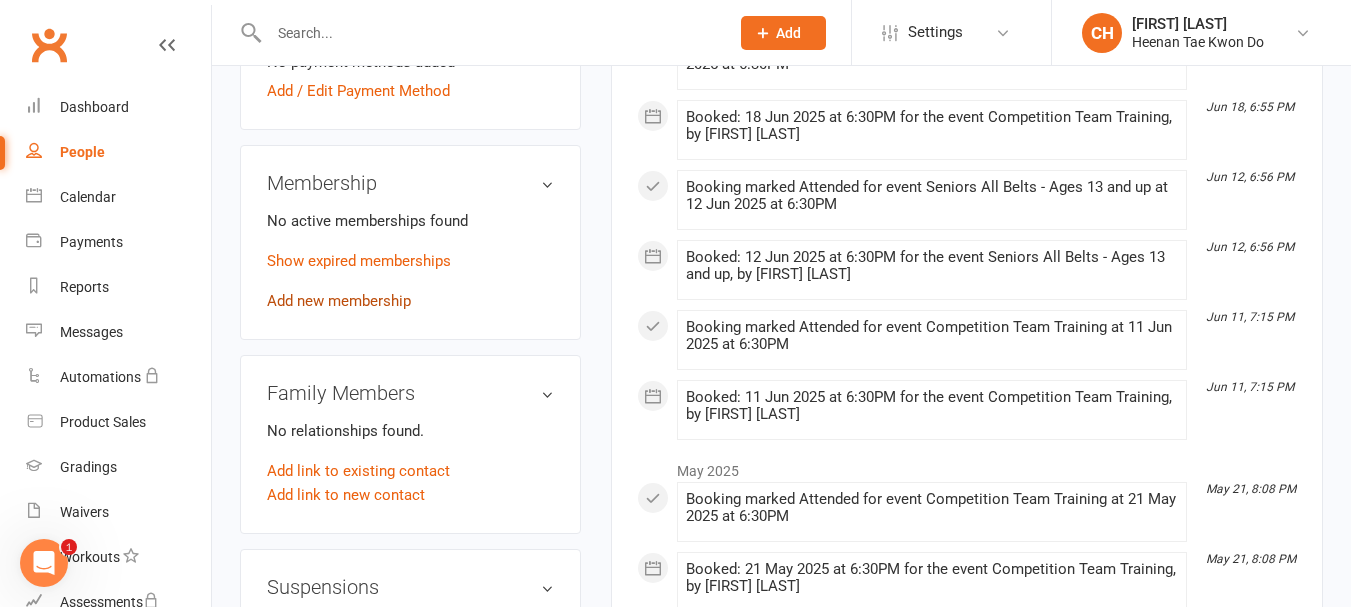 click on "Add new membership" at bounding box center [339, 301] 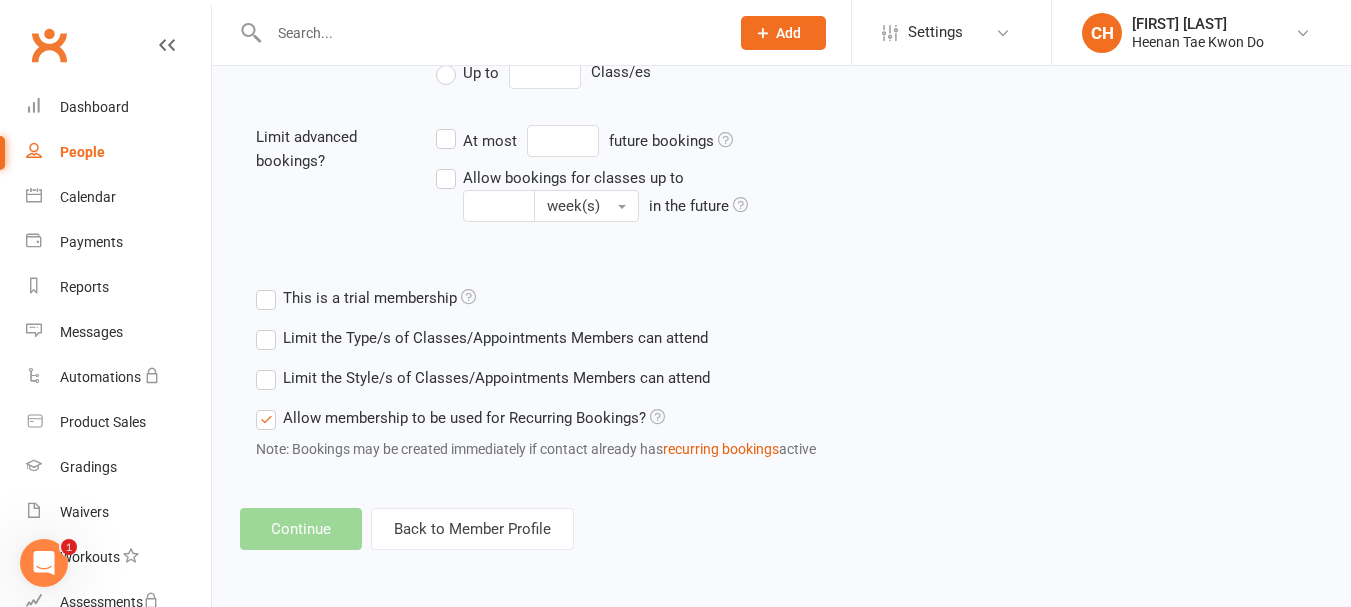 scroll, scrollTop: 0, scrollLeft: 0, axis: both 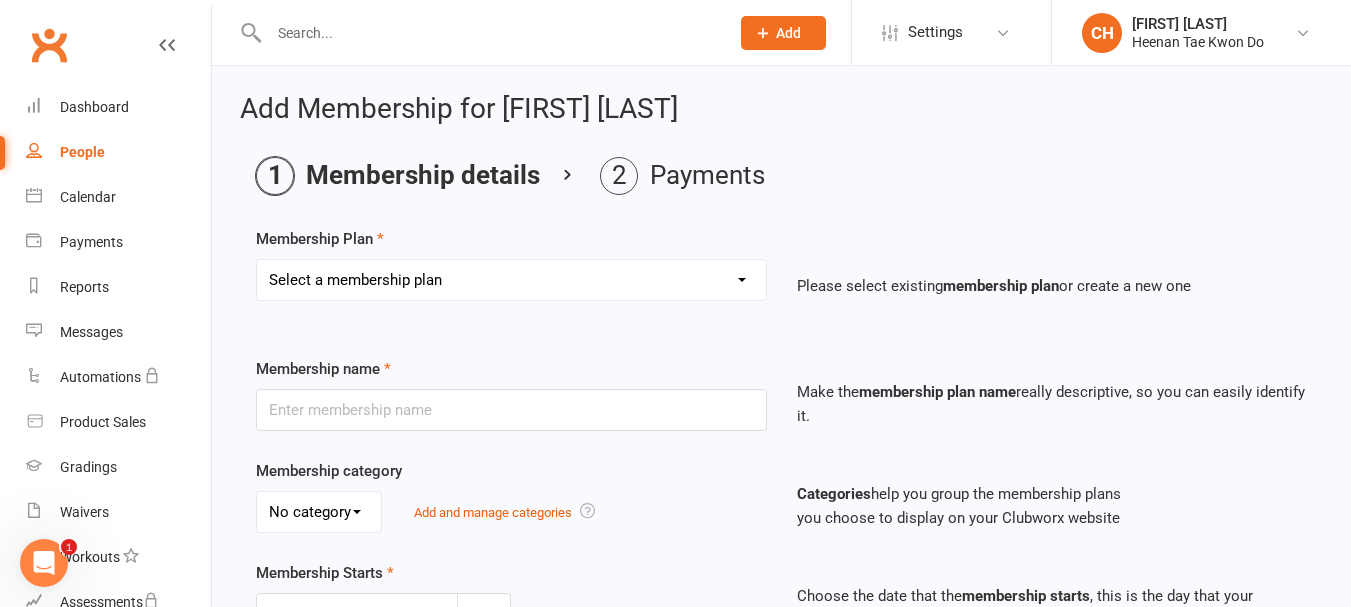 click on "Select a membership plan Create new Membership Plan Monthy Membership Payment Little Taeks 10 classes Sports Cover Insurance Private Lessons - 10 classes Little Taeks Start-Up 10 classes Monthly Membership Payment 2 Classes Per Week 6 Monthly Membership Payment 12 Monthly Membership Payment 10 Monthly Membership Payment [FIRST] [LAST] 10 Monthly Membership Payment [FIRST] [LAST] Casual Classes Only NDIS 5 Lessons Staff Membership Bass Coast Term Fees Term 2 Private lessons Private 5 Lessons Lee and Brandon Term Fees Monthly Membership Payment 3 Classes Per Week Monthly Membership Payment 1 Class Per Week" at bounding box center (511, 280) 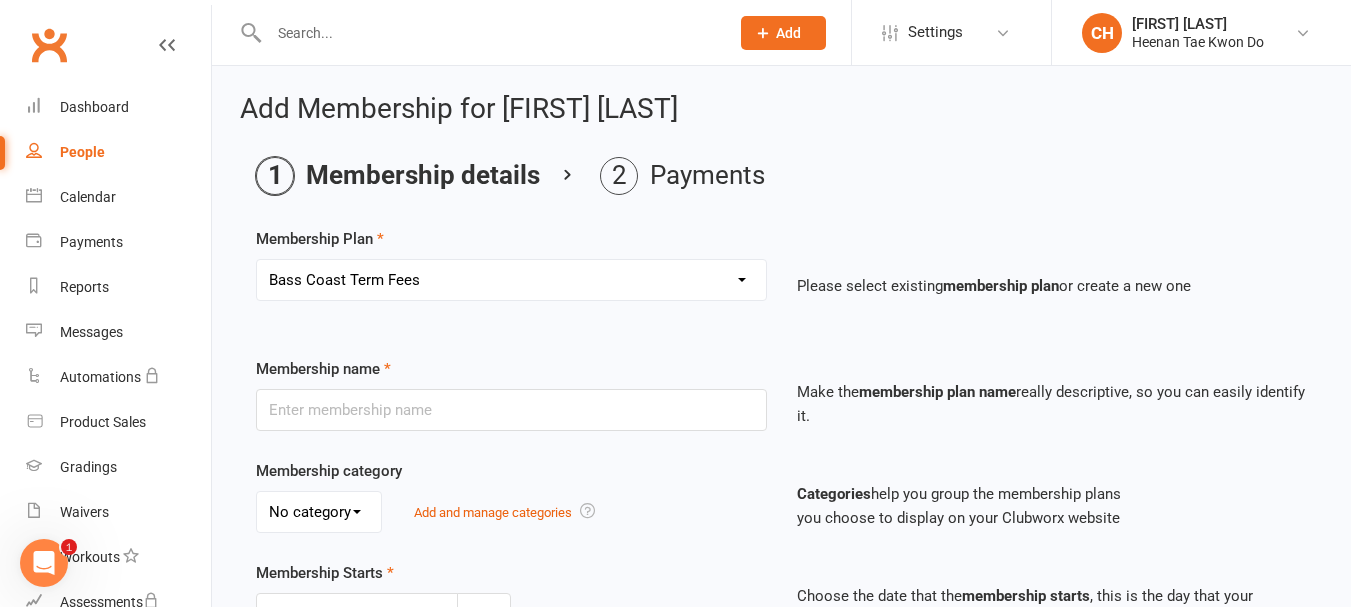 click on "Select a membership plan Create new Membership Plan Monthy Membership Payment Little Taeks 10 classes Sports Cover Insurance Private Lessons - 10 classes Little Taeks Start-Up 10 classes Monthly Membership Payment 2 Classes Per Week 6 Monthly Membership Payment 12 Monthly Membership Payment 10 Monthly Membership Payment [FIRST] [LAST] 10 Monthly Membership Payment [FIRST] [LAST] Casual Classes Only NDIS 5 Lessons Staff Membership Bass Coast Term Fees Term 2 Private lessons Private 5 Lessons Lee and Brandon Term Fees Monthly Membership Payment 3 Classes Per Week Monthly Membership Payment 1 Class Per Week" at bounding box center [511, 280] 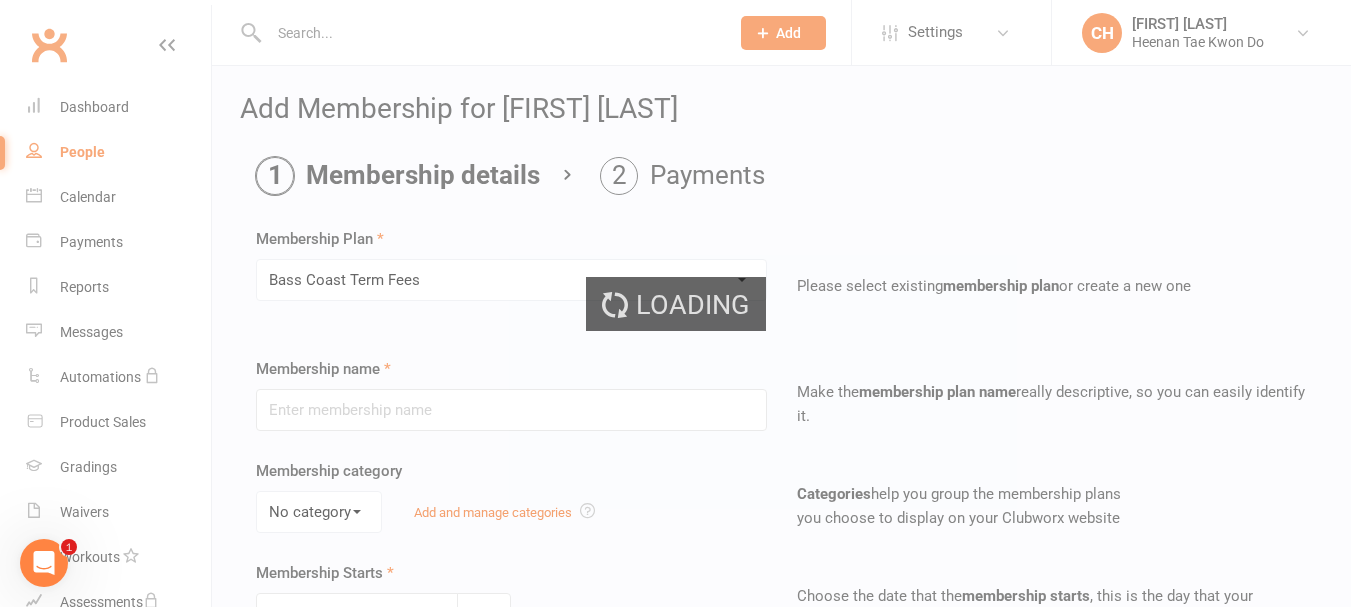 type on "Bass Coast Term Fees" 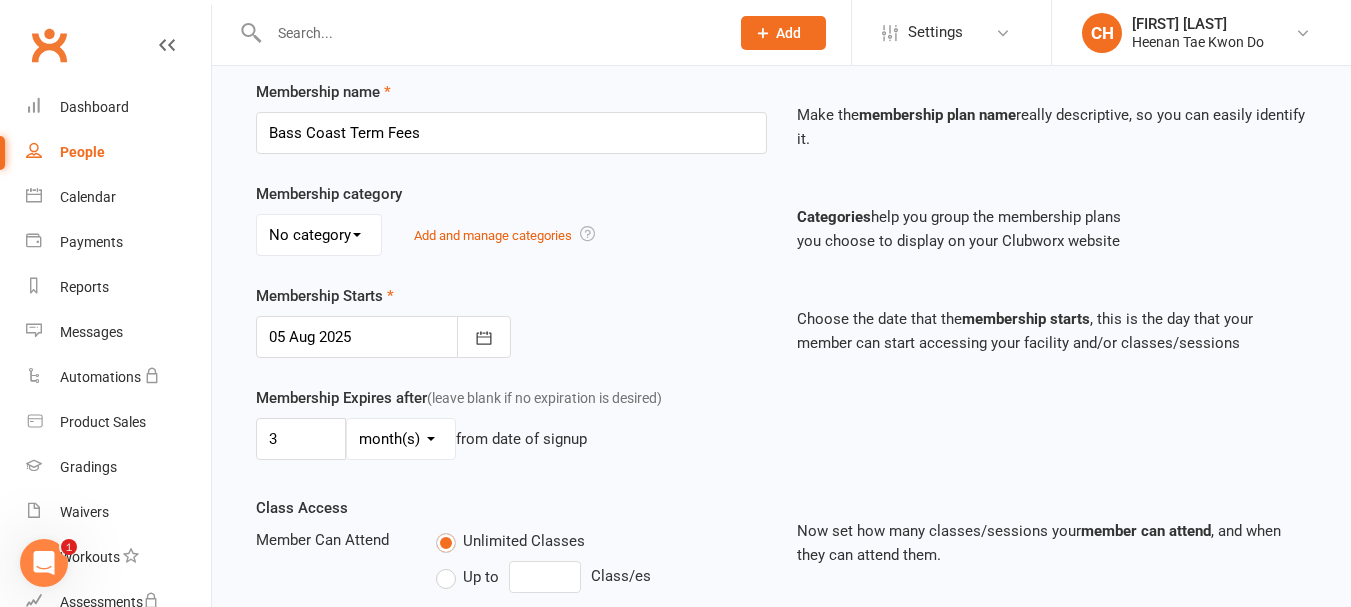 scroll, scrollTop: 300, scrollLeft: 0, axis: vertical 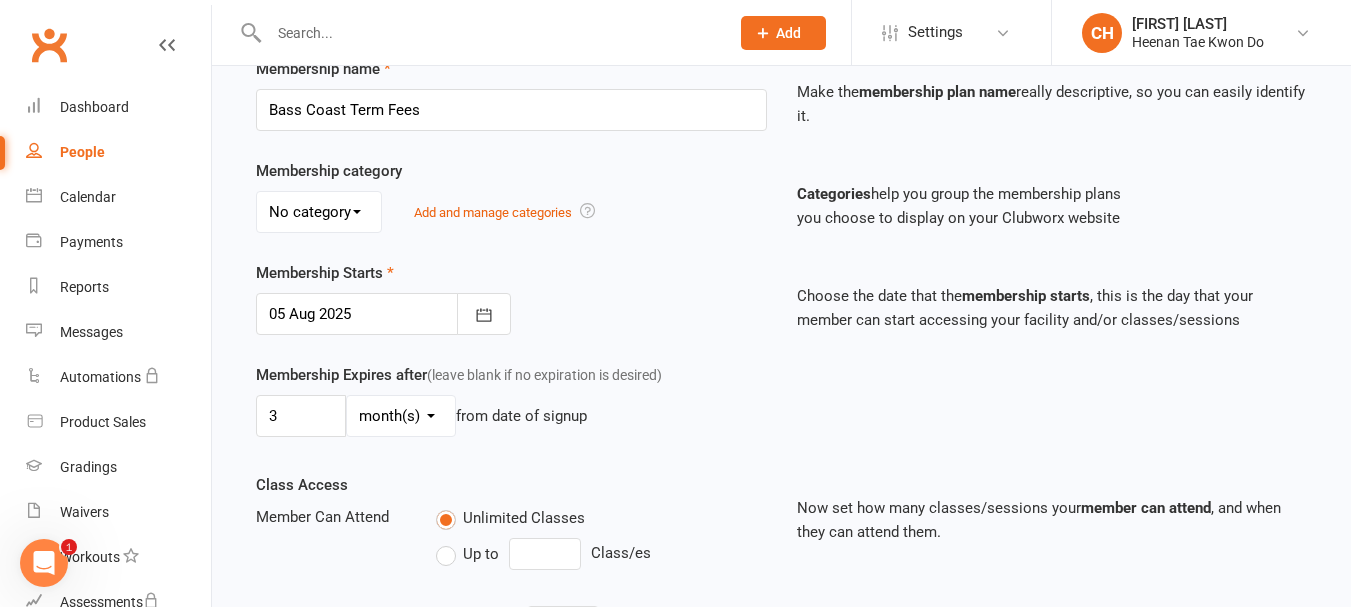 click at bounding box center (383, 314) 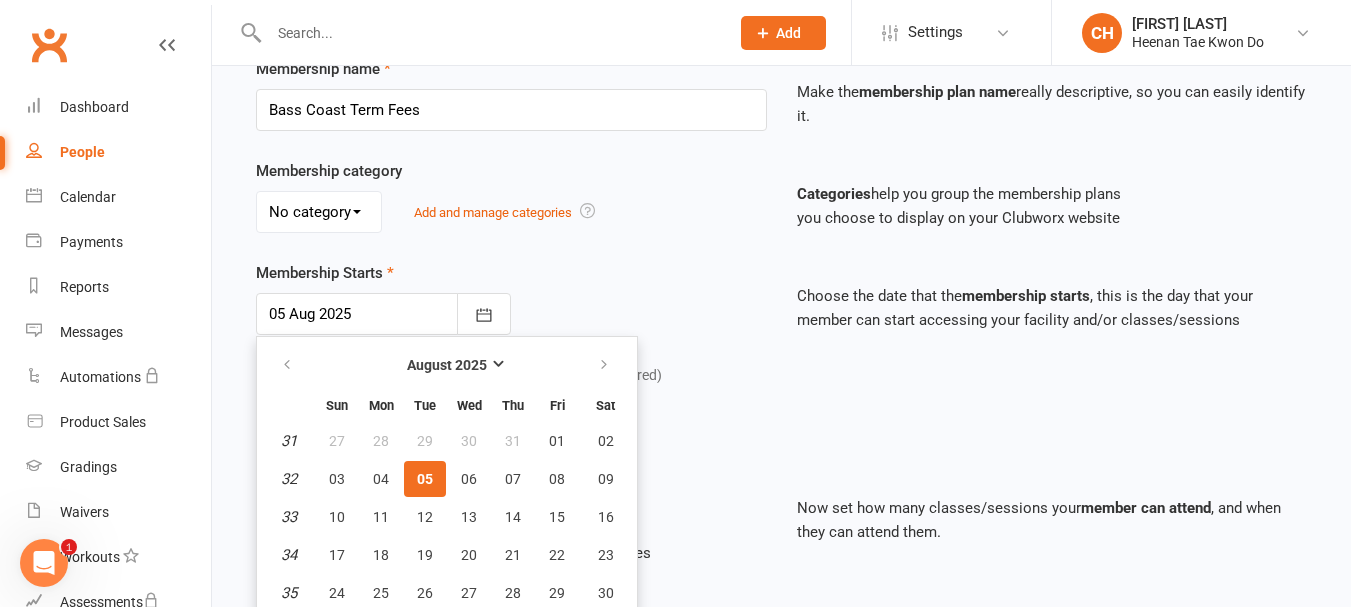 scroll, scrollTop: 344, scrollLeft: 0, axis: vertical 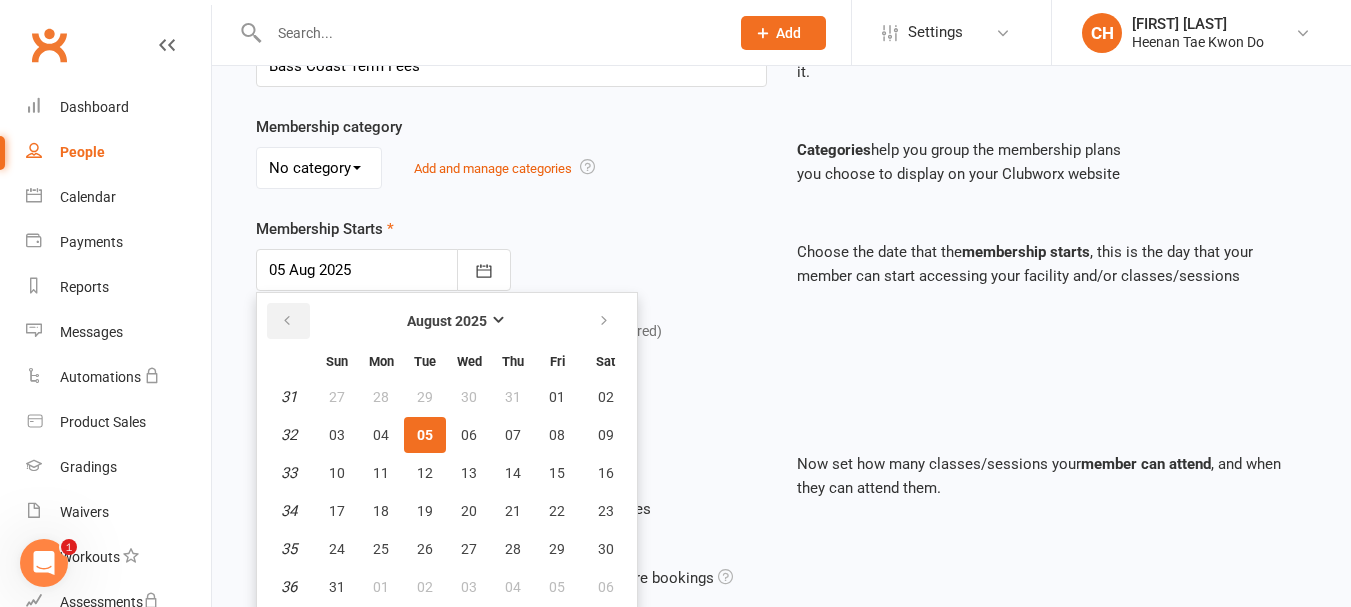 click at bounding box center [287, 321] 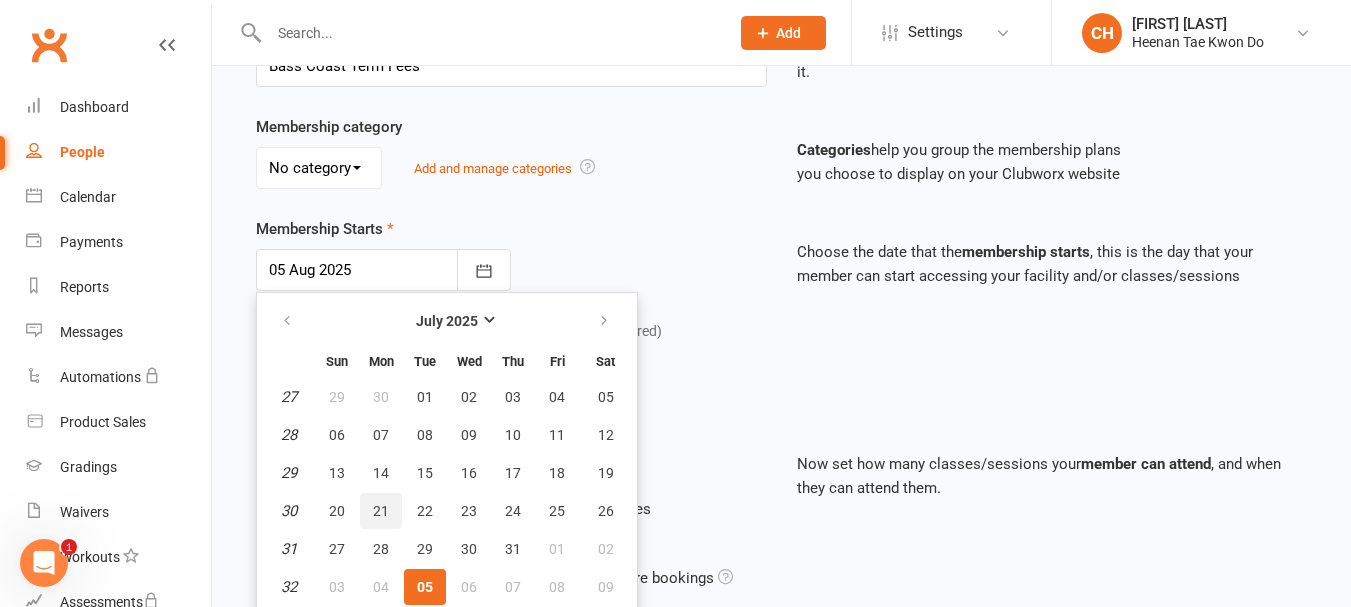 click on "21" at bounding box center (381, 511) 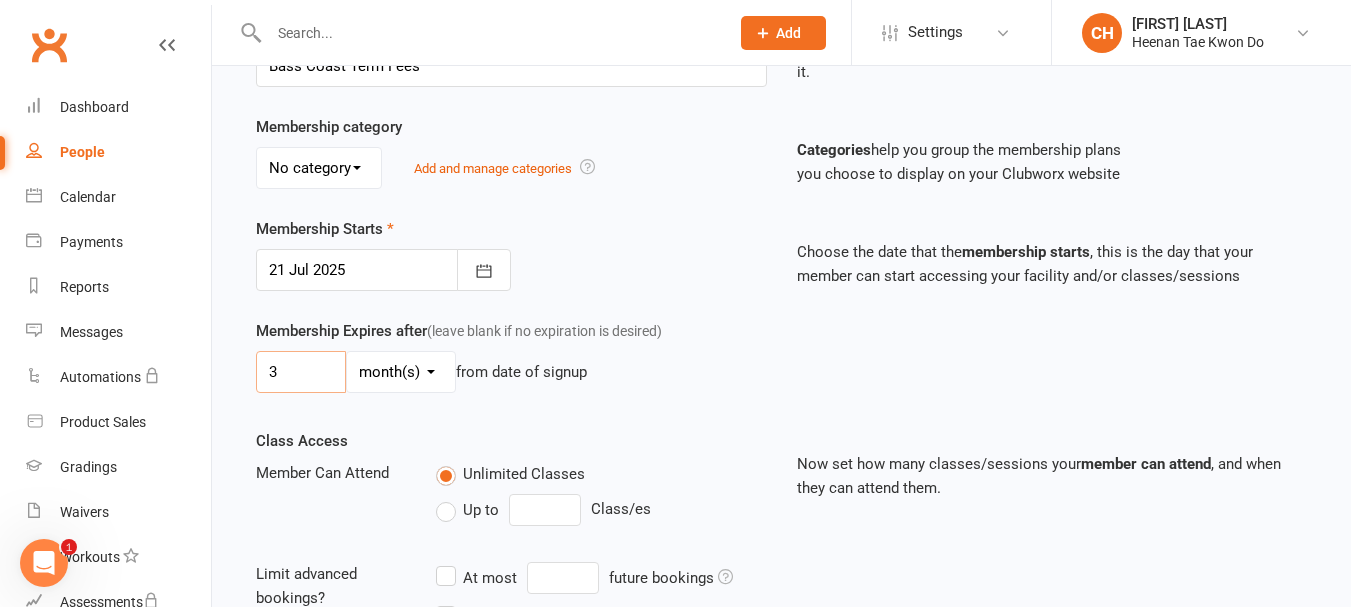 drag, startPoint x: 302, startPoint y: 369, endPoint x: 243, endPoint y: 368, distance: 59.008472 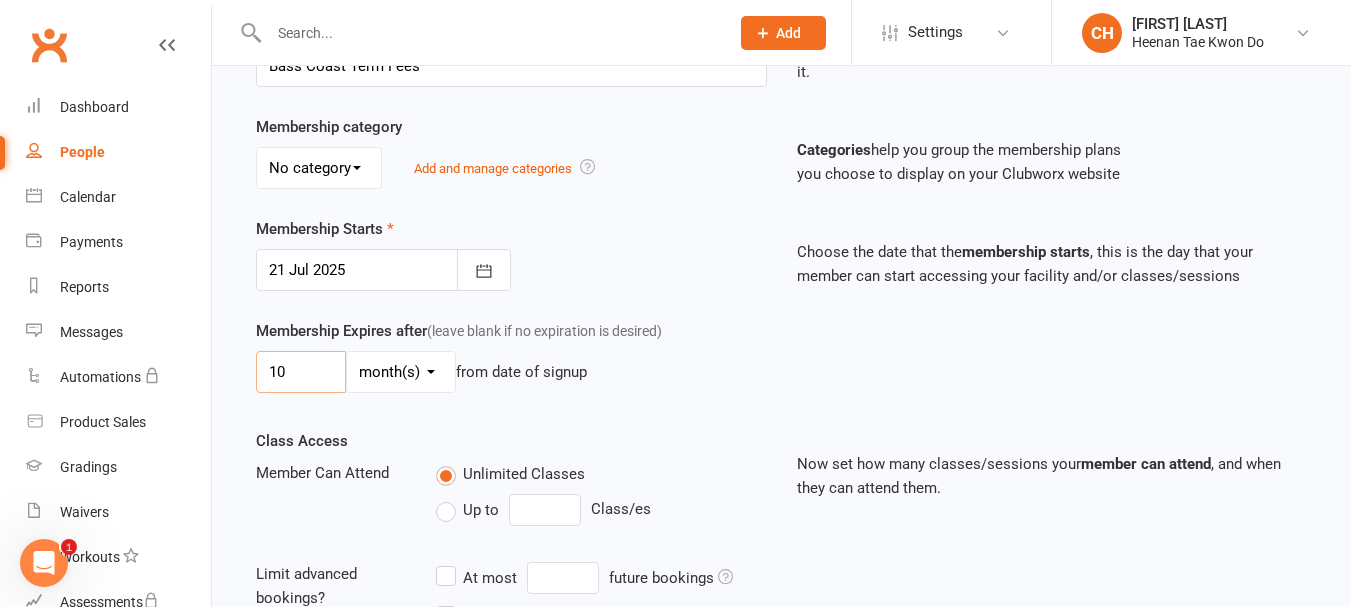 type on "10" 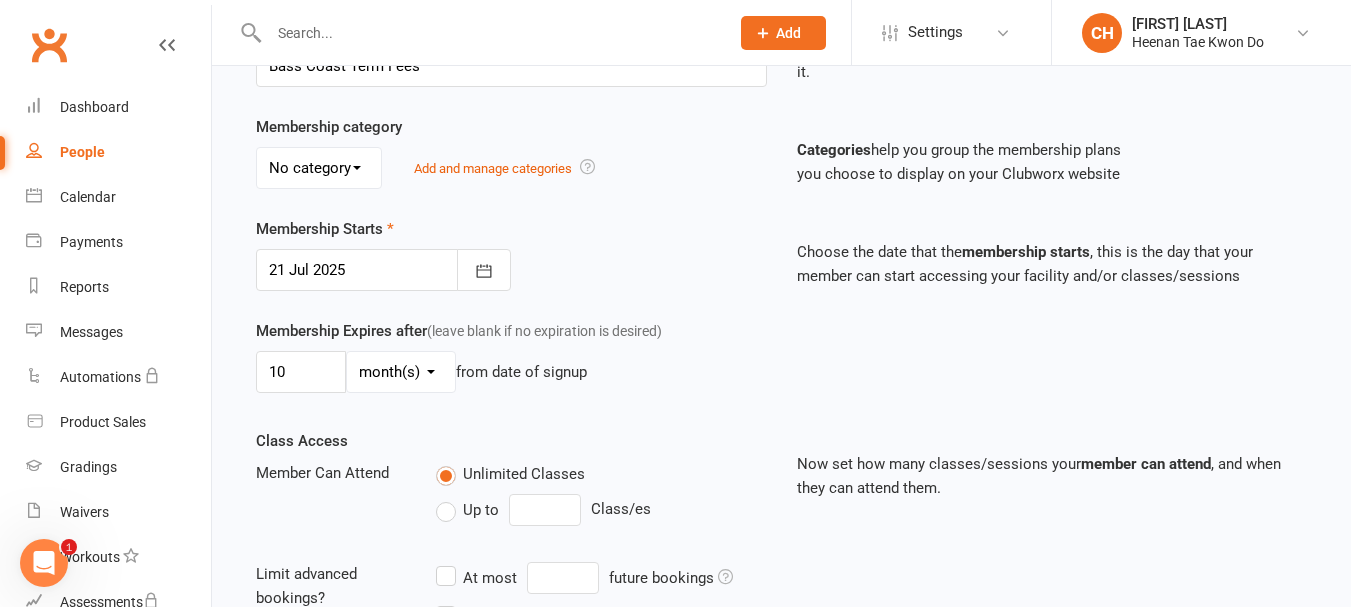 click on "day(s) week(s) month(s) year(s)" at bounding box center [401, 372] 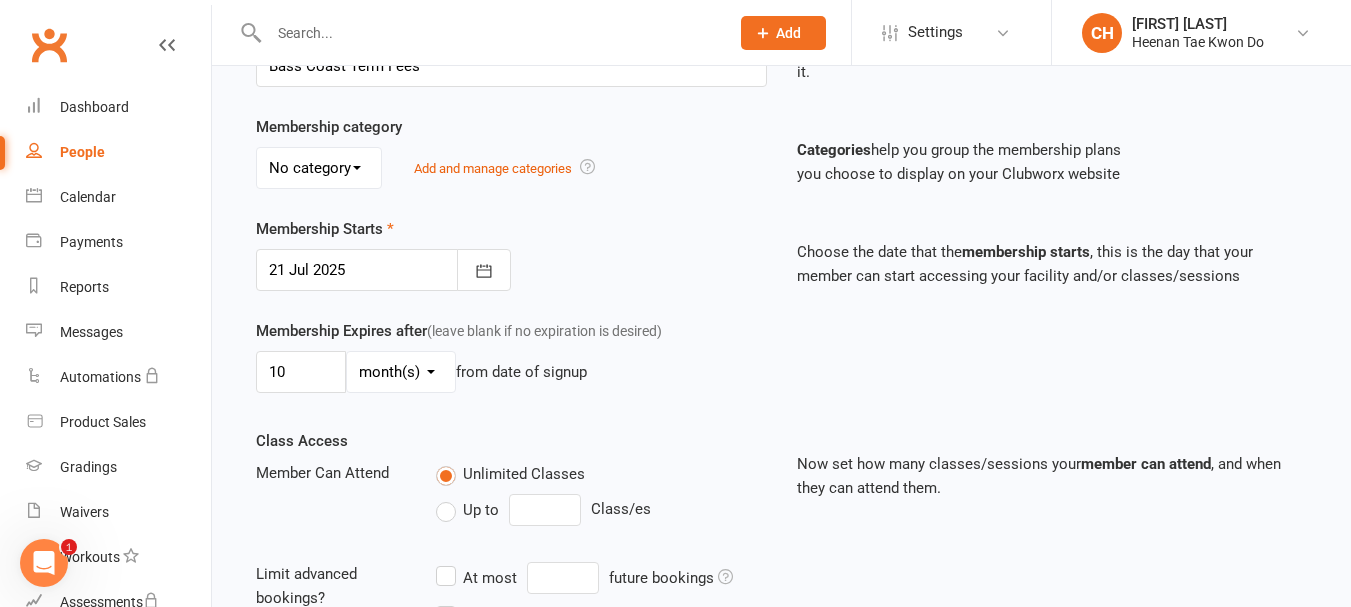 select on "1" 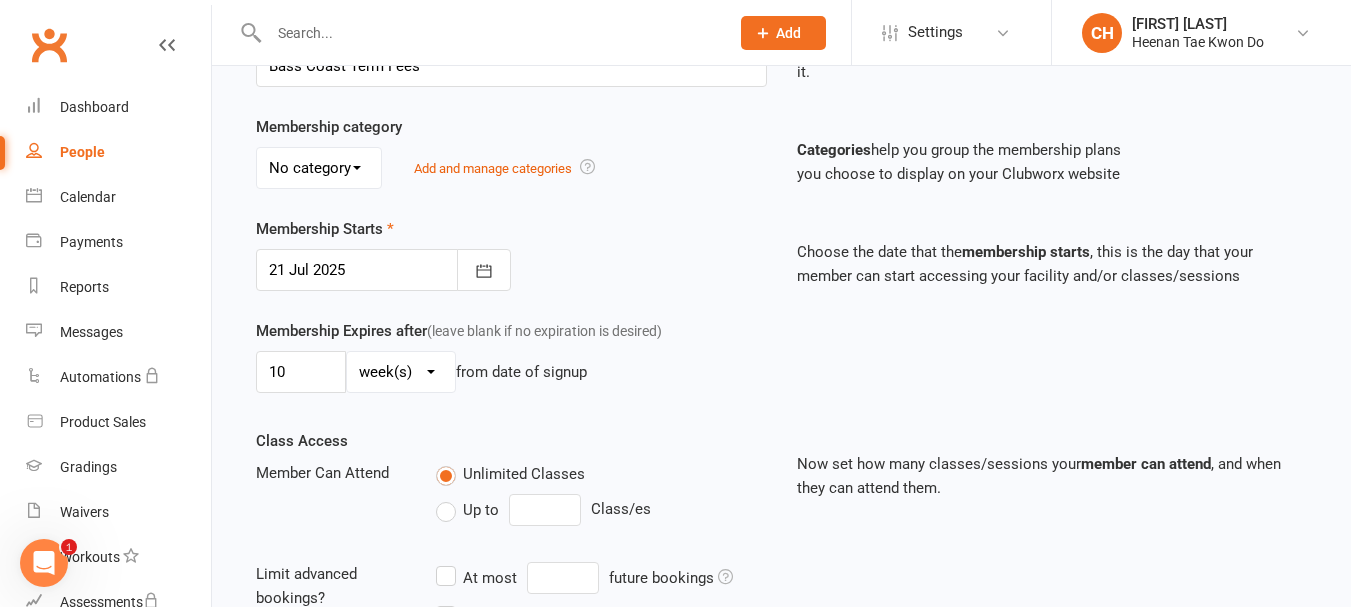 click on "day(s) week(s) month(s) year(s)" at bounding box center [401, 372] 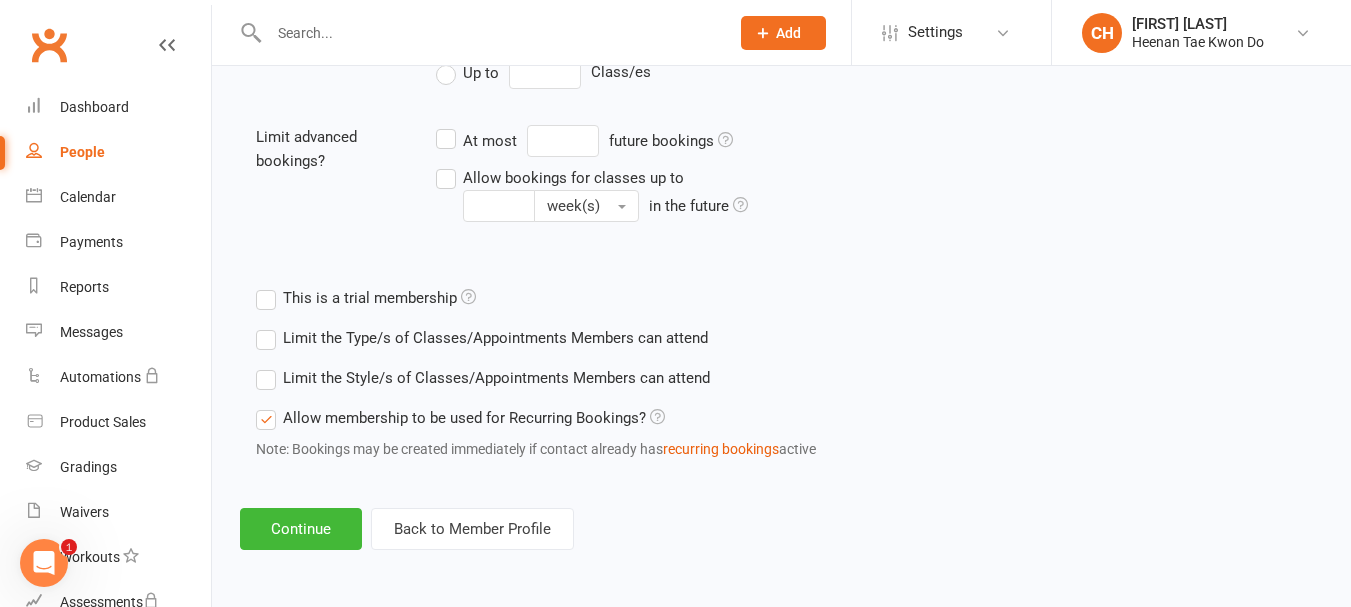 scroll, scrollTop: 782, scrollLeft: 0, axis: vertical 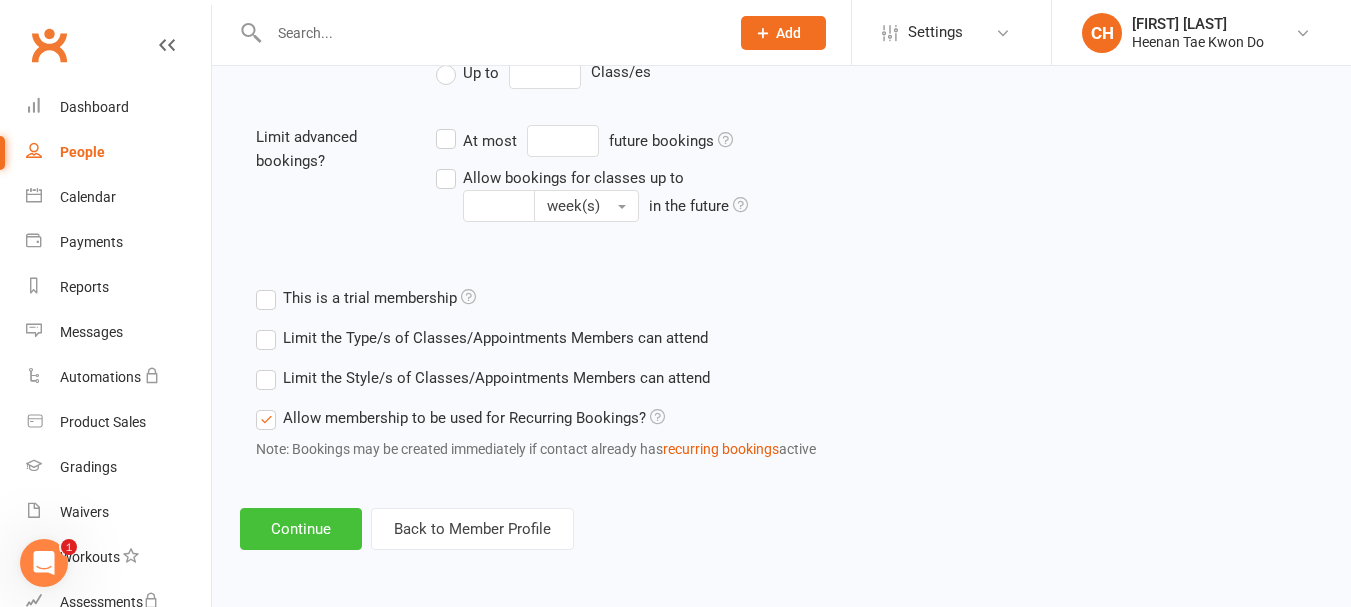 click on "Continue" at bounding box center (301, 529) 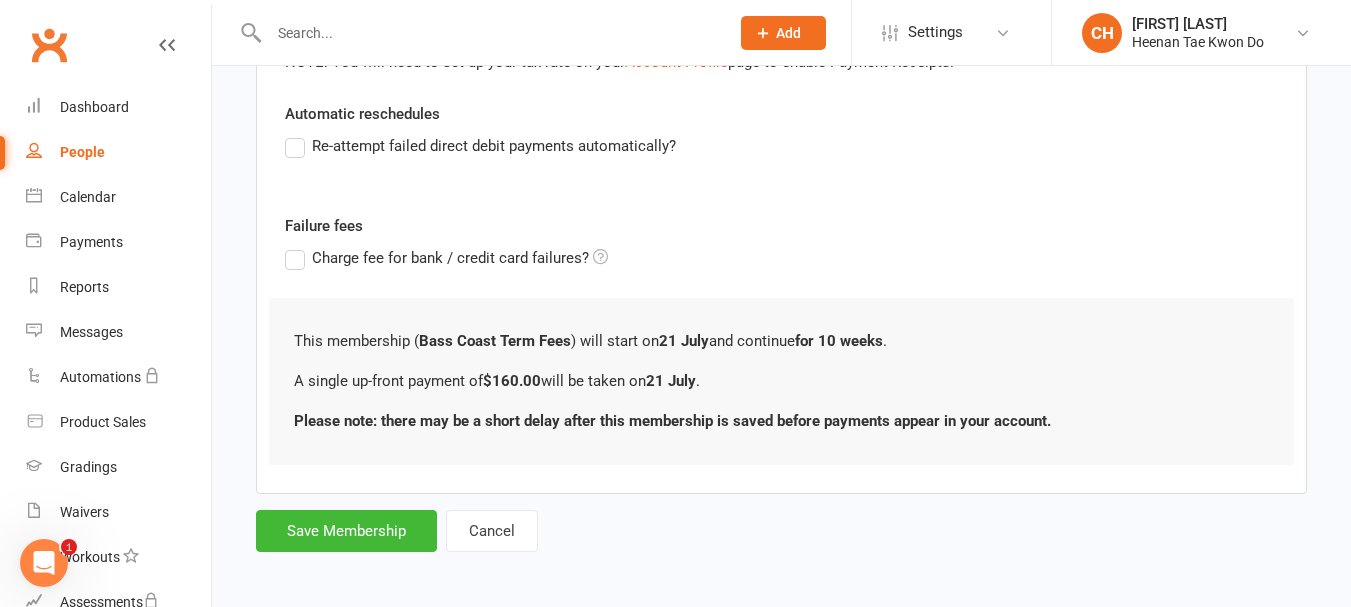 scroll, scrollTop: 565, scrollLeft: 0, axis: vertical 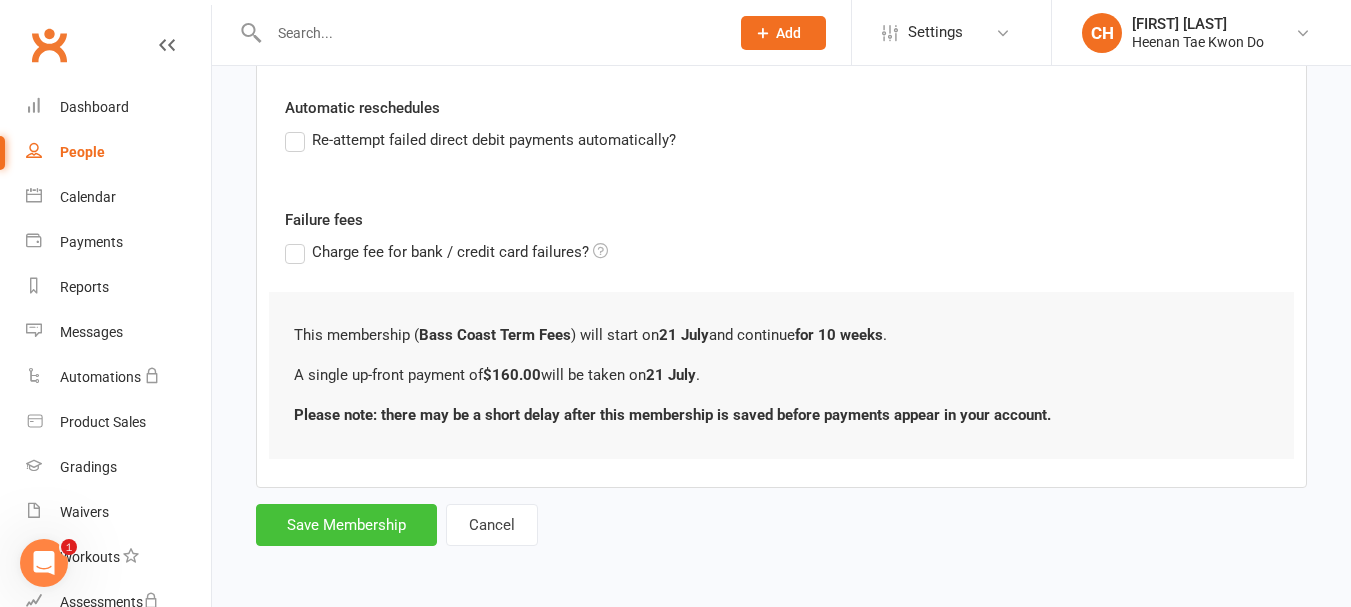 click on "Save Membership" at bounding box center [346, 525] 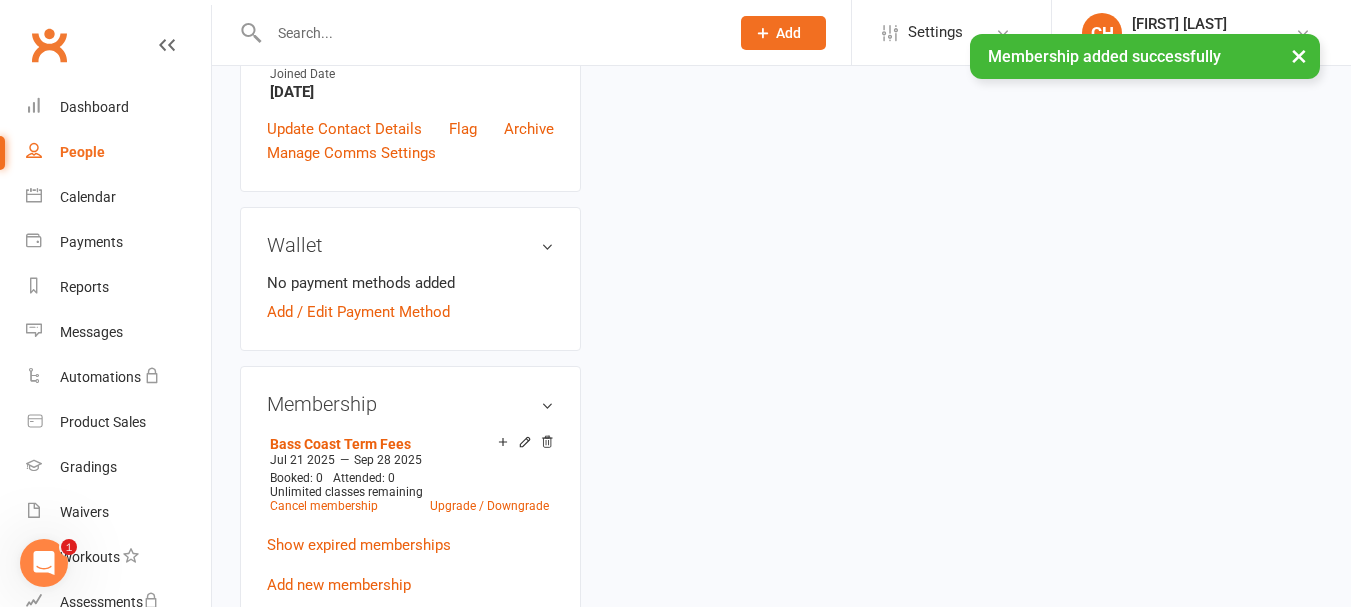 scroll, scrollTop: 0, scrollLeft: 0, axis: both 